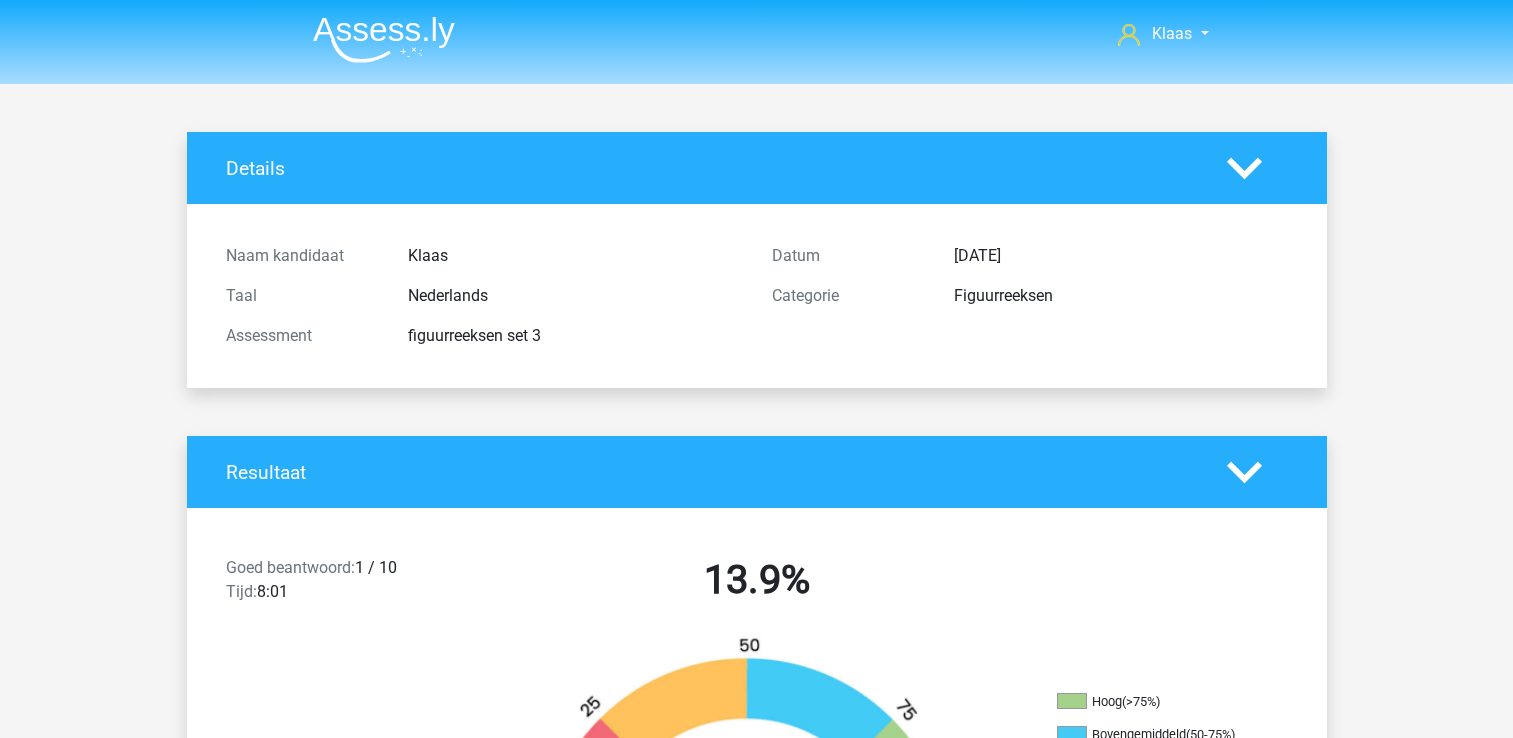 scroll, scrollTop: 132, scrollLeft: 0, axis: vertical 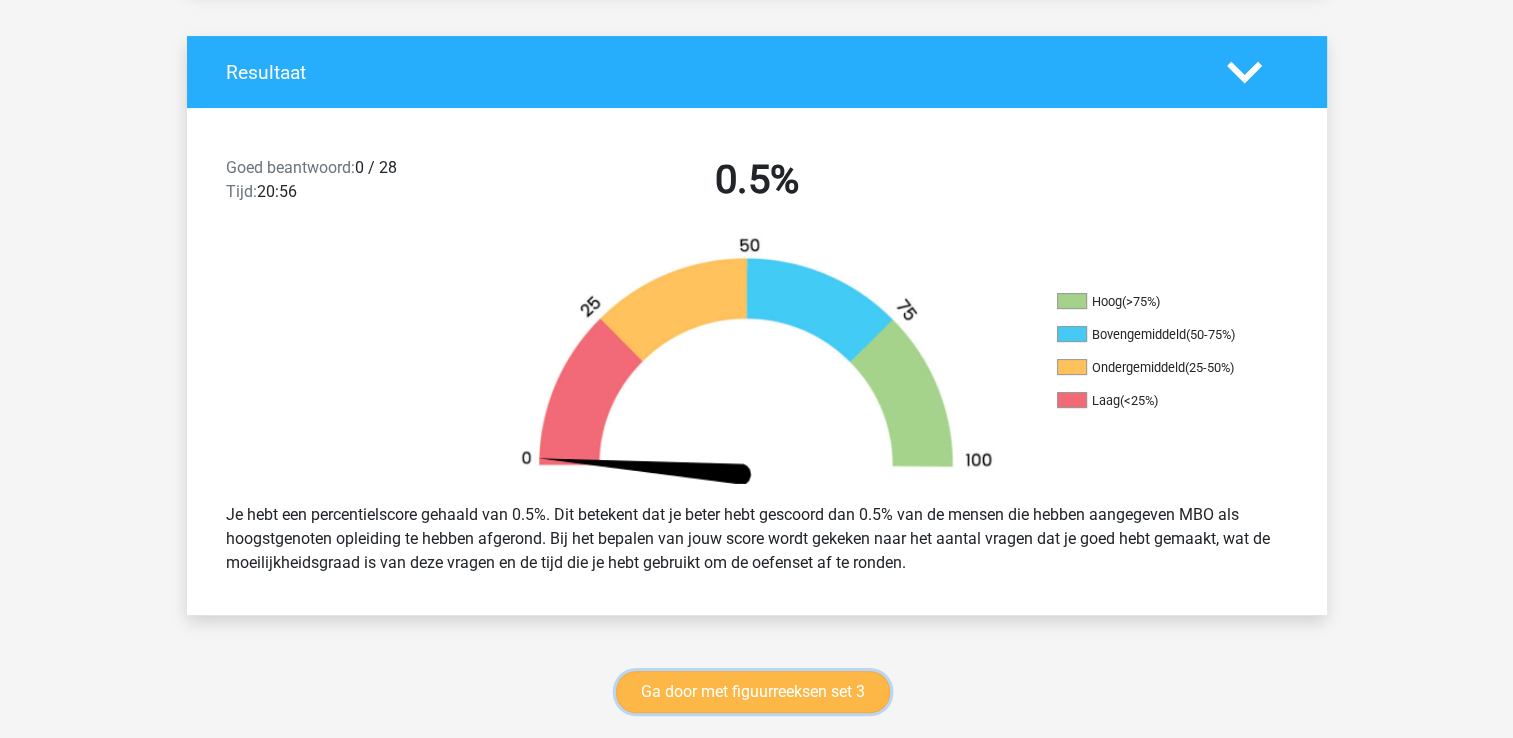 click on "Ga door met figuurreeksen set 3" at bounding box center [753, 692] 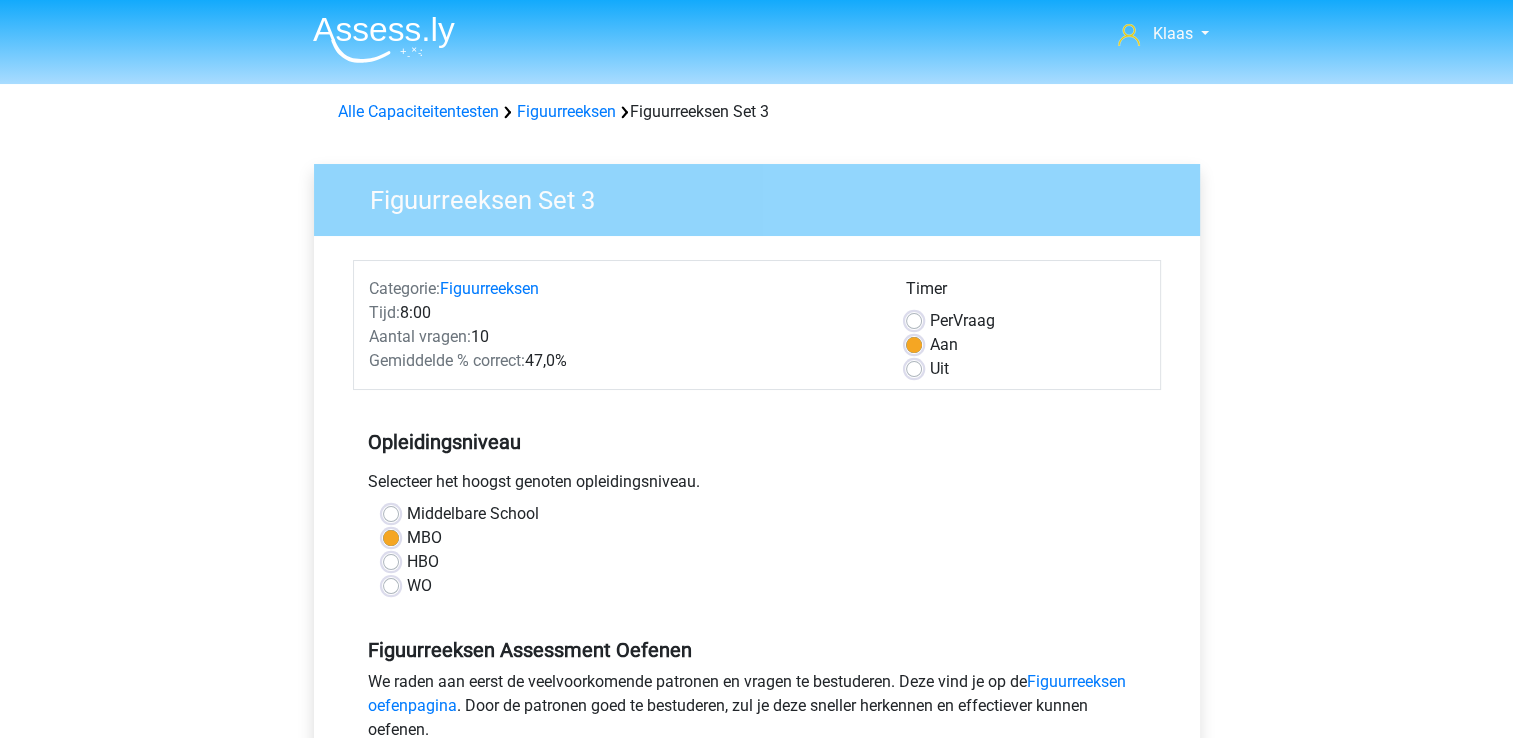 scroll, scrollTop: 400, scrollLeft: 0, axis: vertical 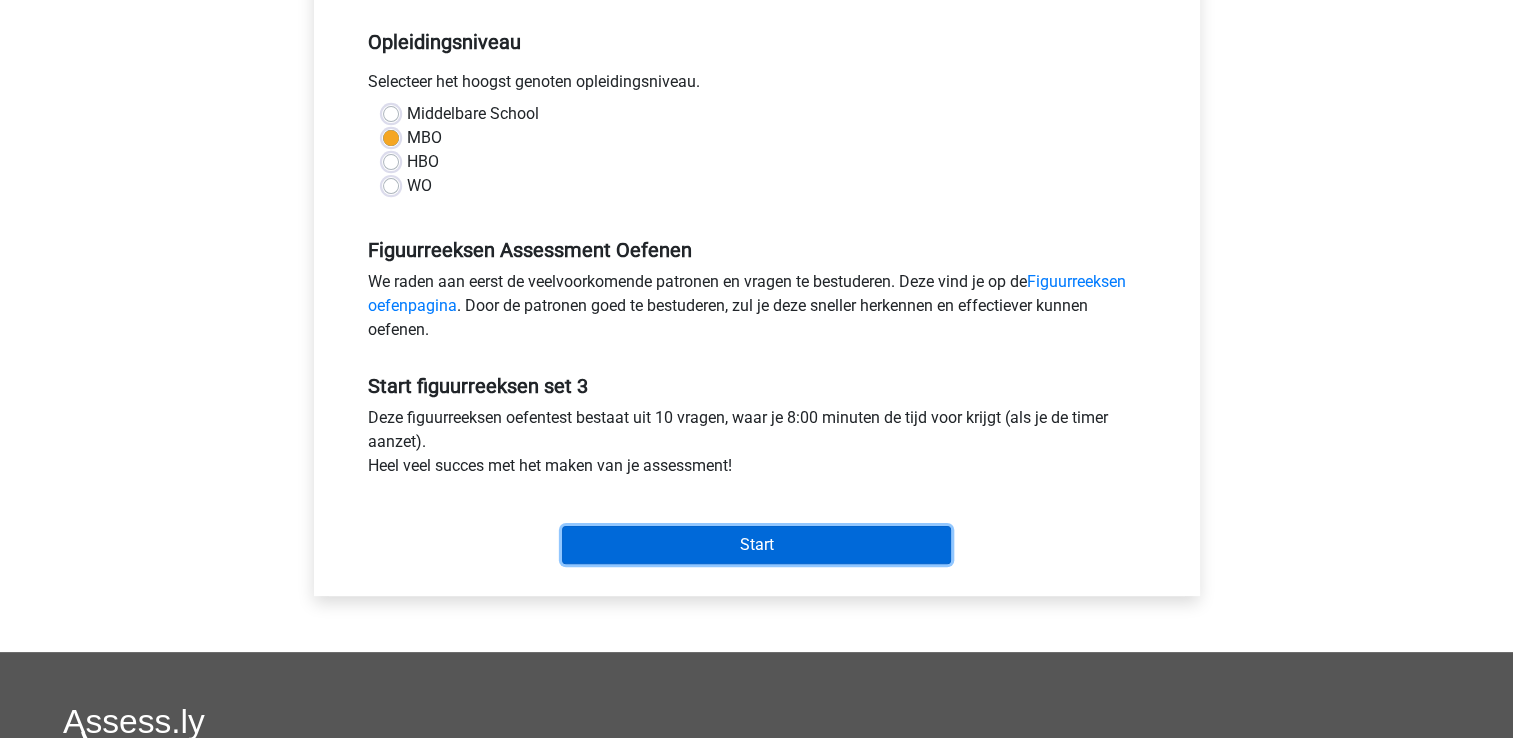 click on "Start" at bounding box center [756, 545] 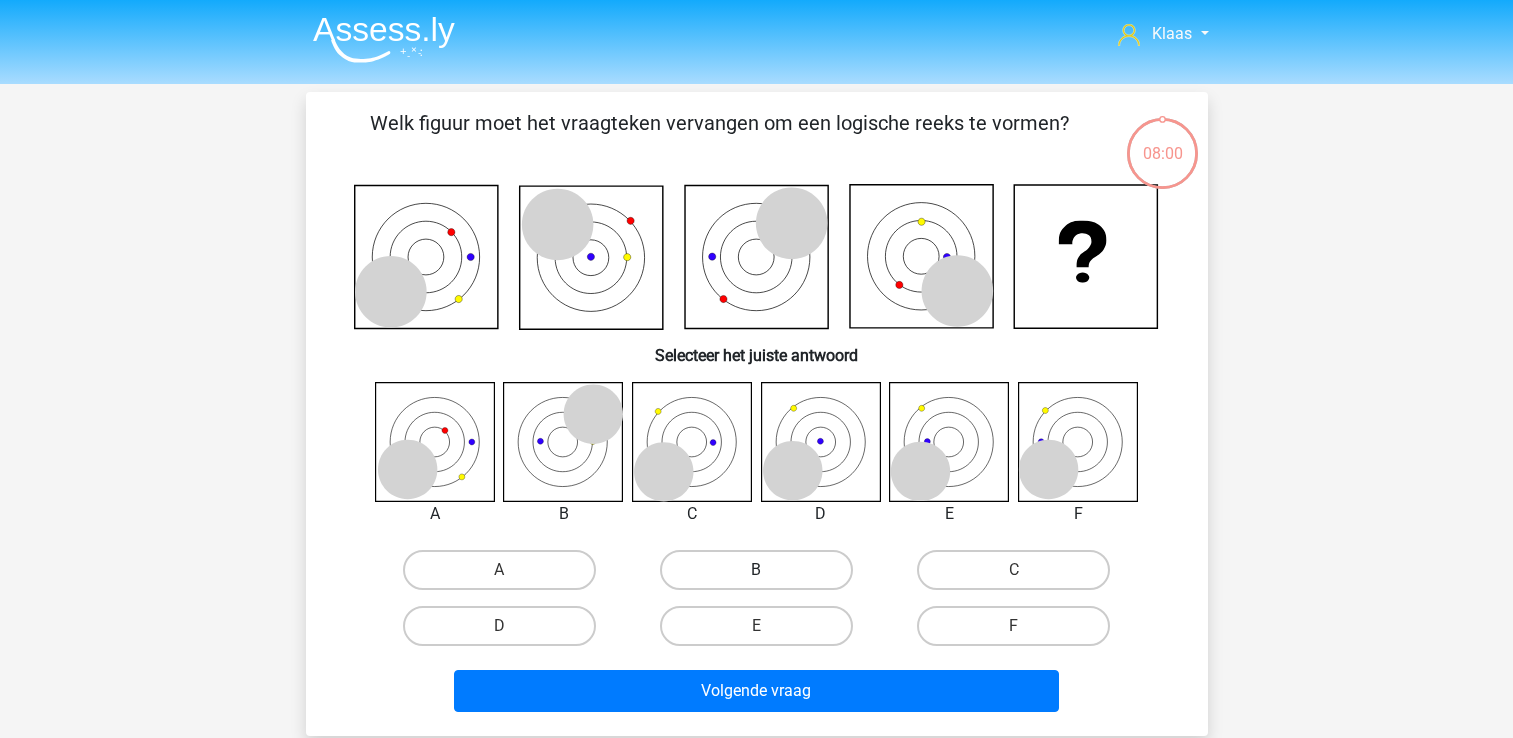 scroll, scrollTop: 0, scrollLeft: 0, axis: both 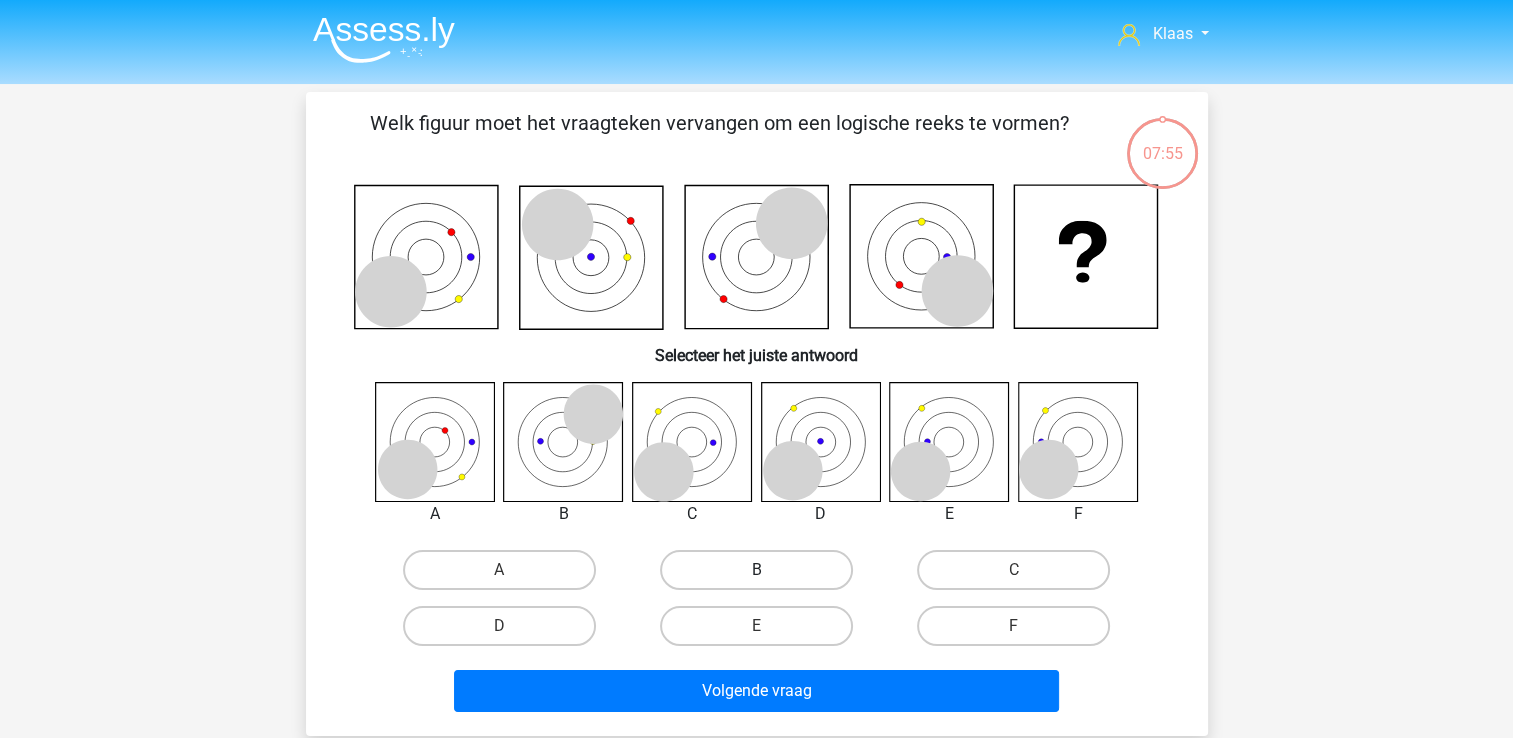 click on "B" at bounding box center (756, 570) 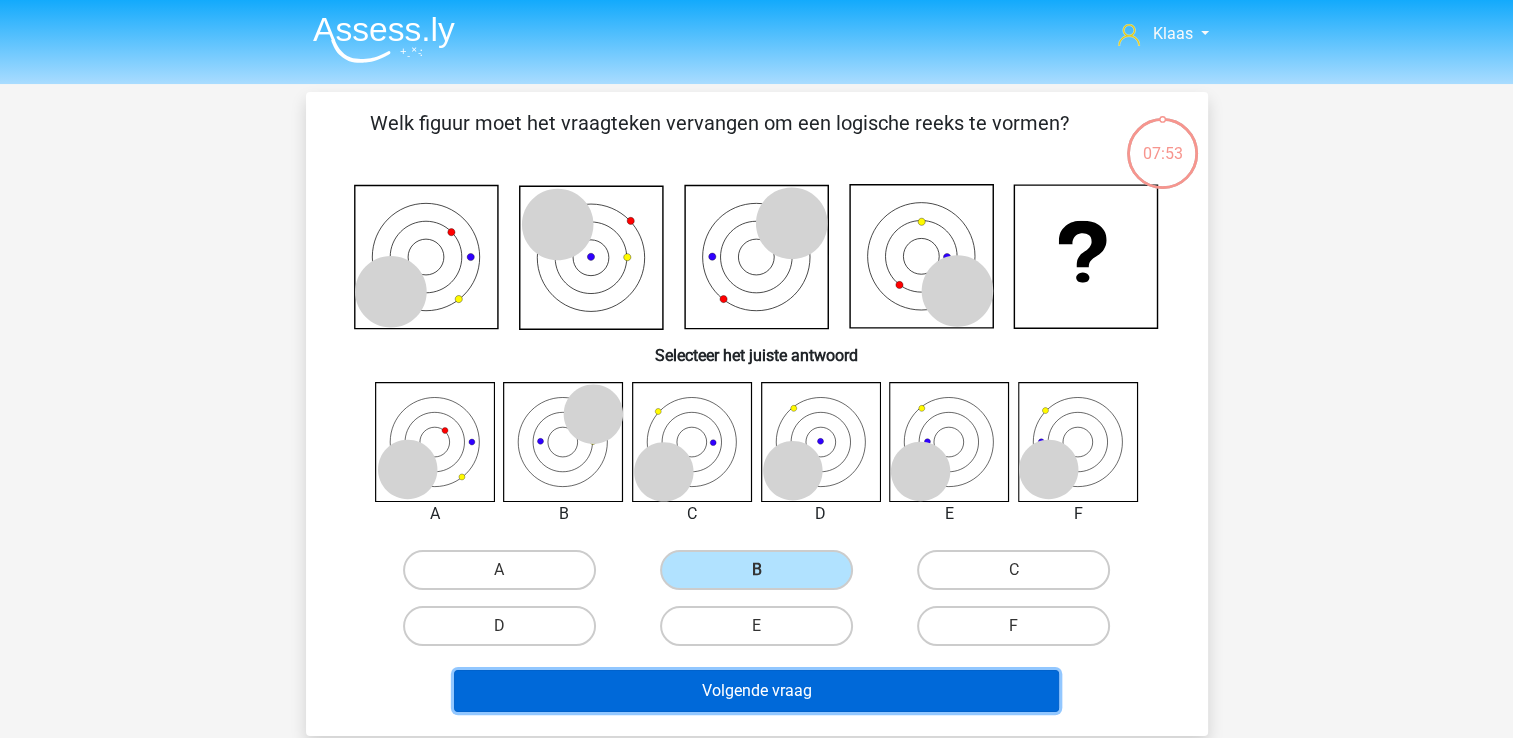 click on "Volgende vraag" at bounding box center (756, 691) 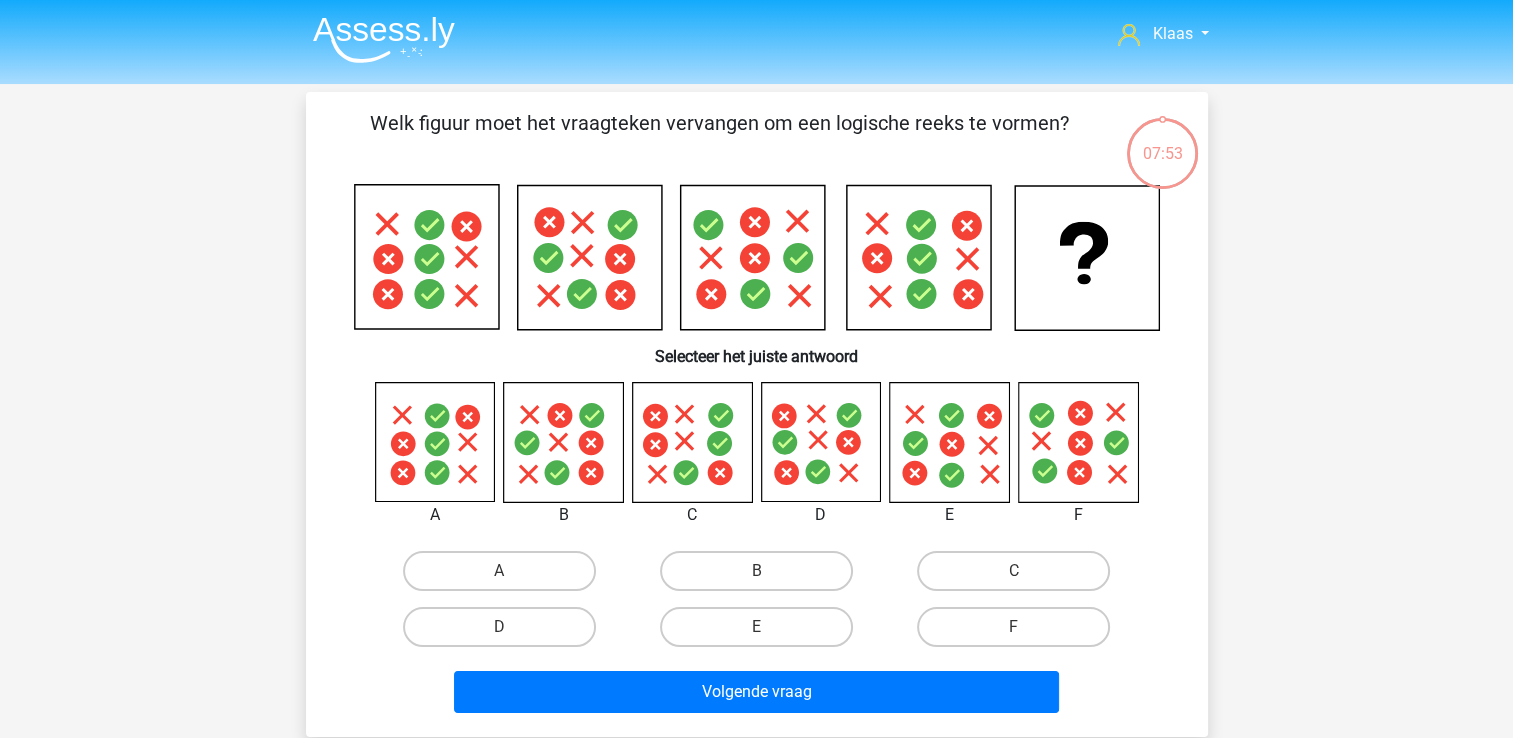 scroll, scrollTop: 92, scrollLeft: 0, axis: vertical 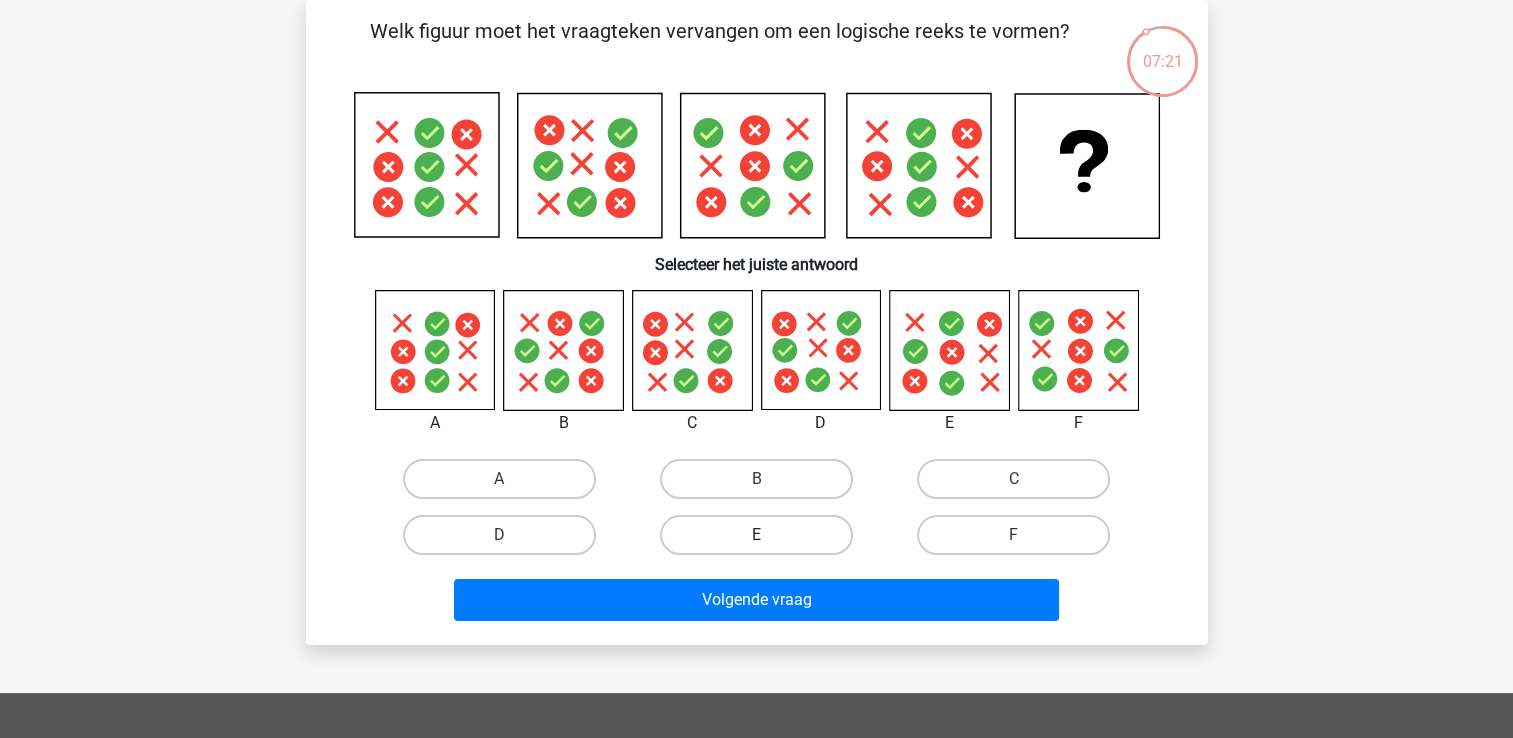 click on "E" at bounding box center (756, 535) 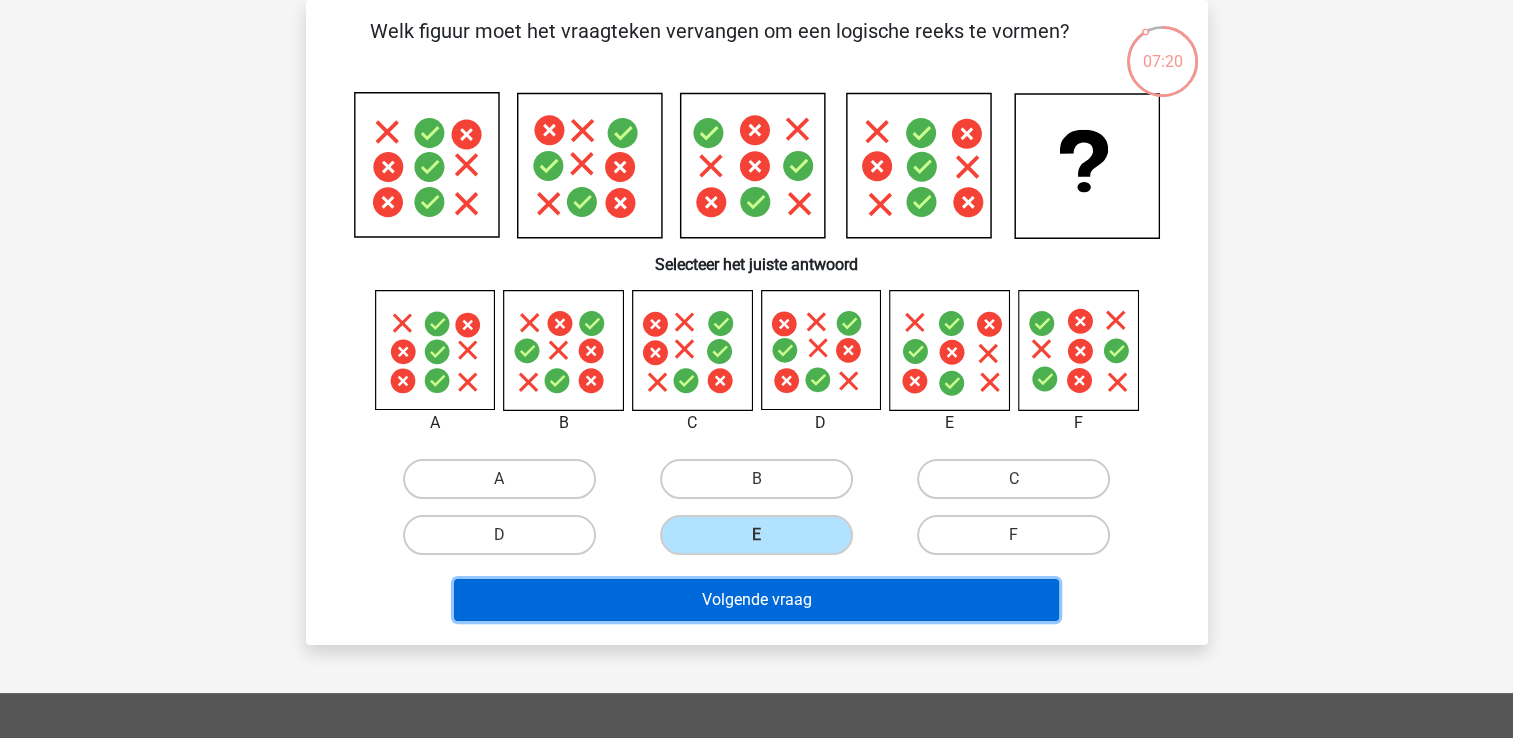 click on "Volgende vraag" at bounding box center (756, 600) 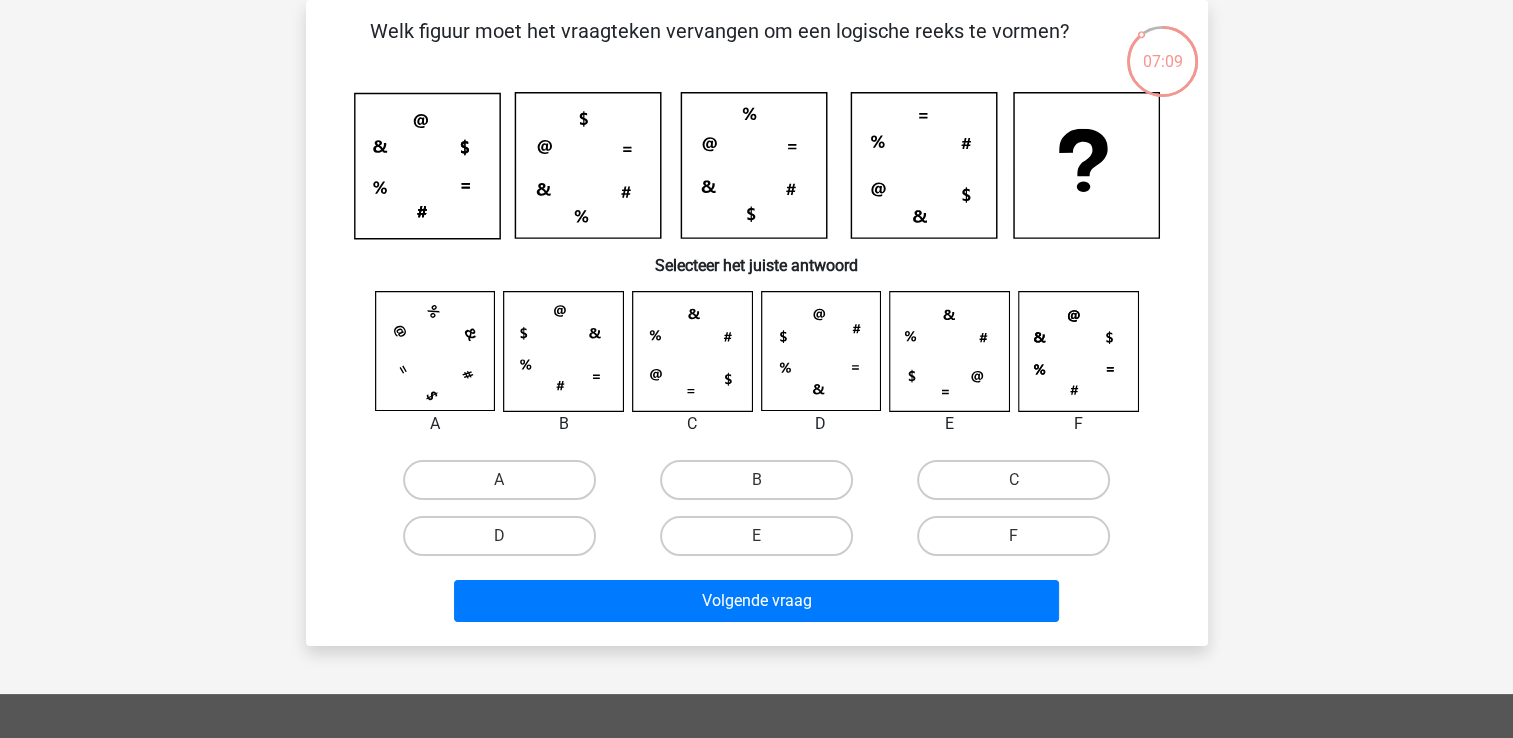 click 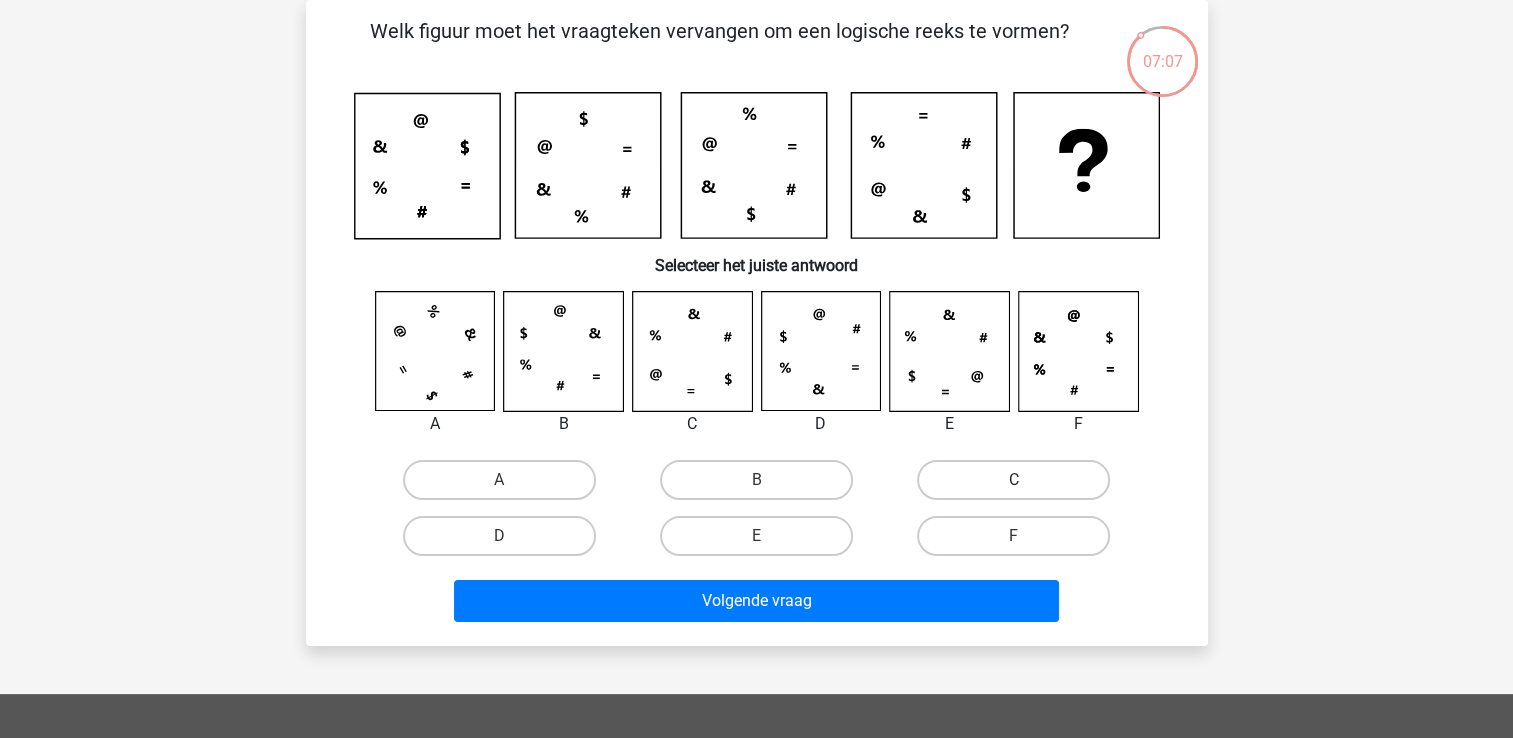click on "C" at bounding box center (1013, 480) 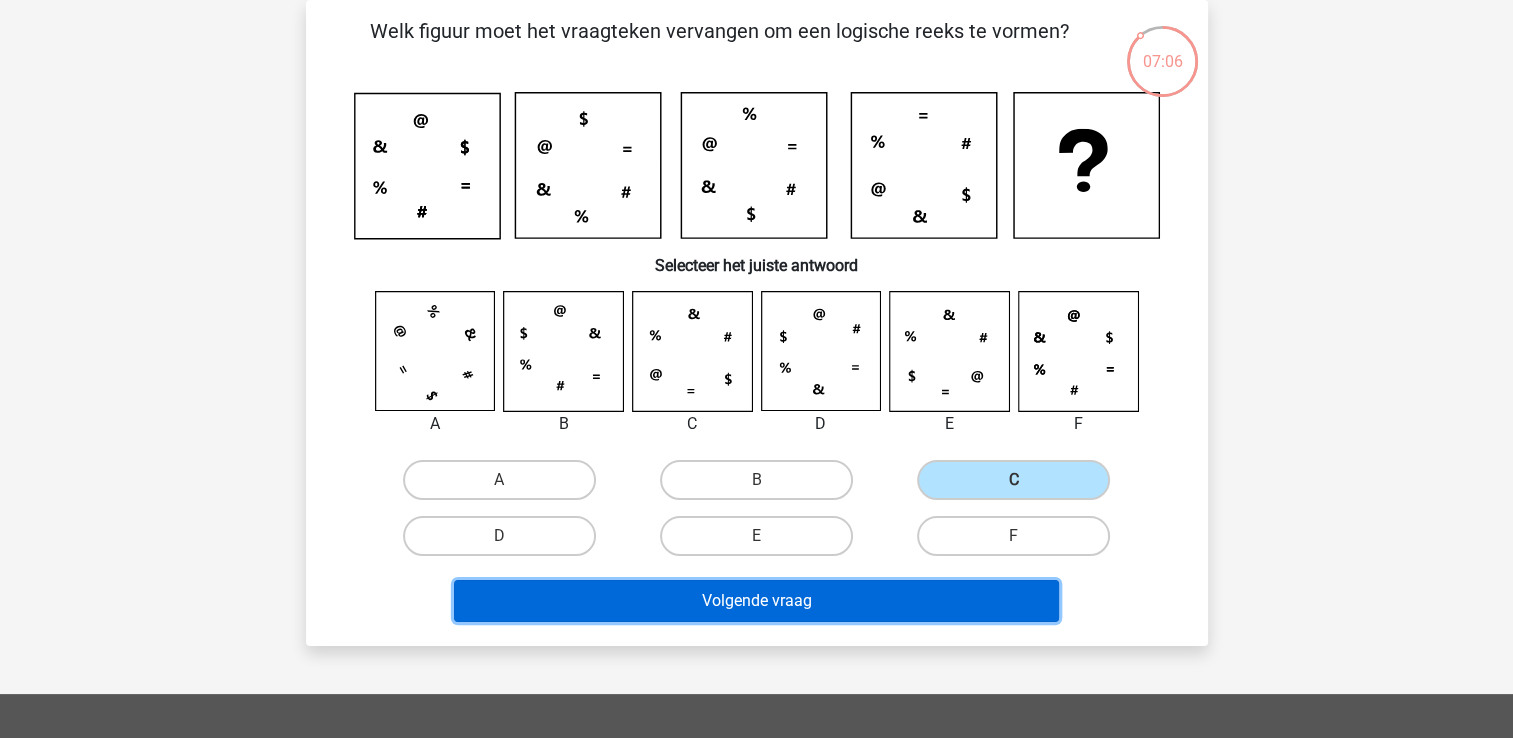 click on "Volgende vraag" at bounding box center [756, 601] 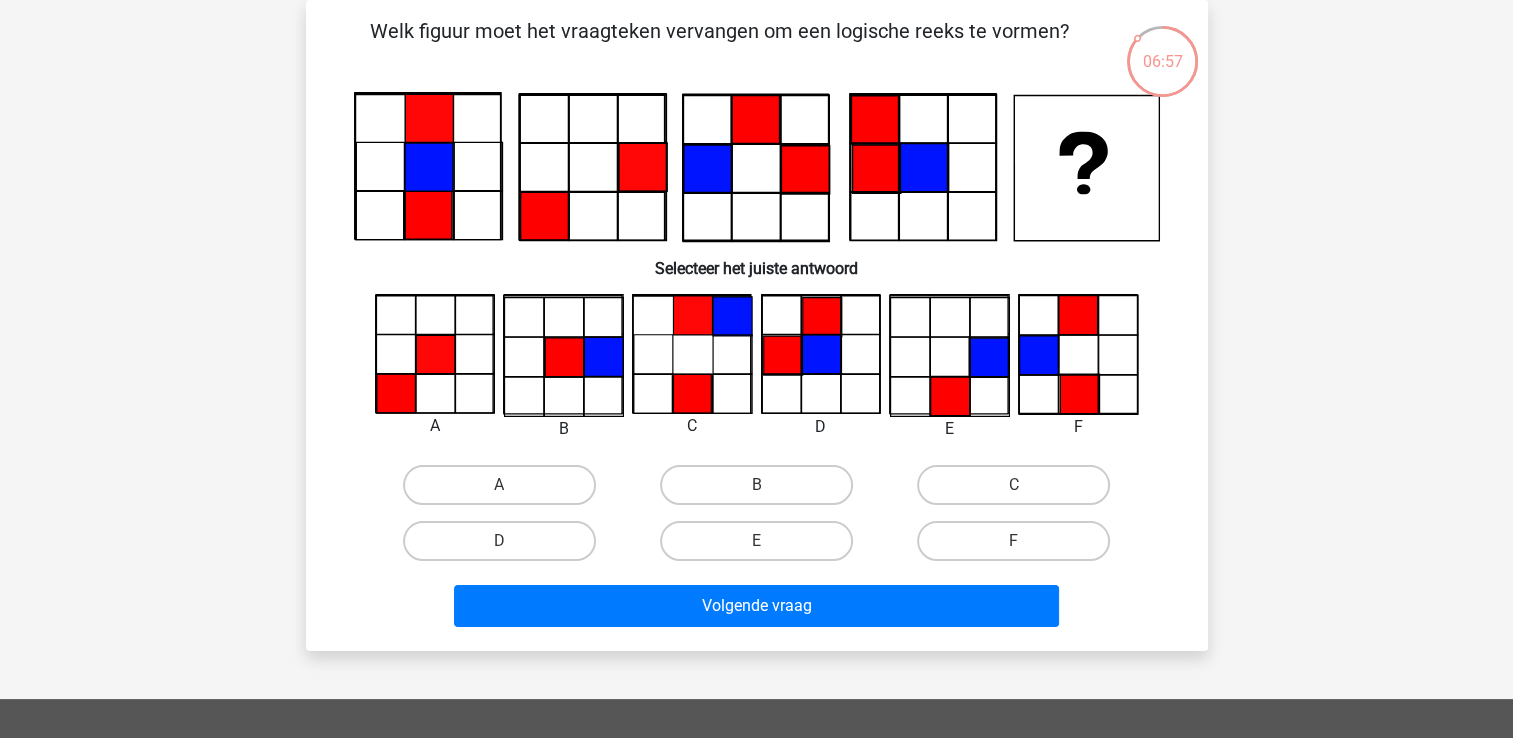 click on "B" at bounding box center (762, 491) 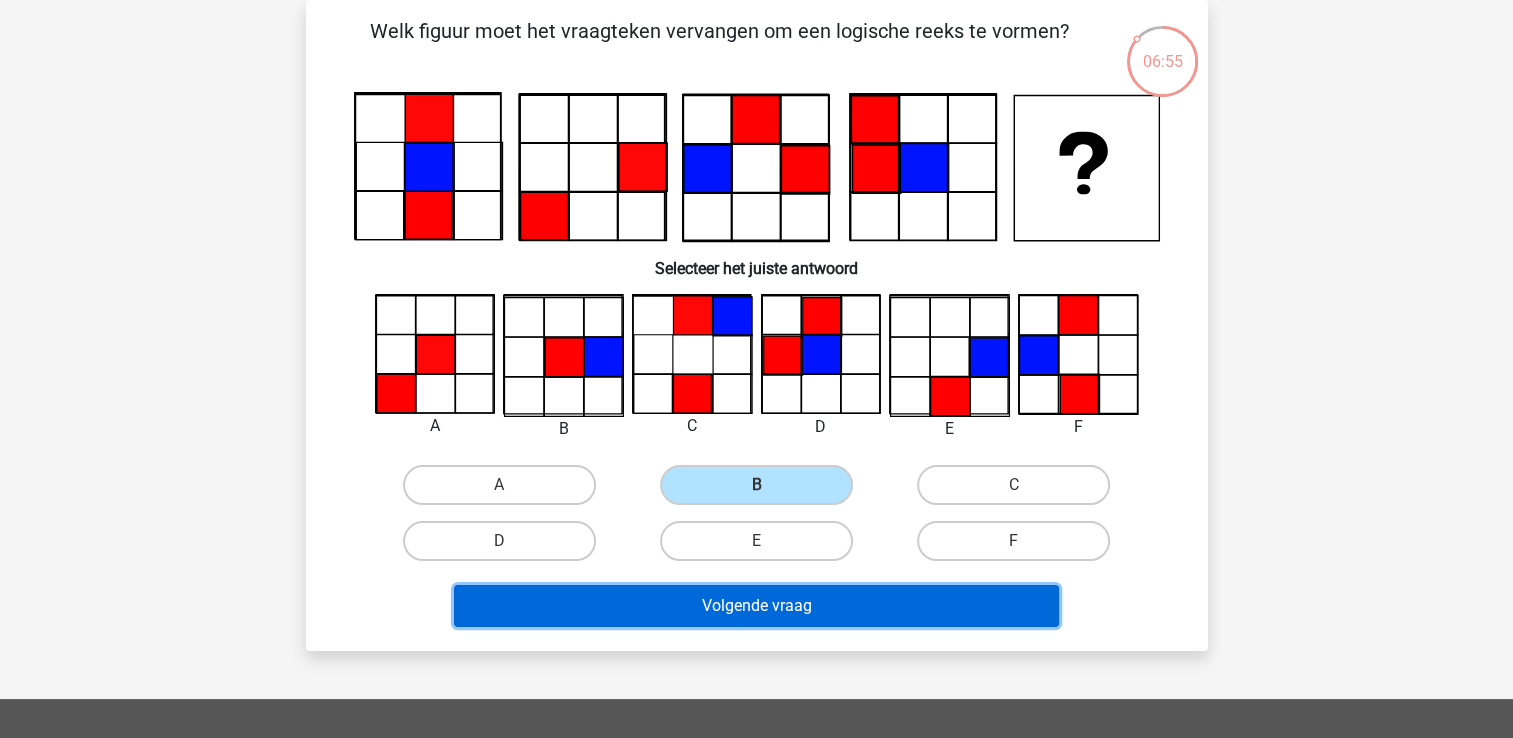 click on "Volgende vraag" at bounding box center (756, 606) 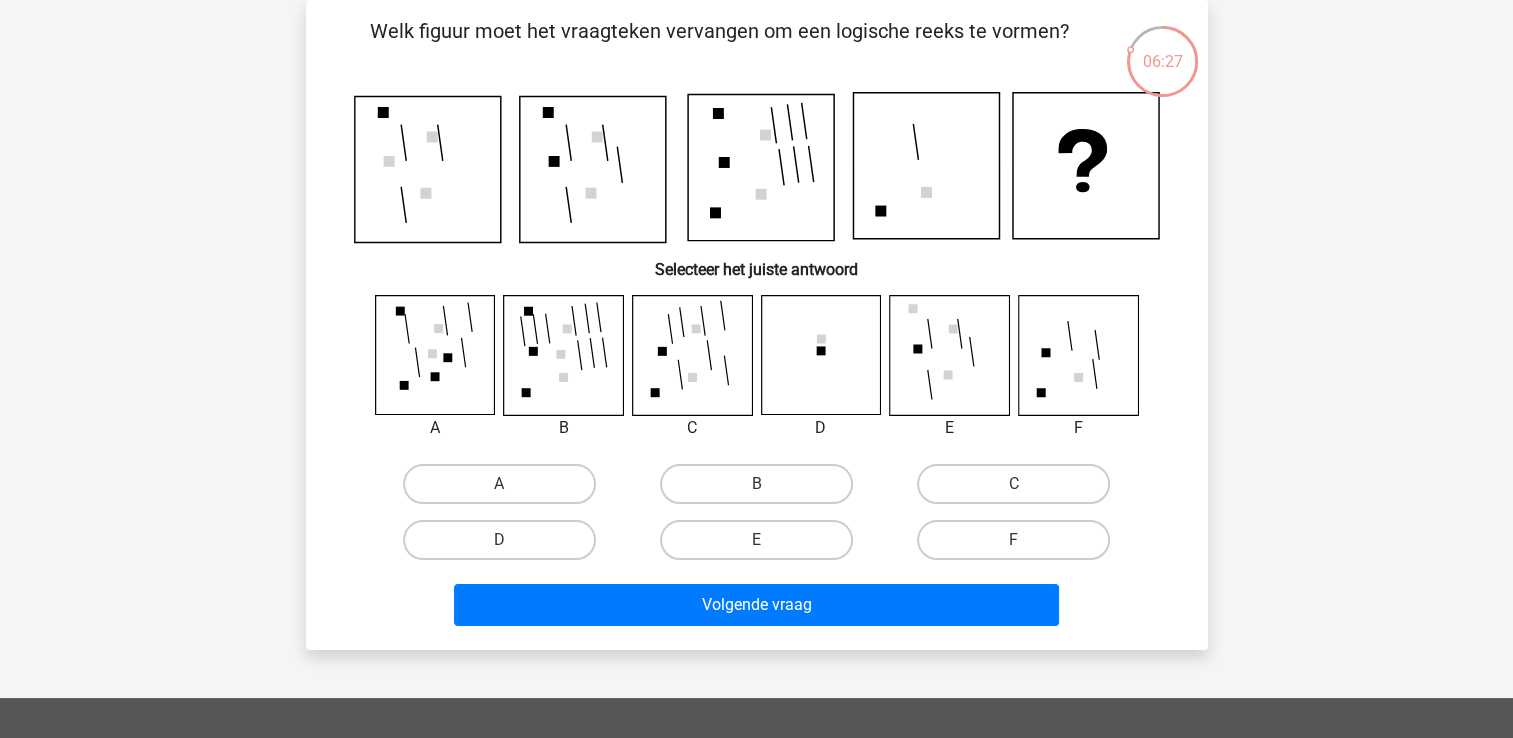click 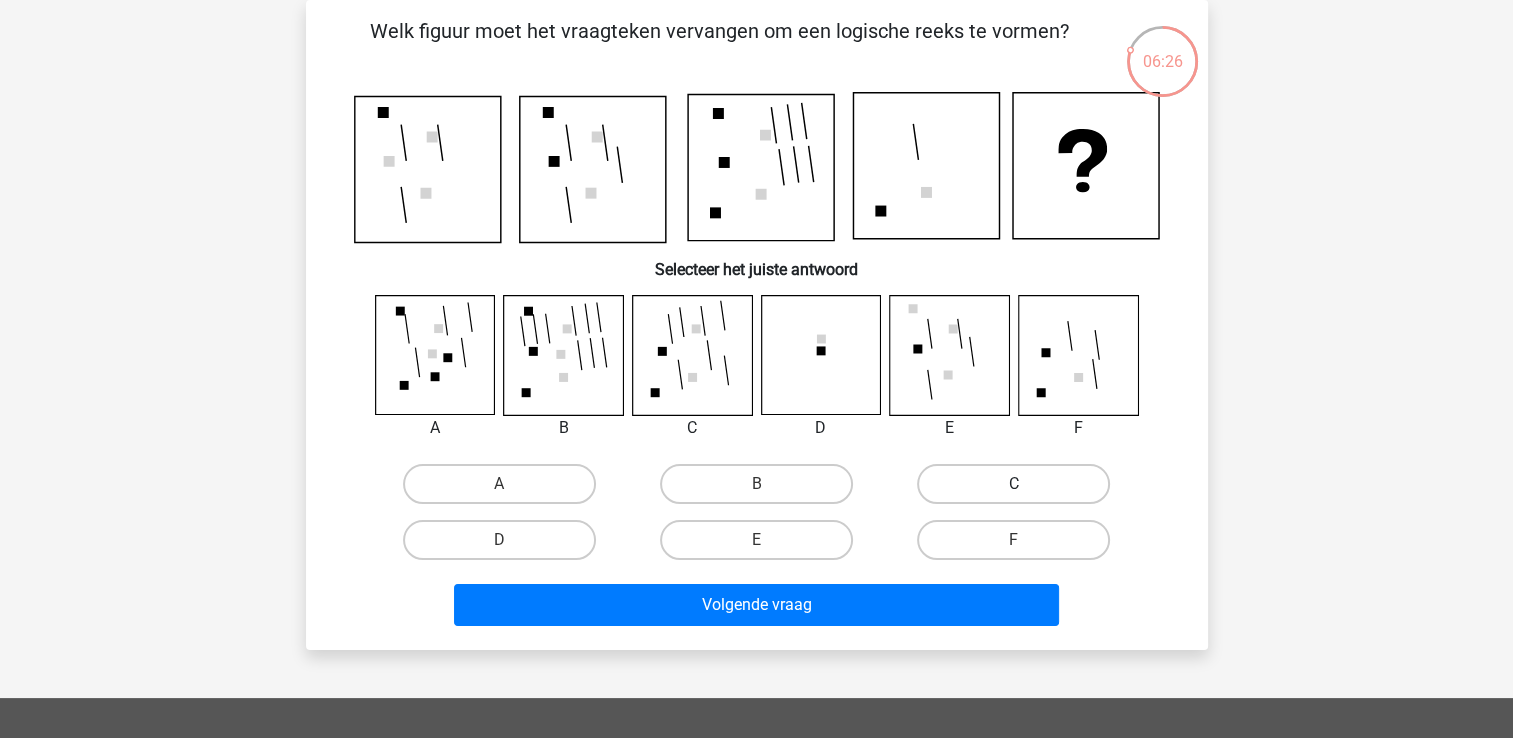 click on "C" at bounding box center (1013, 484) 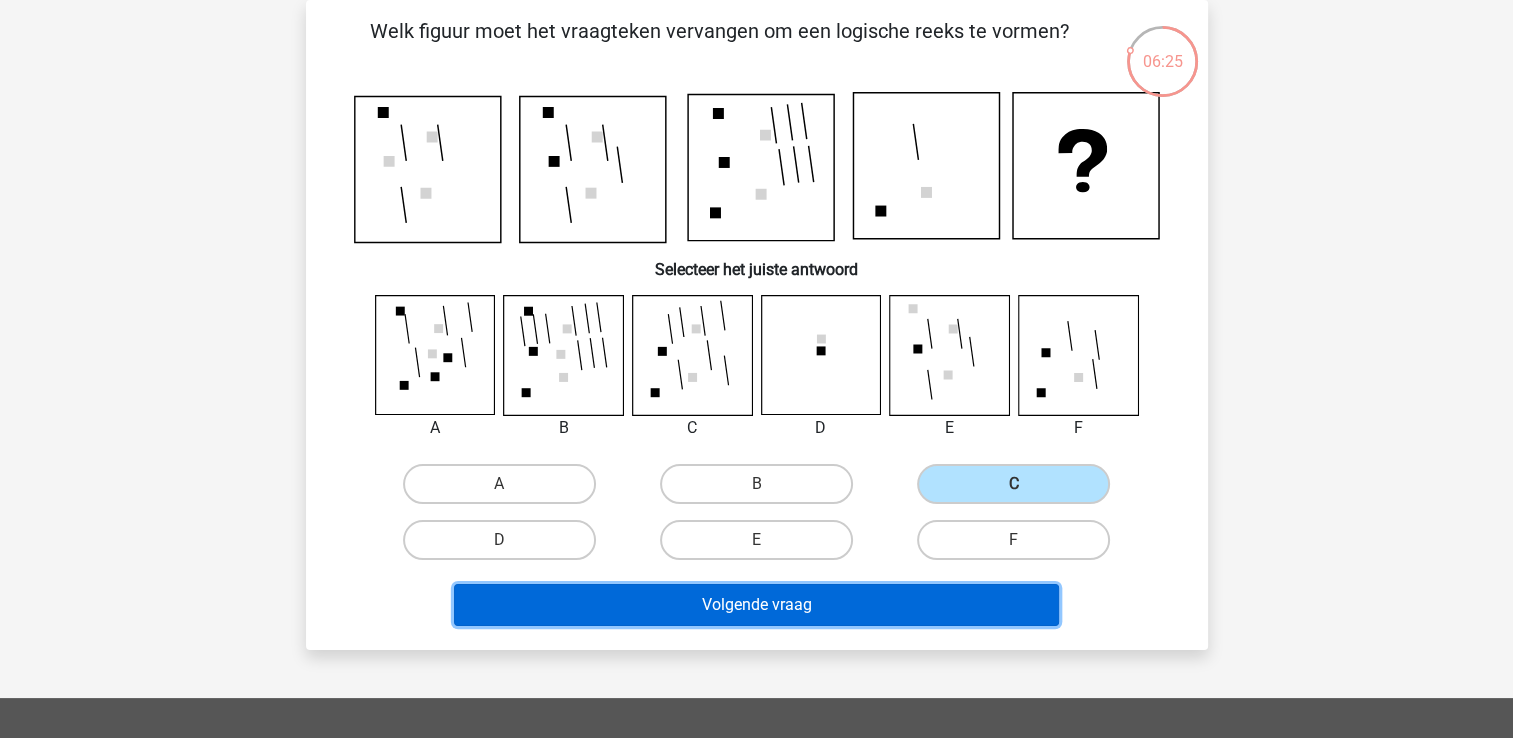 click on "Volgende vraag" at bounding box center [756, 605] 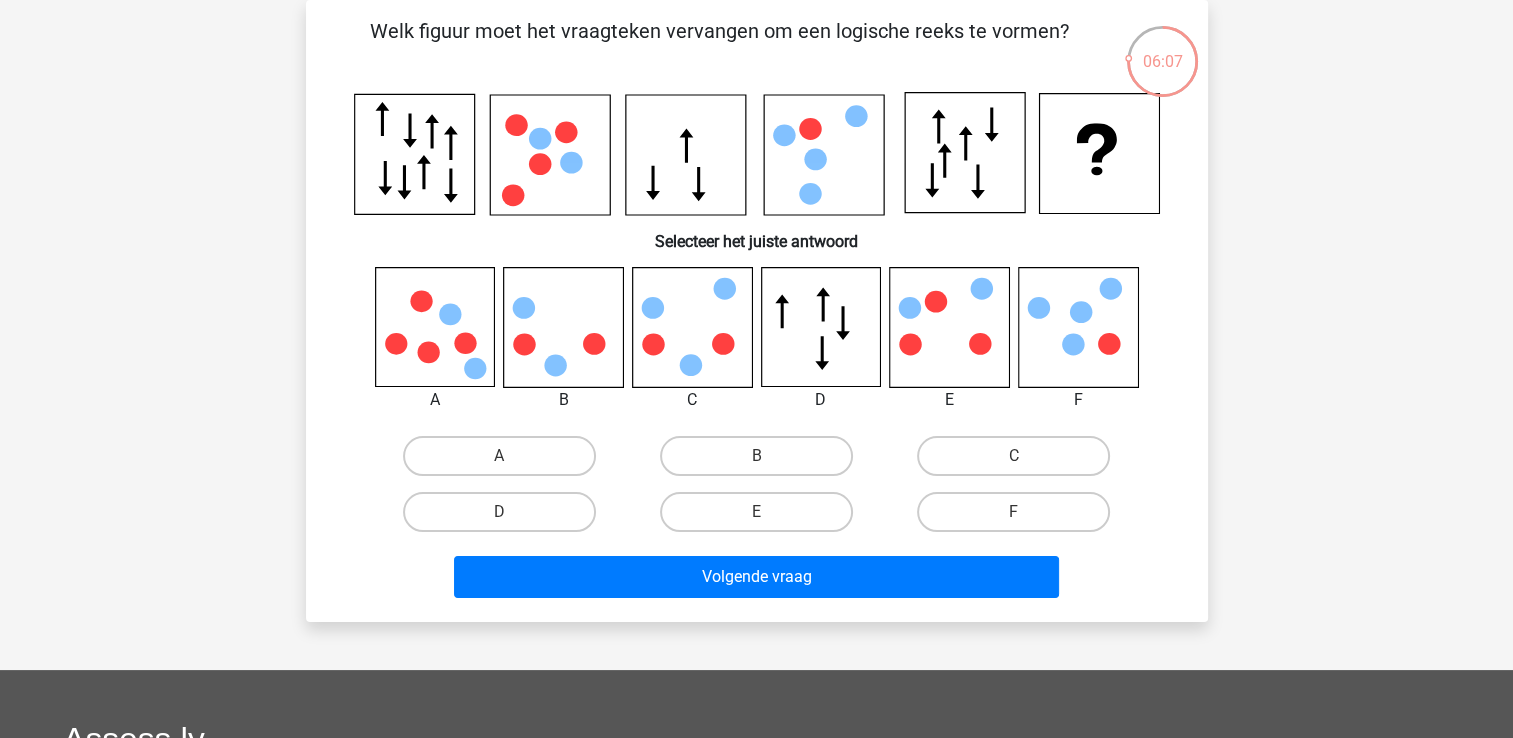 click 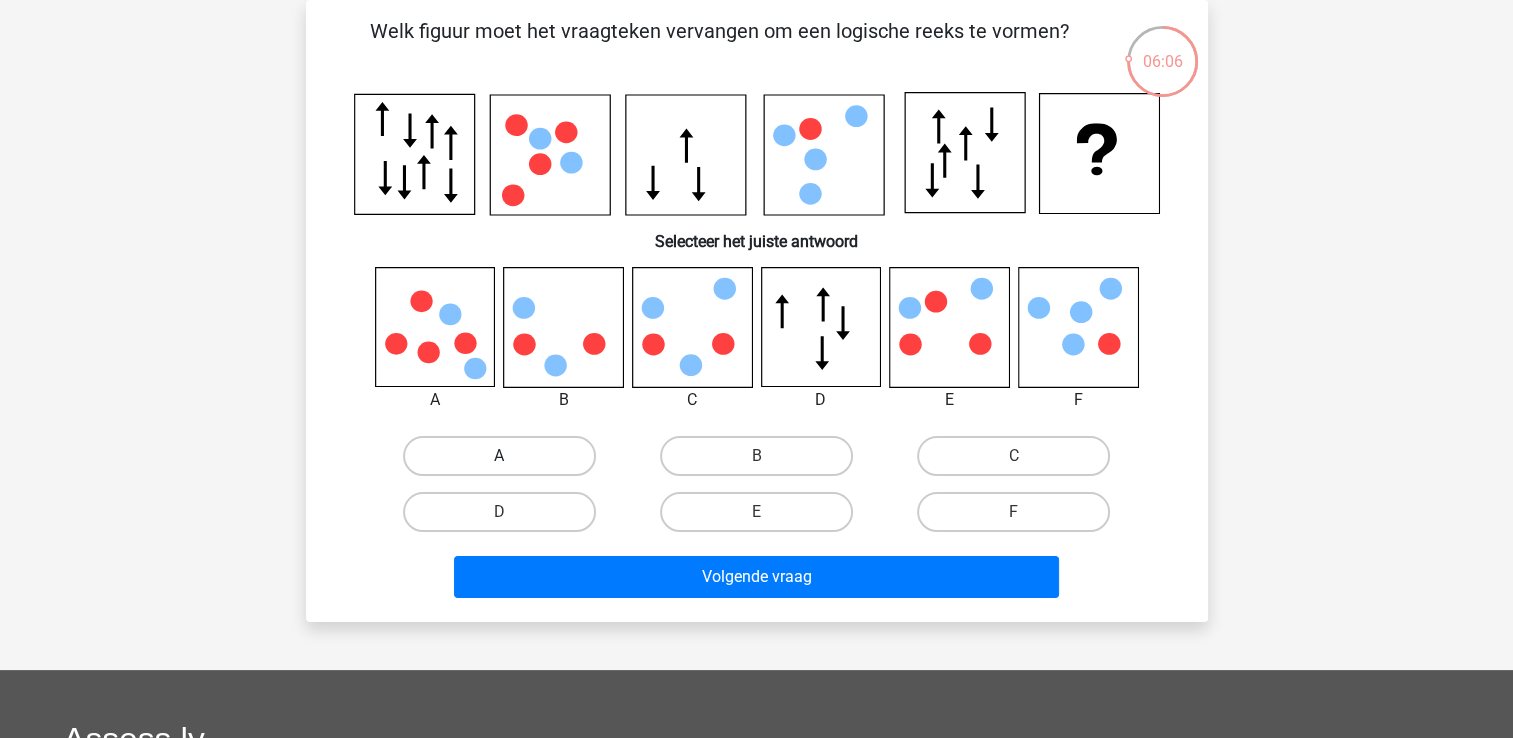 click on "A" at bounding box center [499, 456] 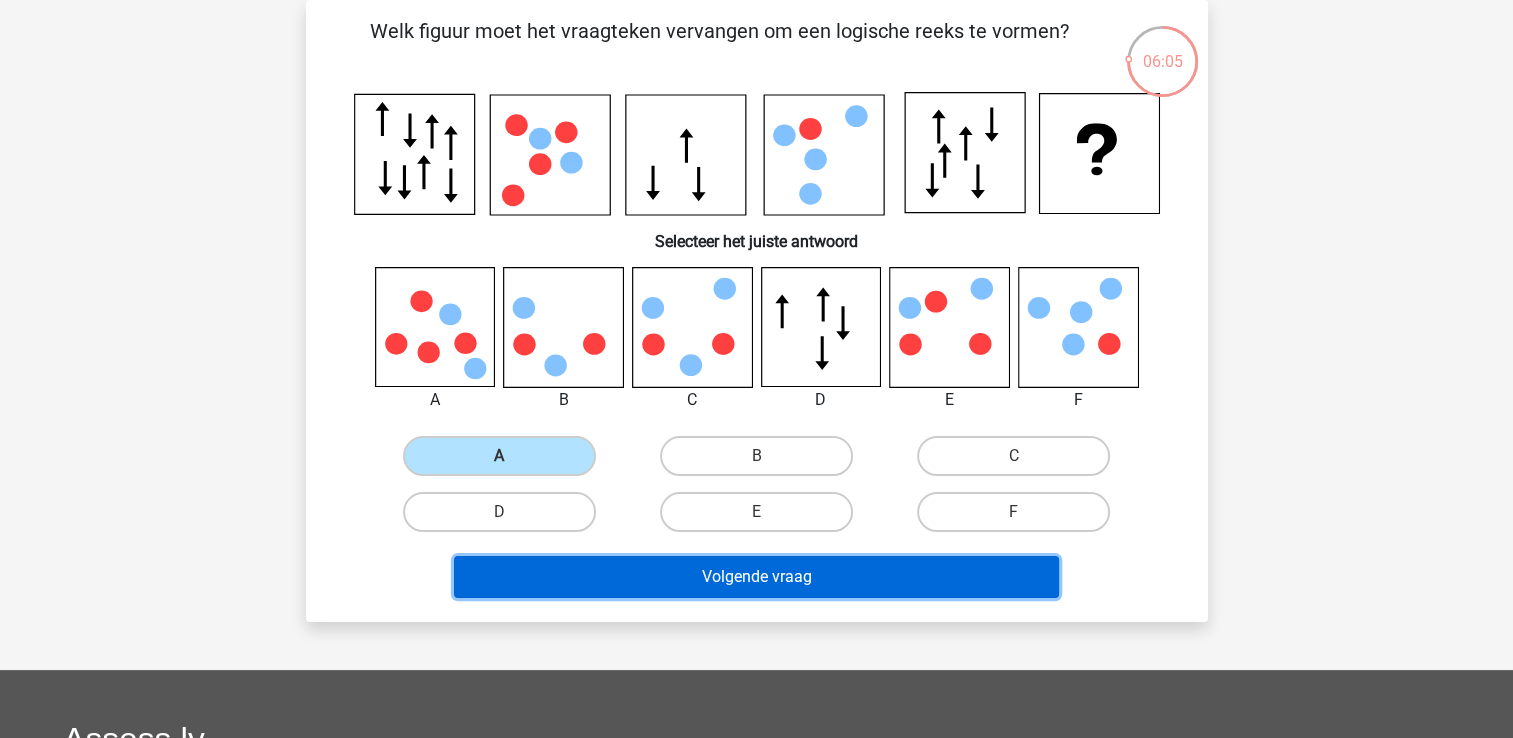 click on "Volgende vraag" at bounding box center [756, 577] 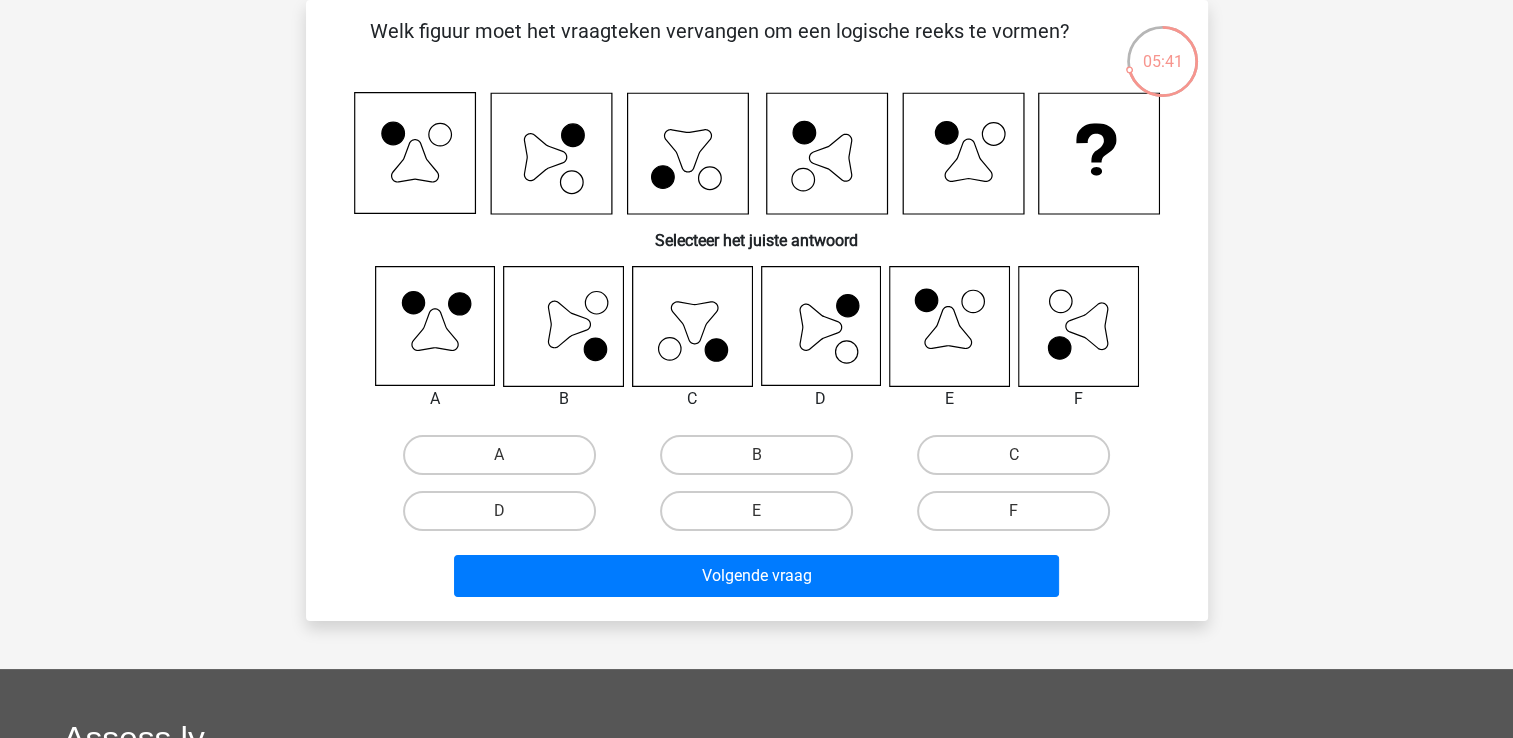 click 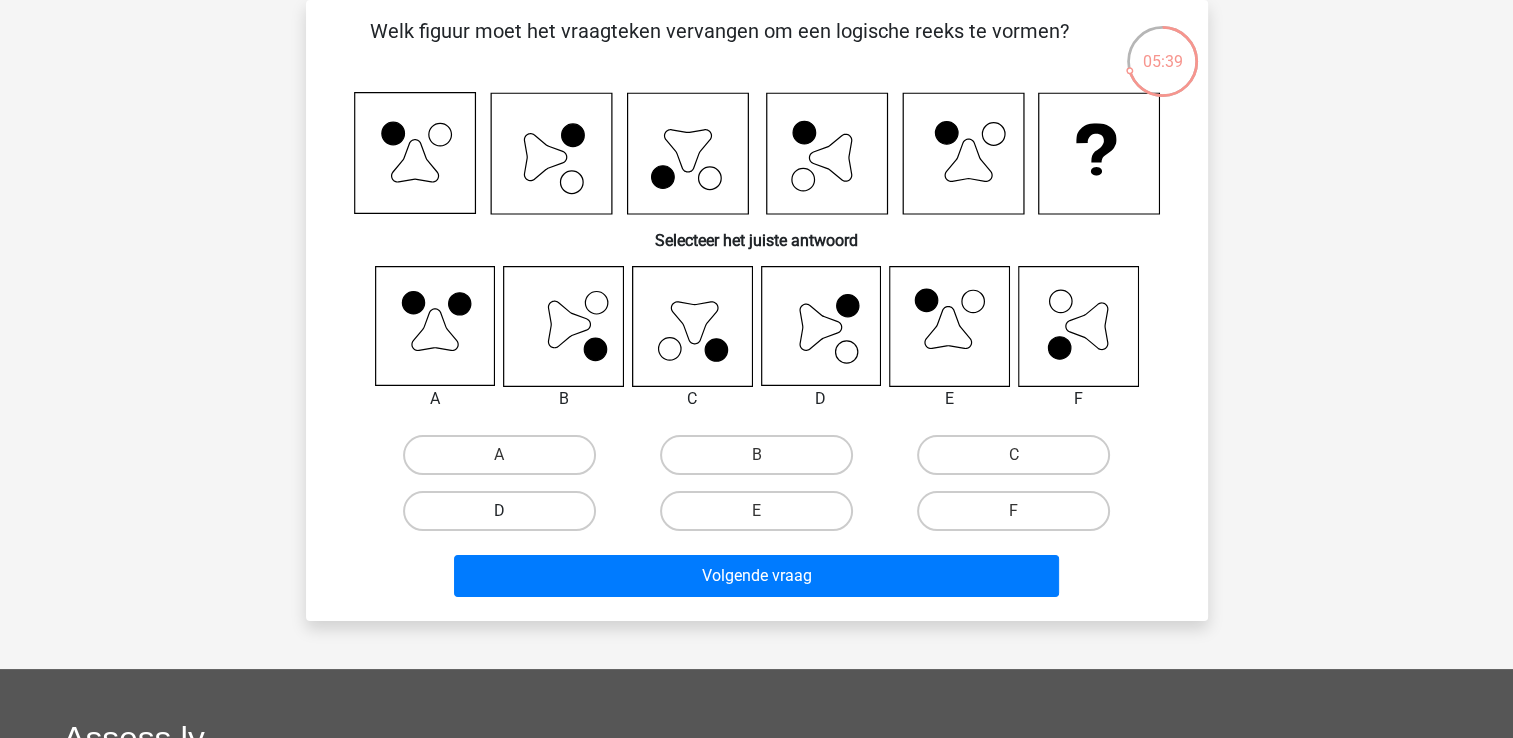 click on "D" at bounding box center (499, 511) 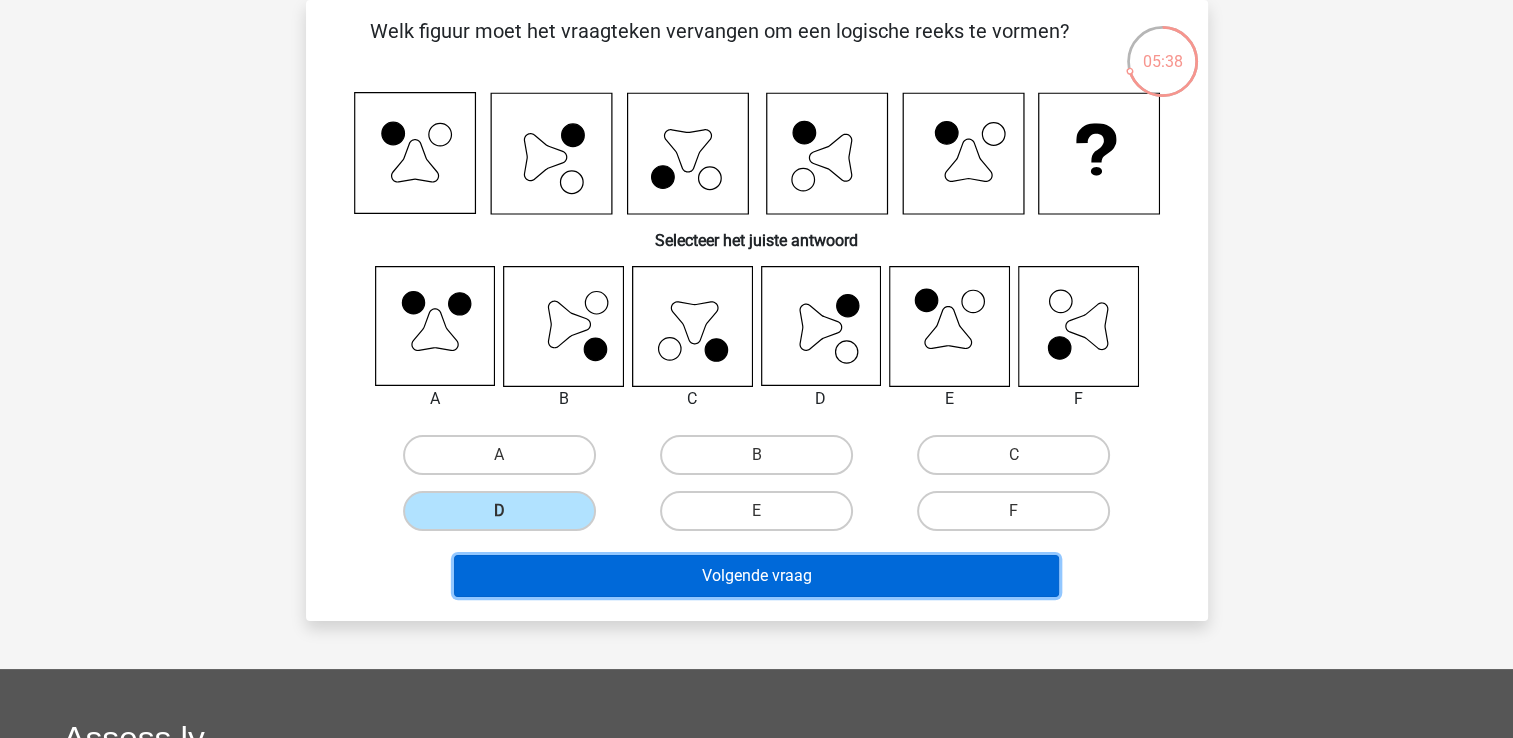 click on "Volgende vraag" at bounding box center (756, 576) 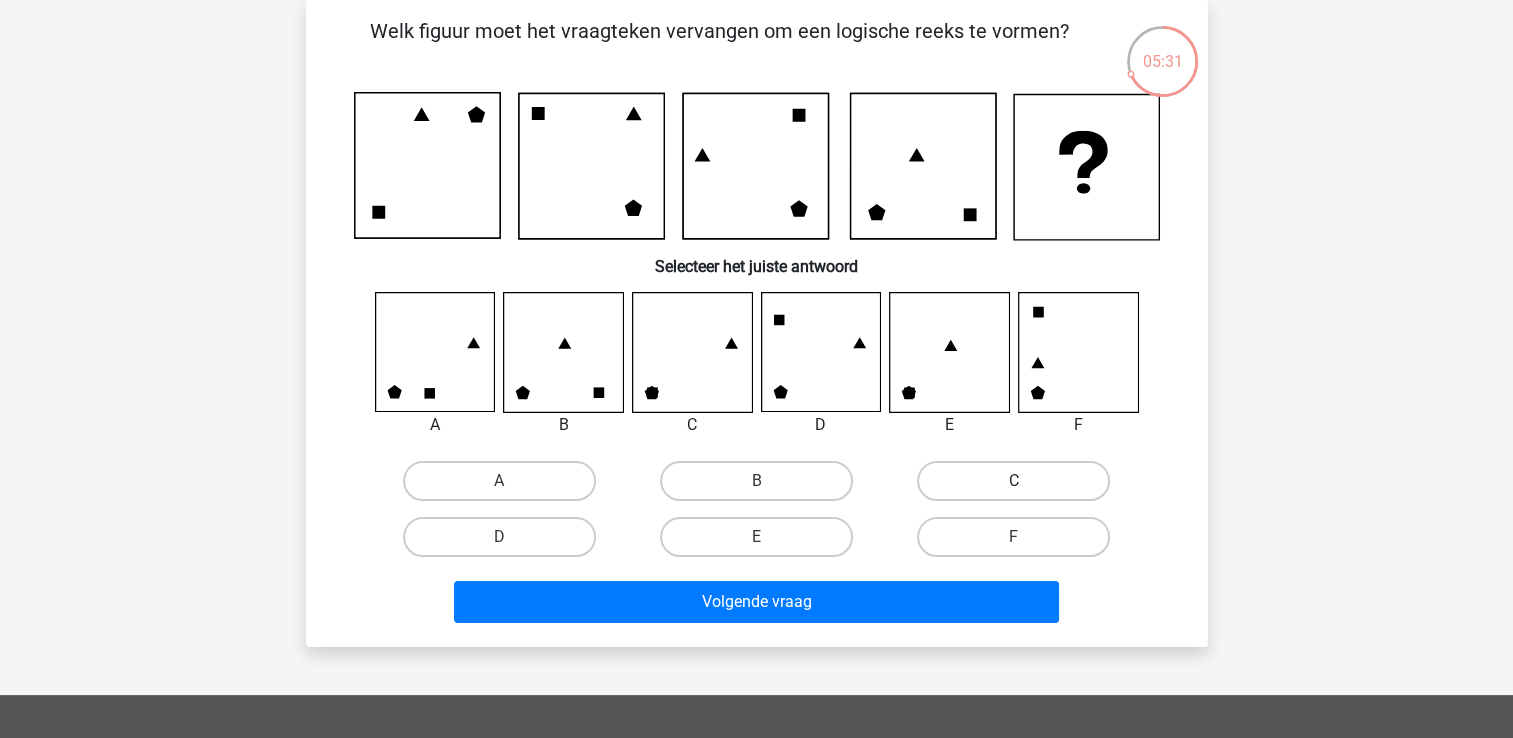 click on "C" at bounding box center [1013, 481] 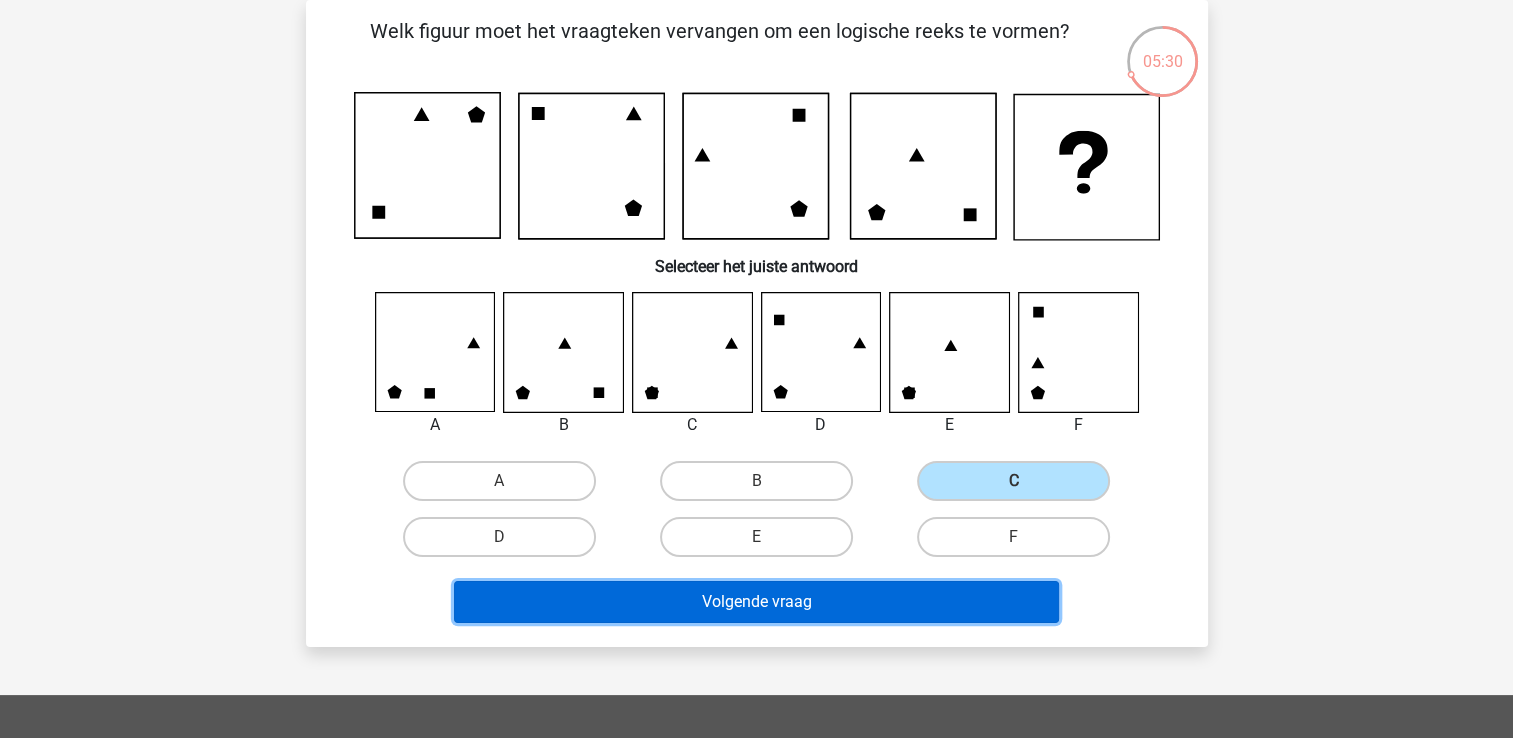 click on "Volgende vraag" at bounding box center [756, 602] 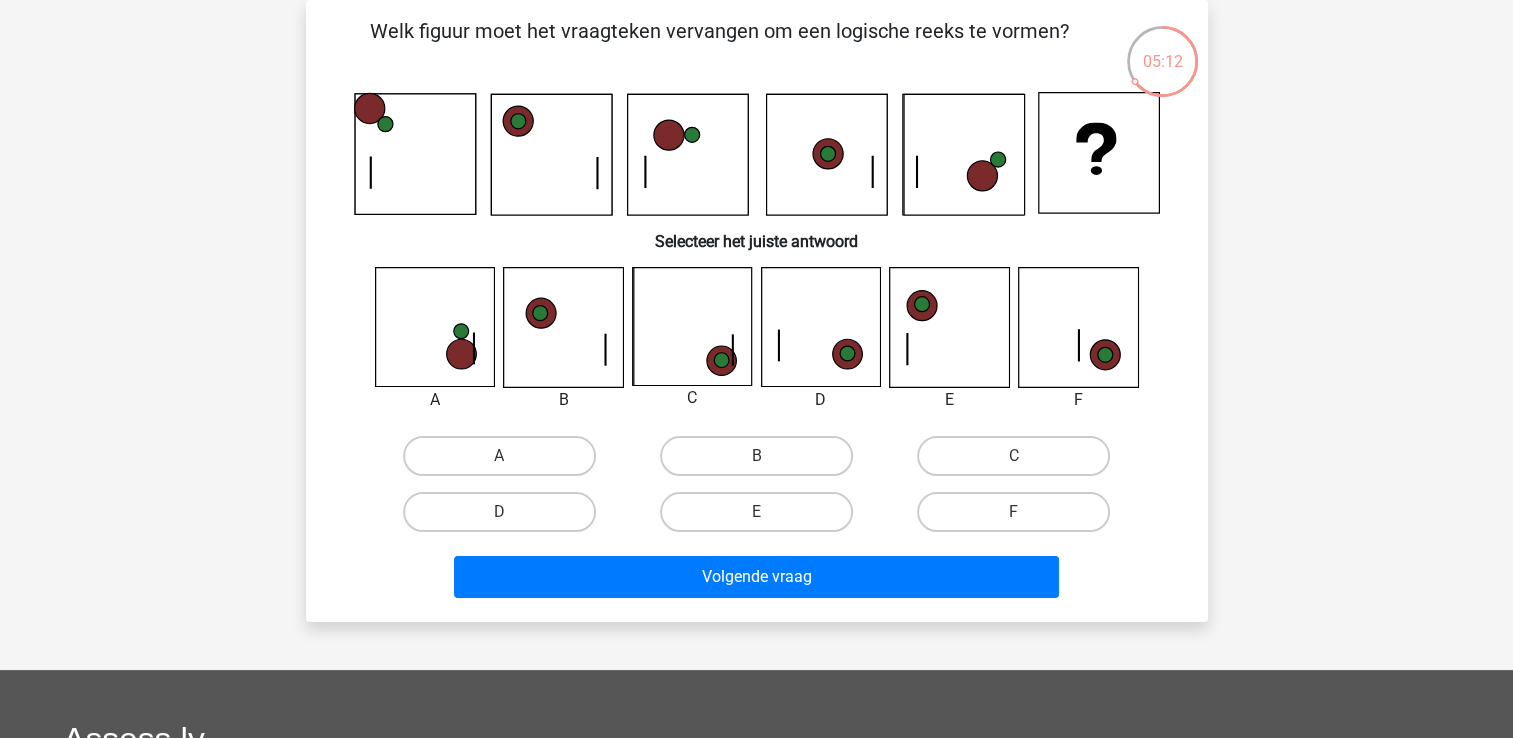 click 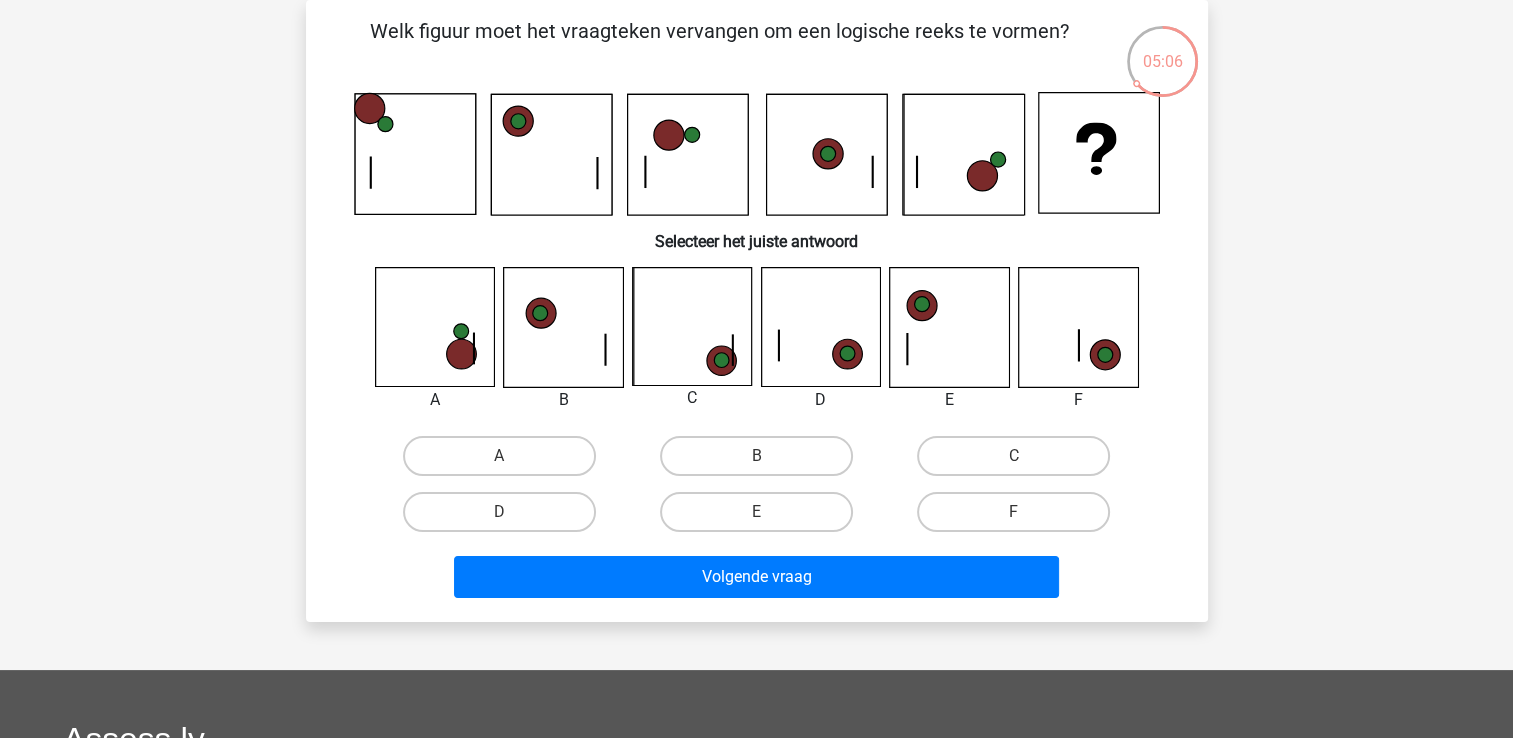 click 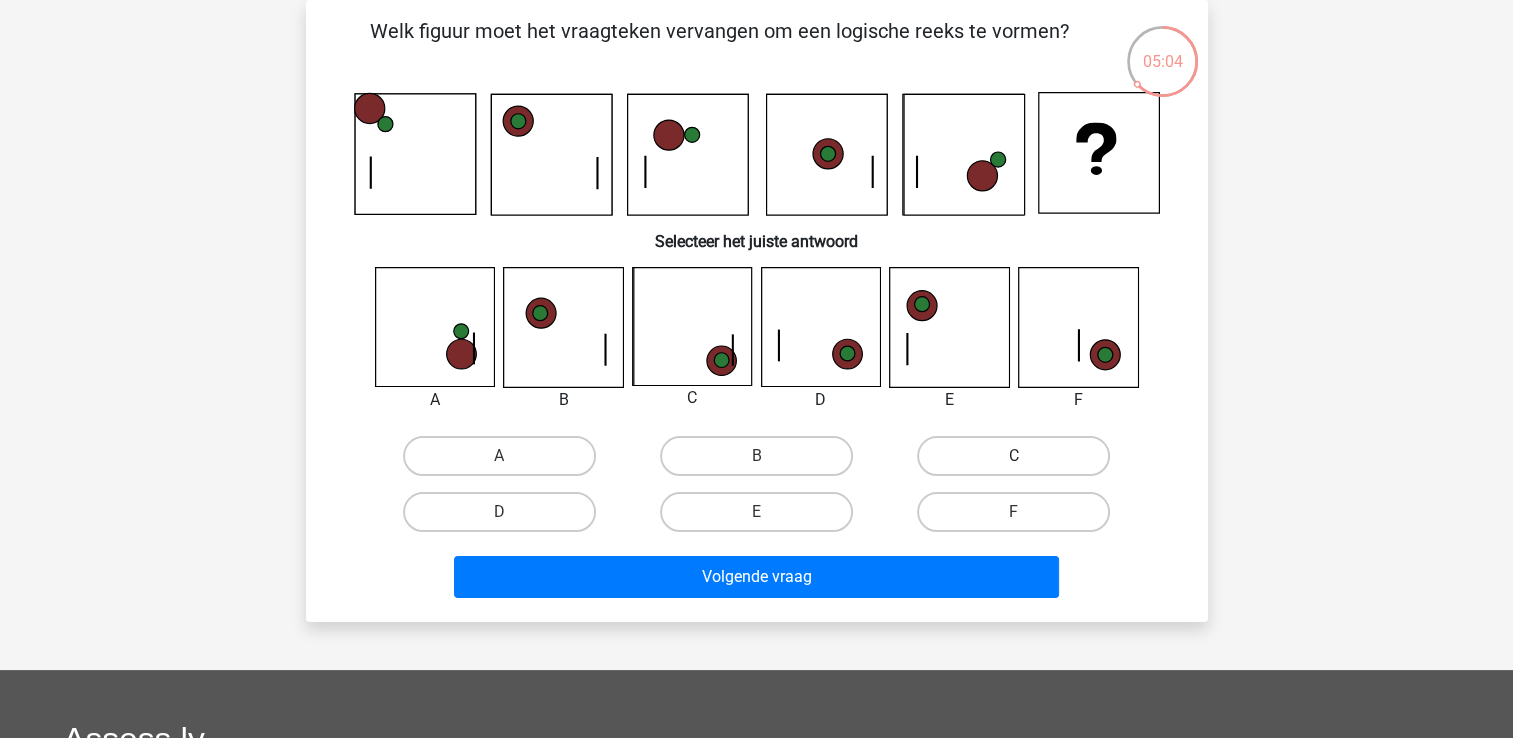 click on "C" at bounding box center [1013, 456] 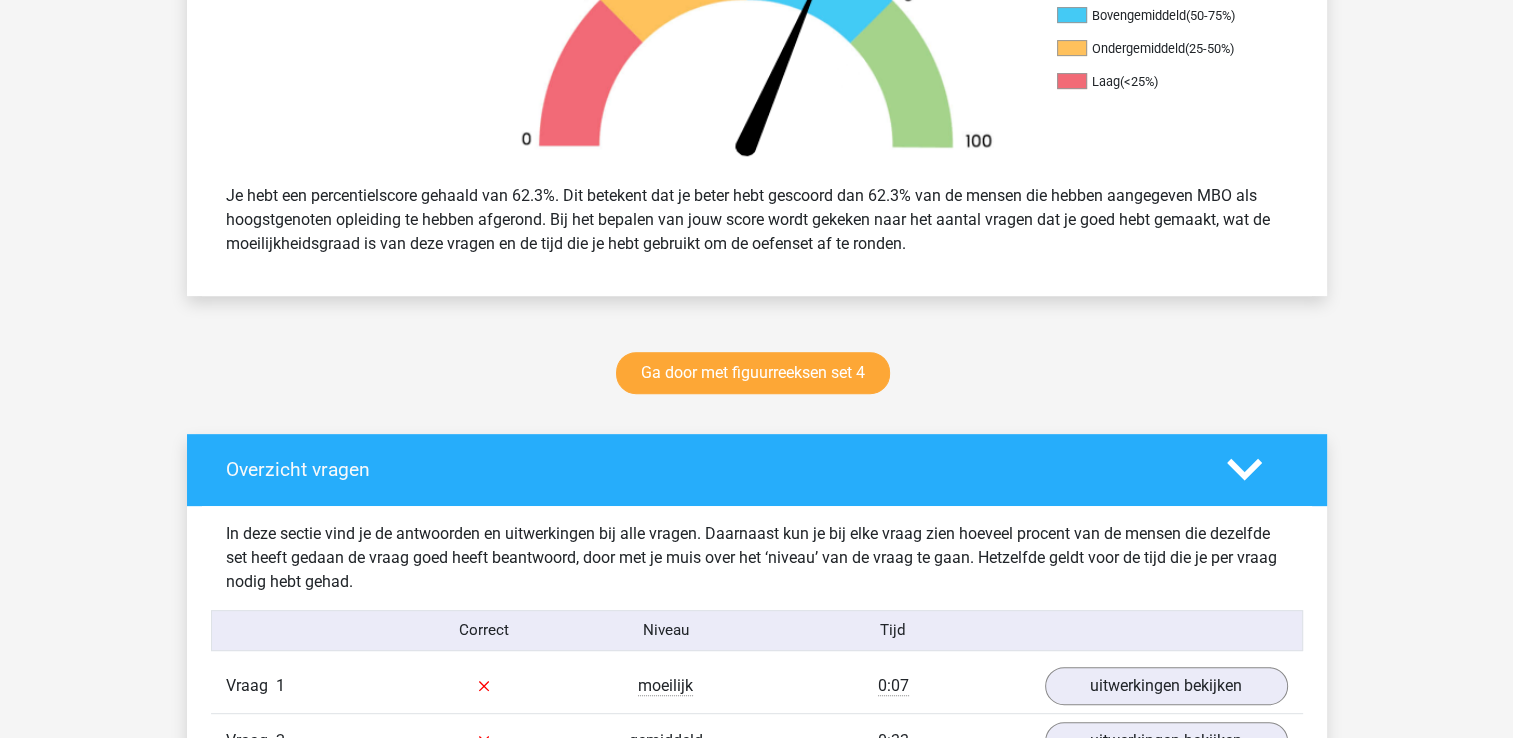 scroll, scrollTop: 700, scrollLeft: 0, axis: vertical 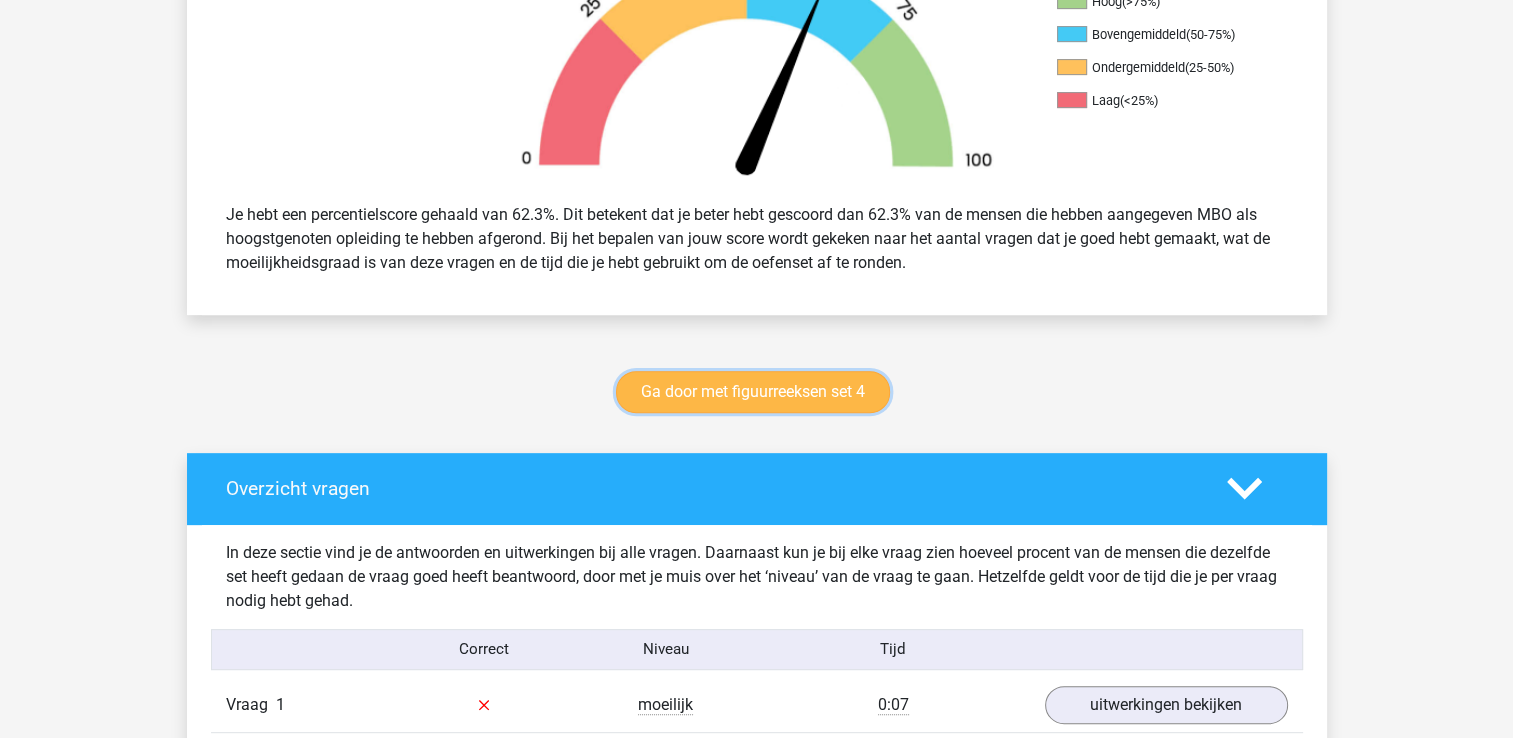 click on "Ga door met figuurreeksen set 4" at bounding box center [753, 392] 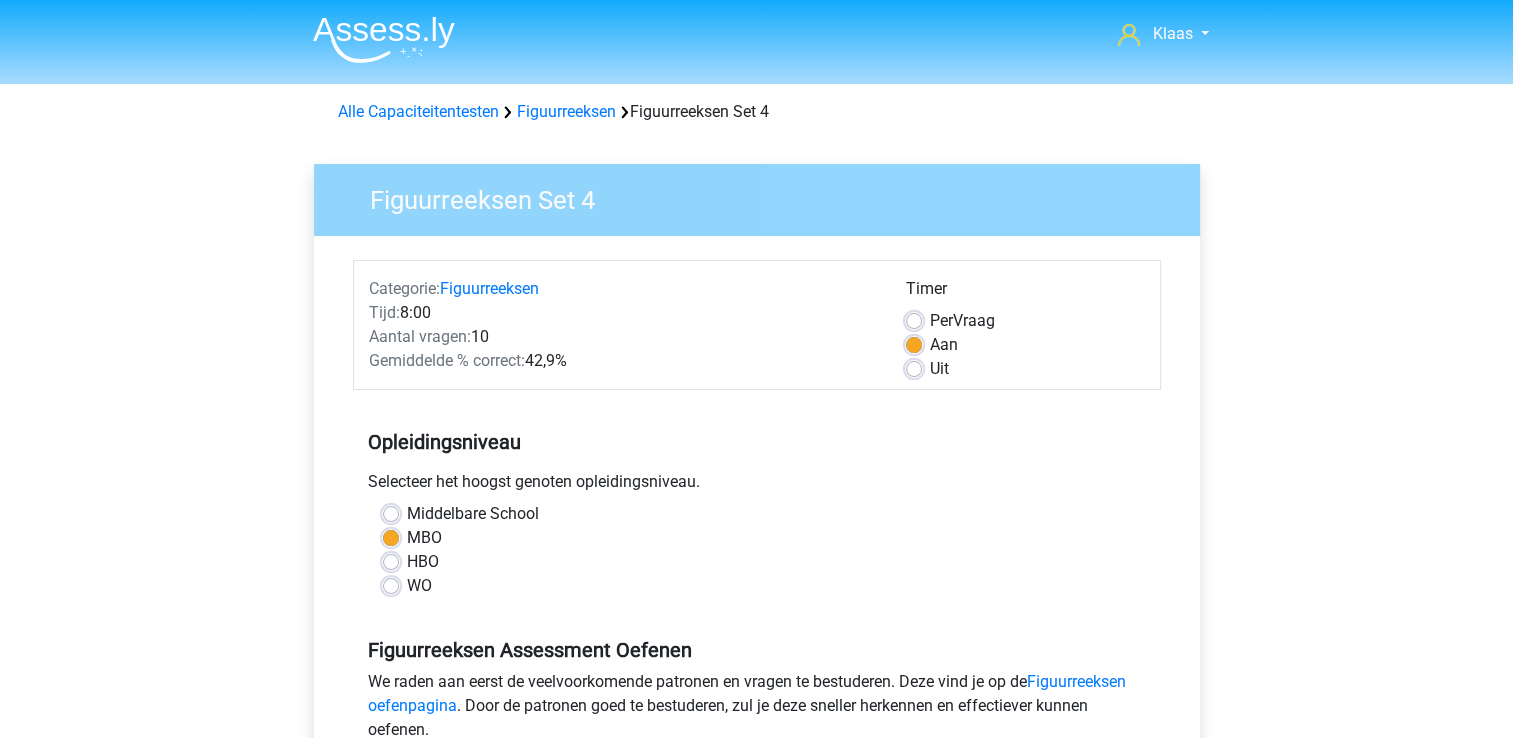scroll, scrollTop: 840, scrollLeft: 0, axis: vertical 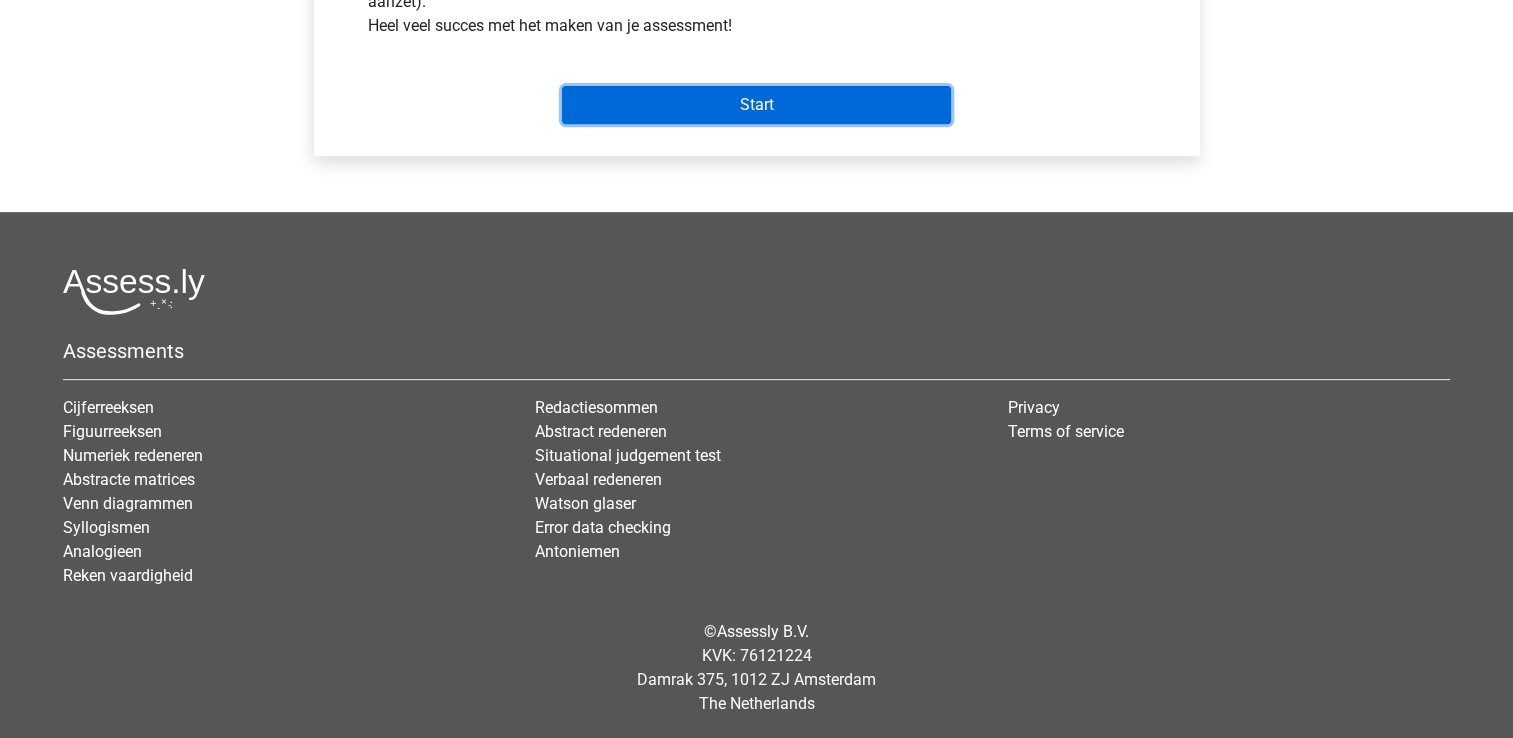 click on "Start" at bounding box center [756, 105] 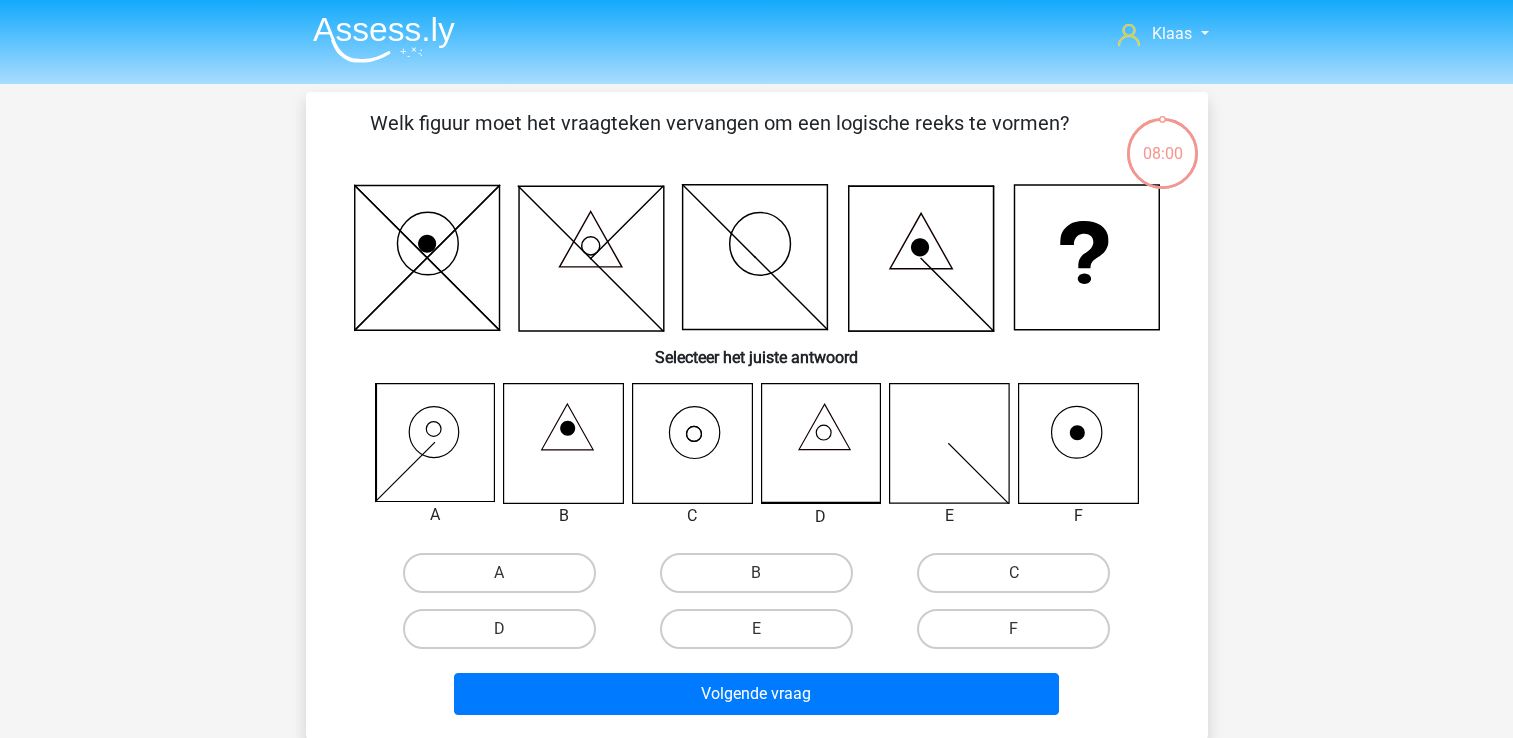 scroll, scrollTop: 0, scrollLeft: 0, axis: both 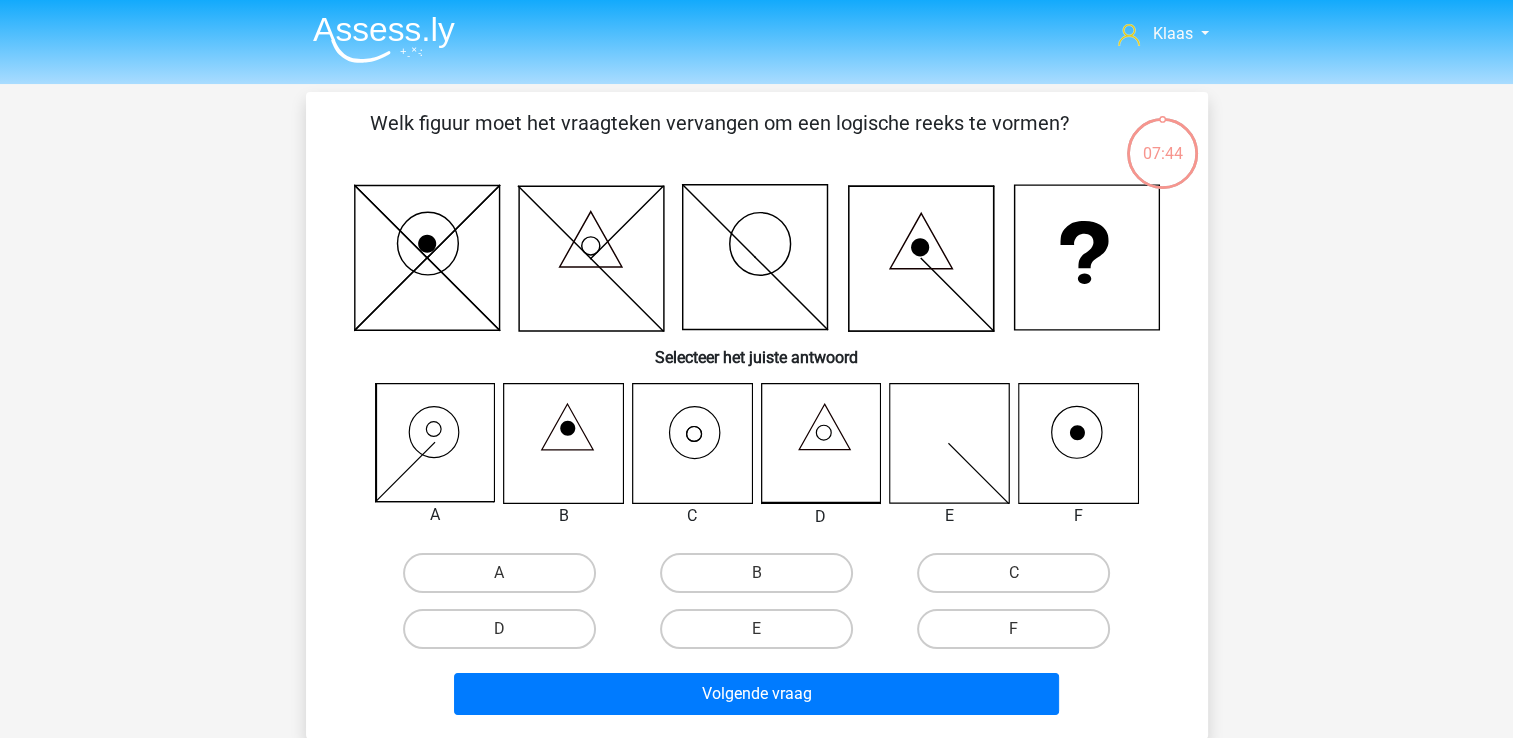 click 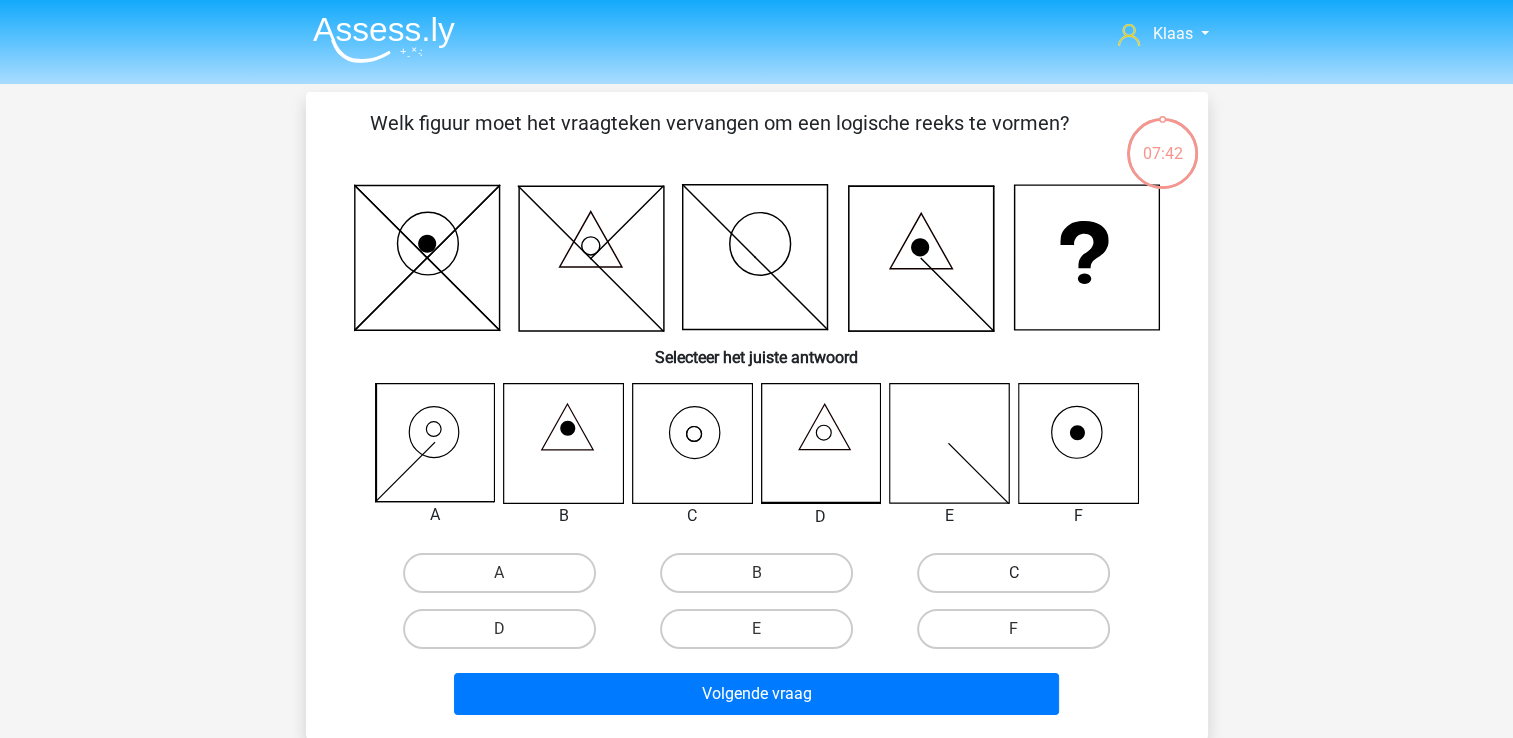 click on "C" at bounding box center (1013, 573) 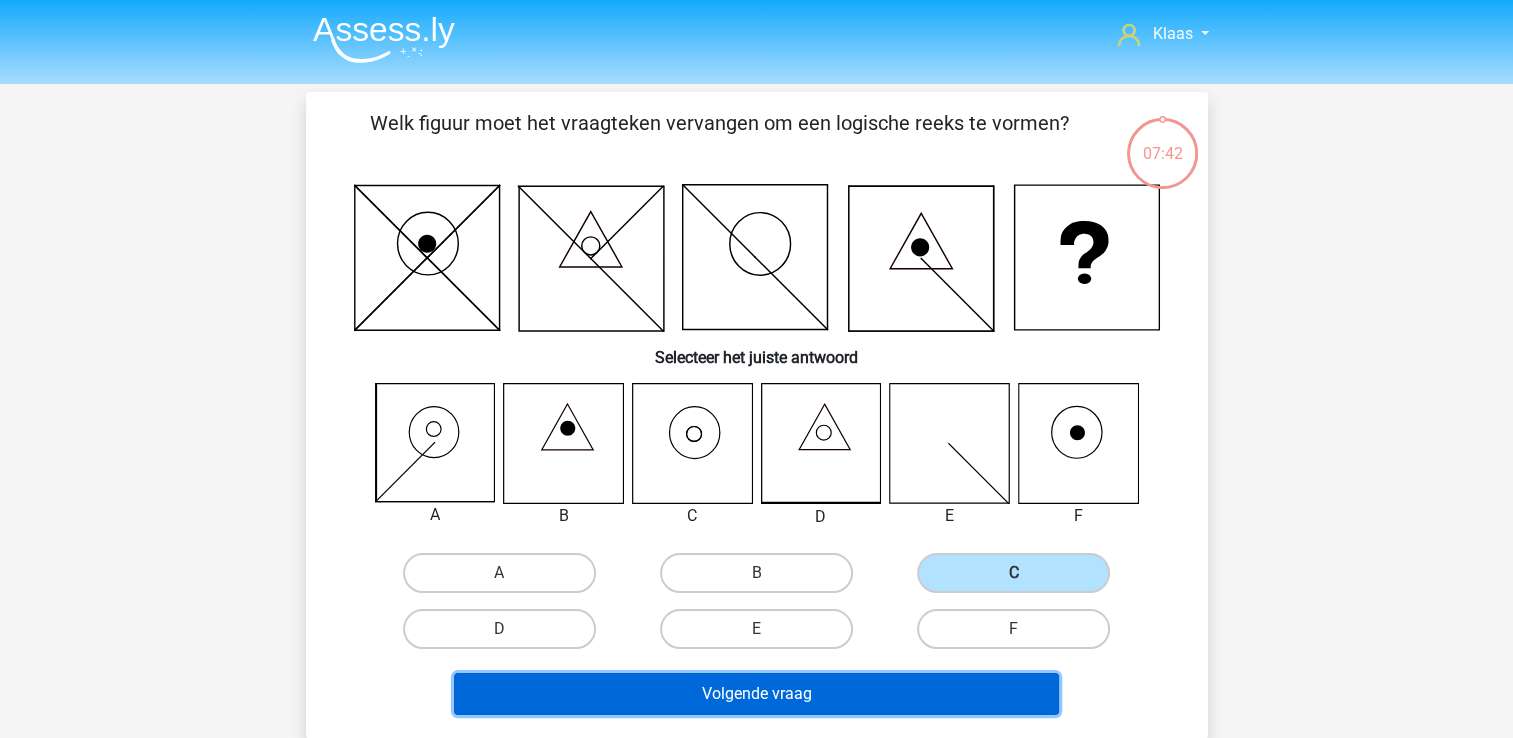 click on "Volgende vraag" at bounding box center (756, 694) 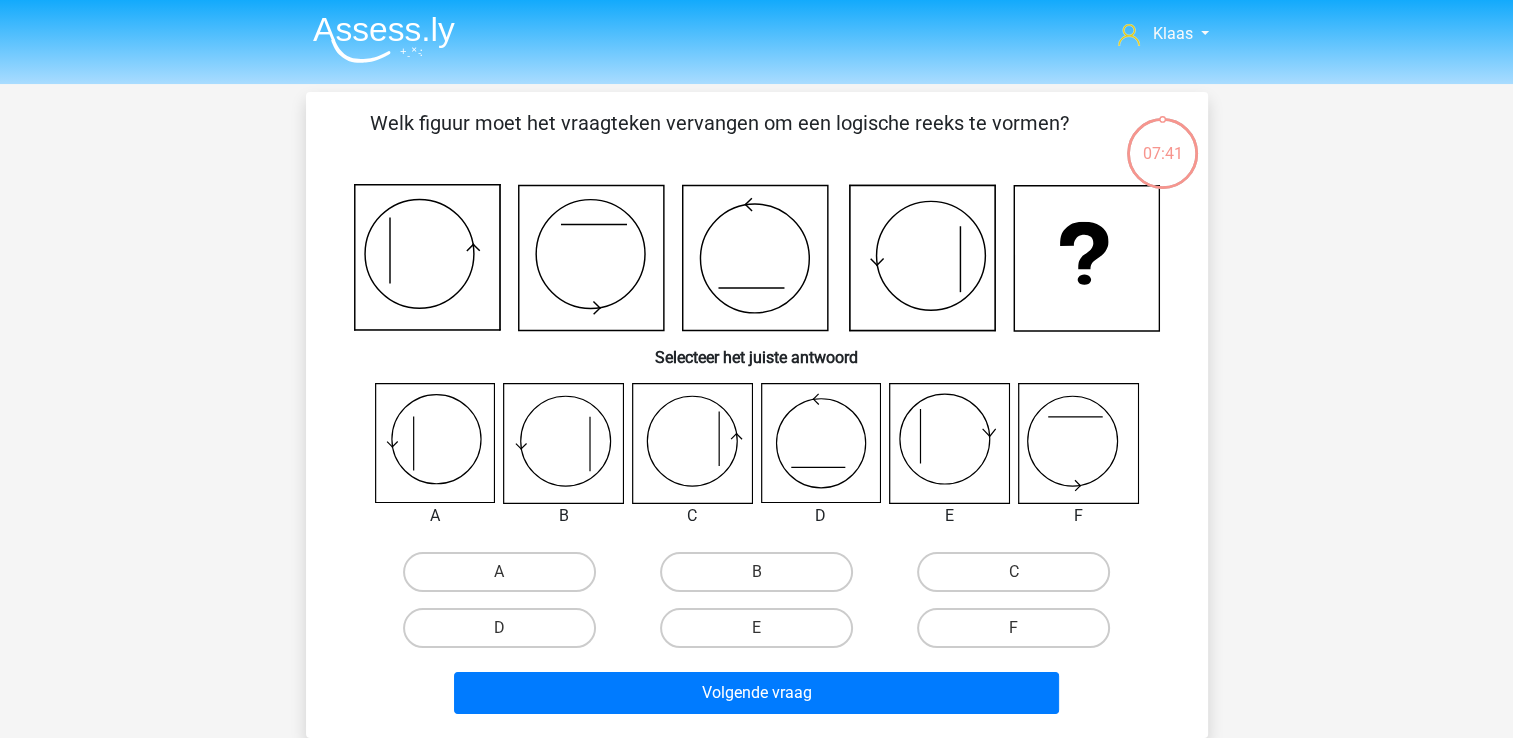 scroll, scrollTop: 92, scrollLeft: 0, axis: vertical 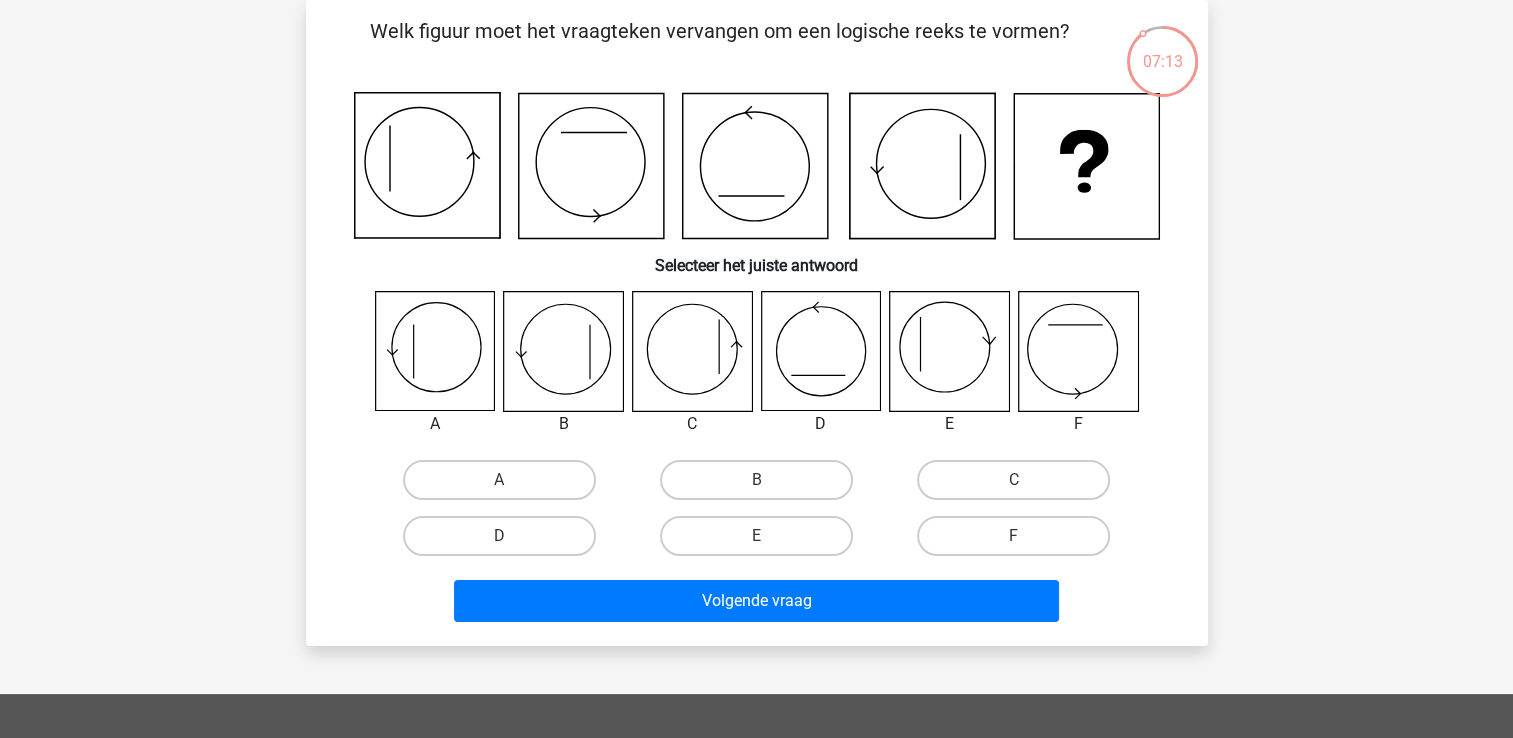 click on "A" at bounding box center (505, 486) 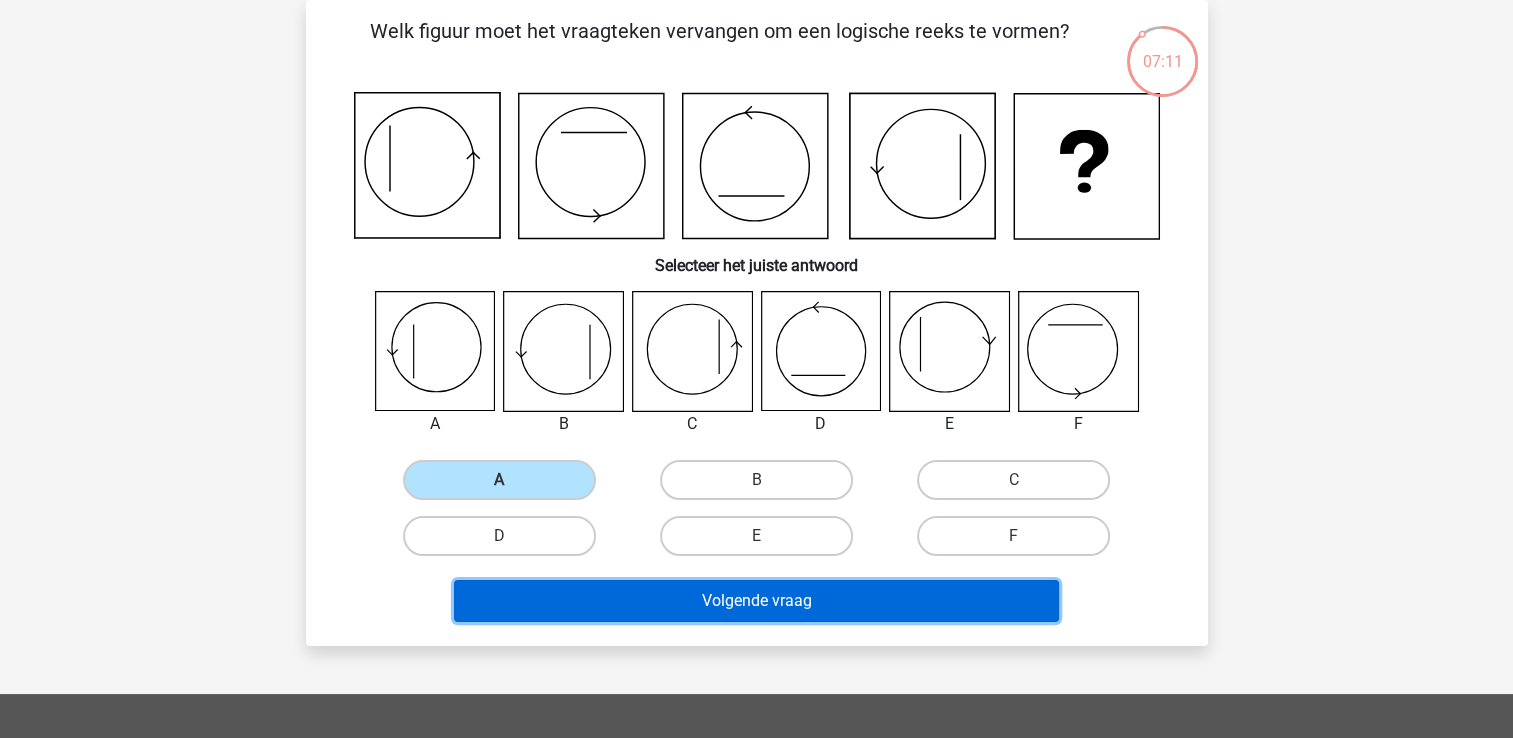 click on "Volgende vraag" at bounding box center [756, 601] 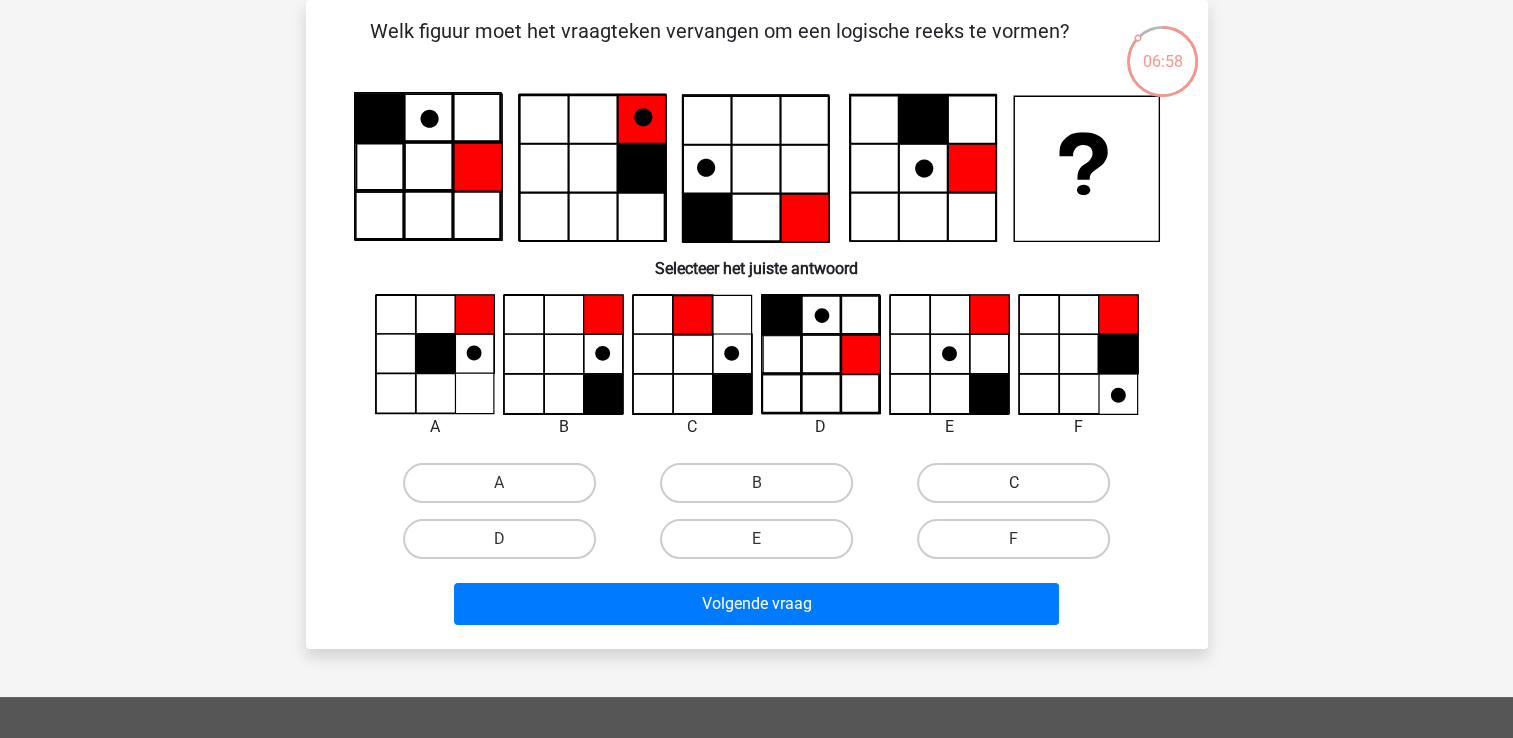 click on "C" at bounding box center (1013, 483) 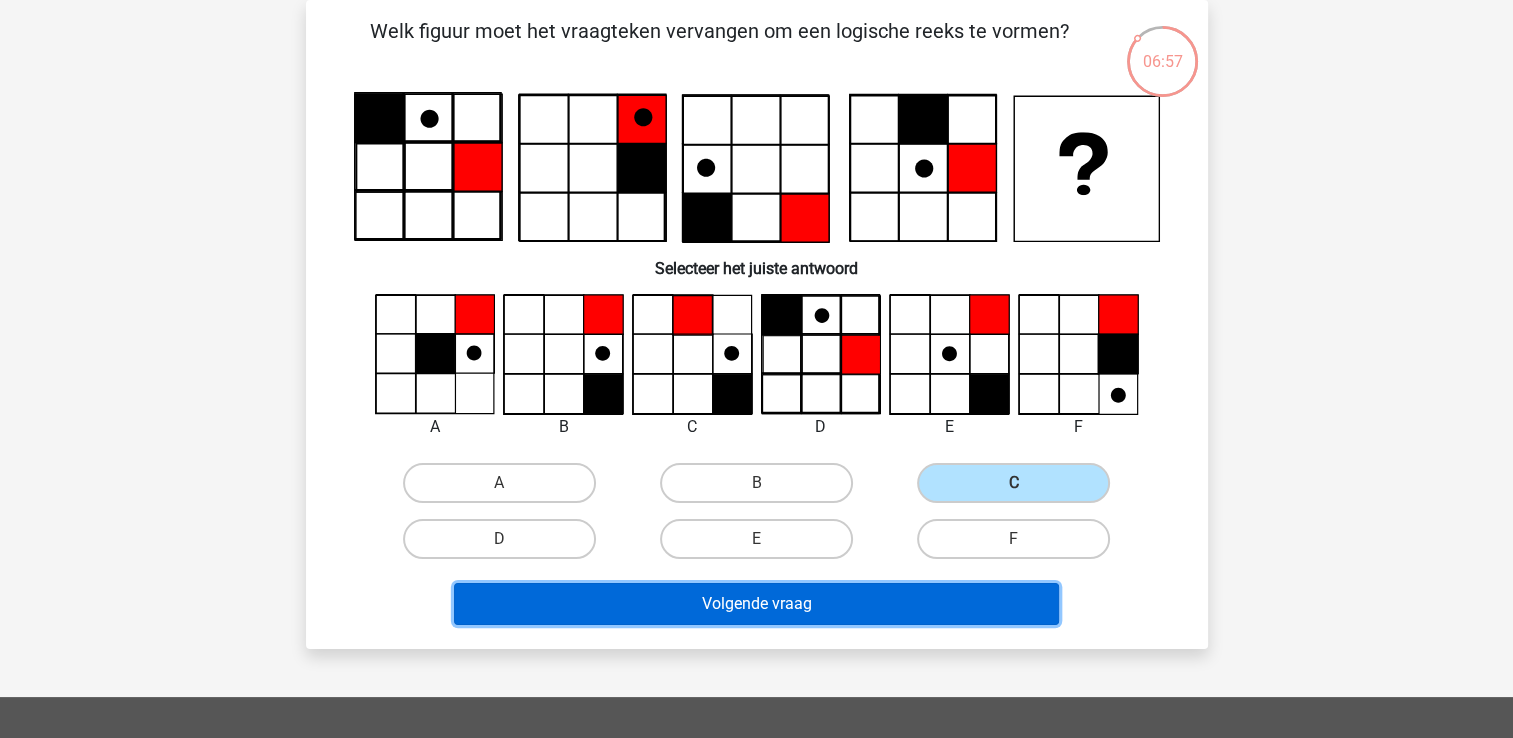 click on "Volgende vraag" at bounding box center [756, 604] 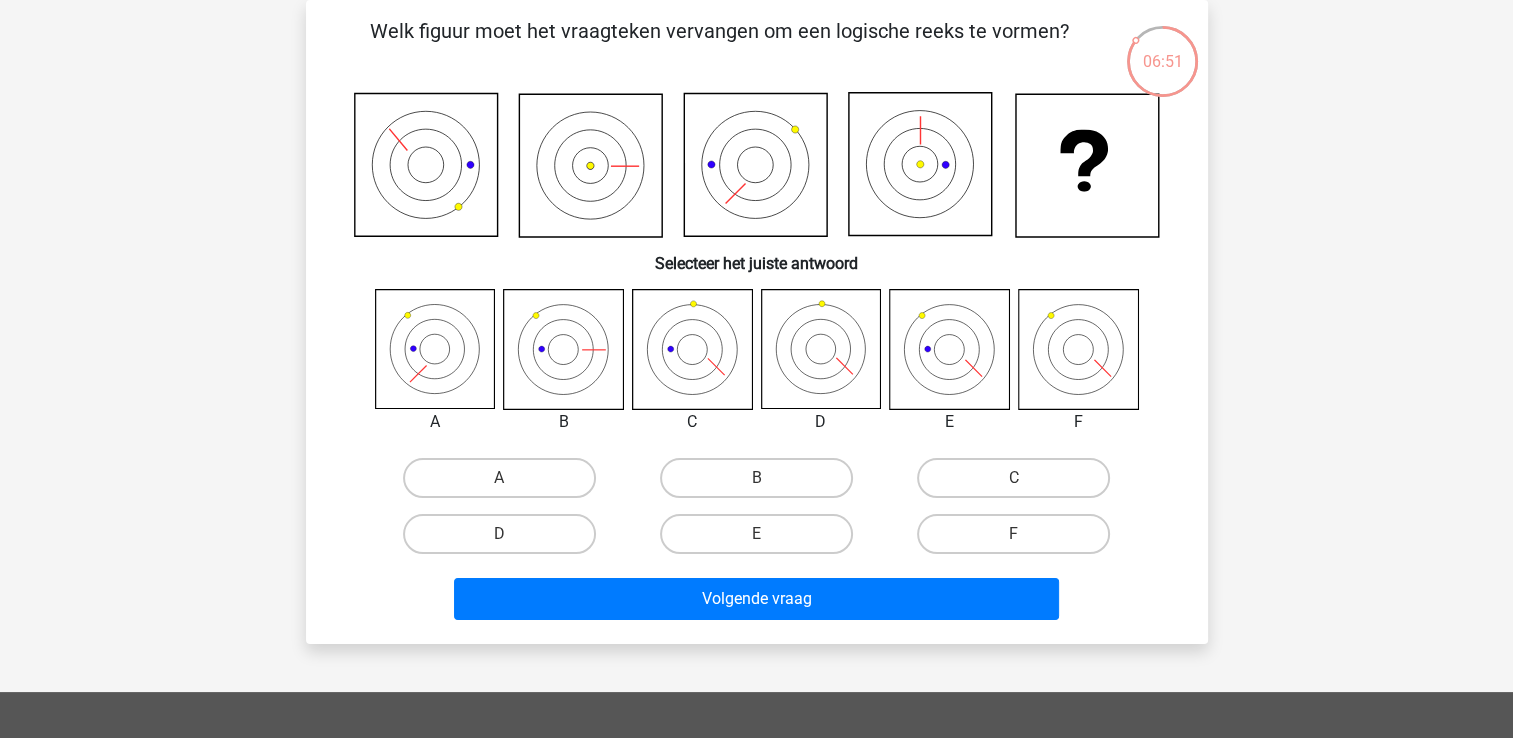 click 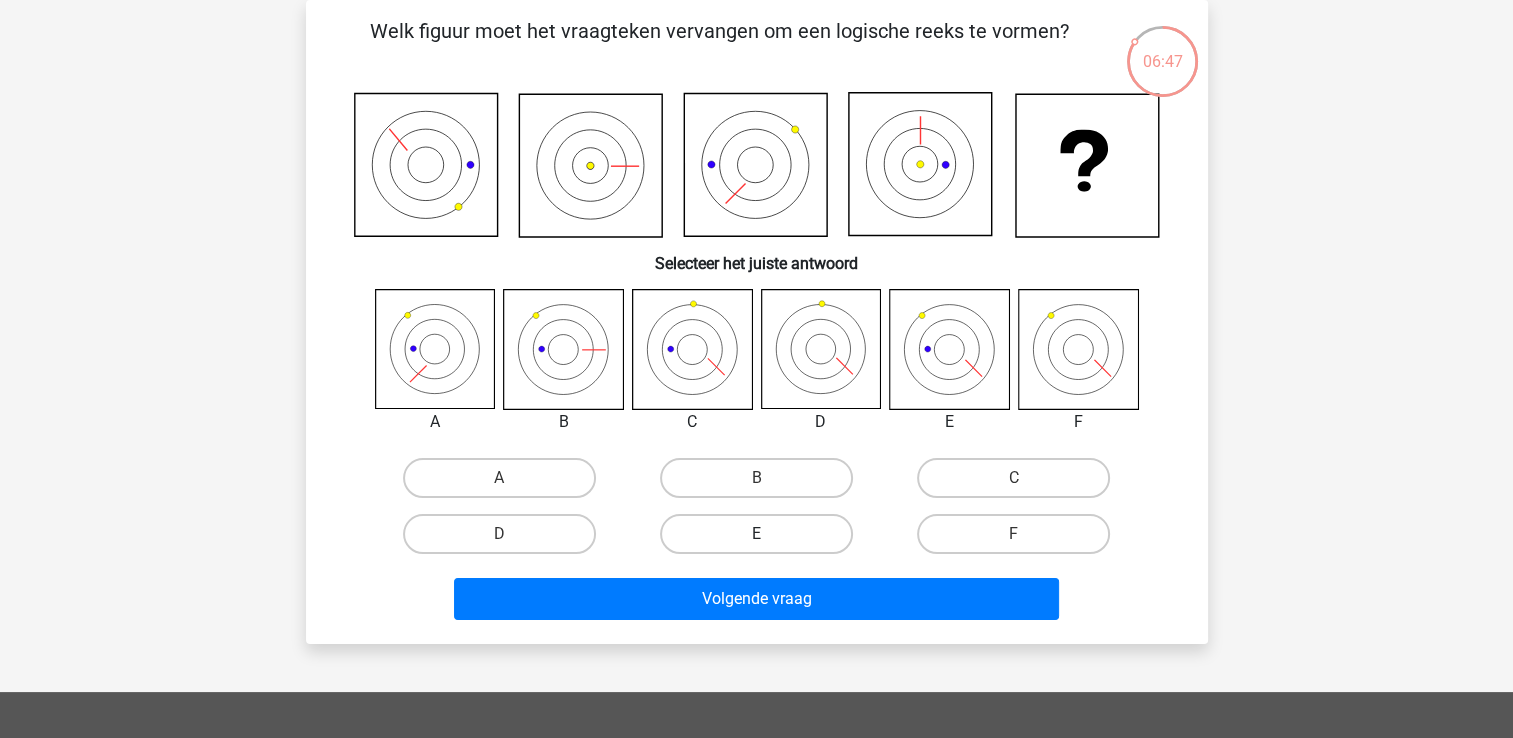 click on "E" at bounding box center [756, 534] 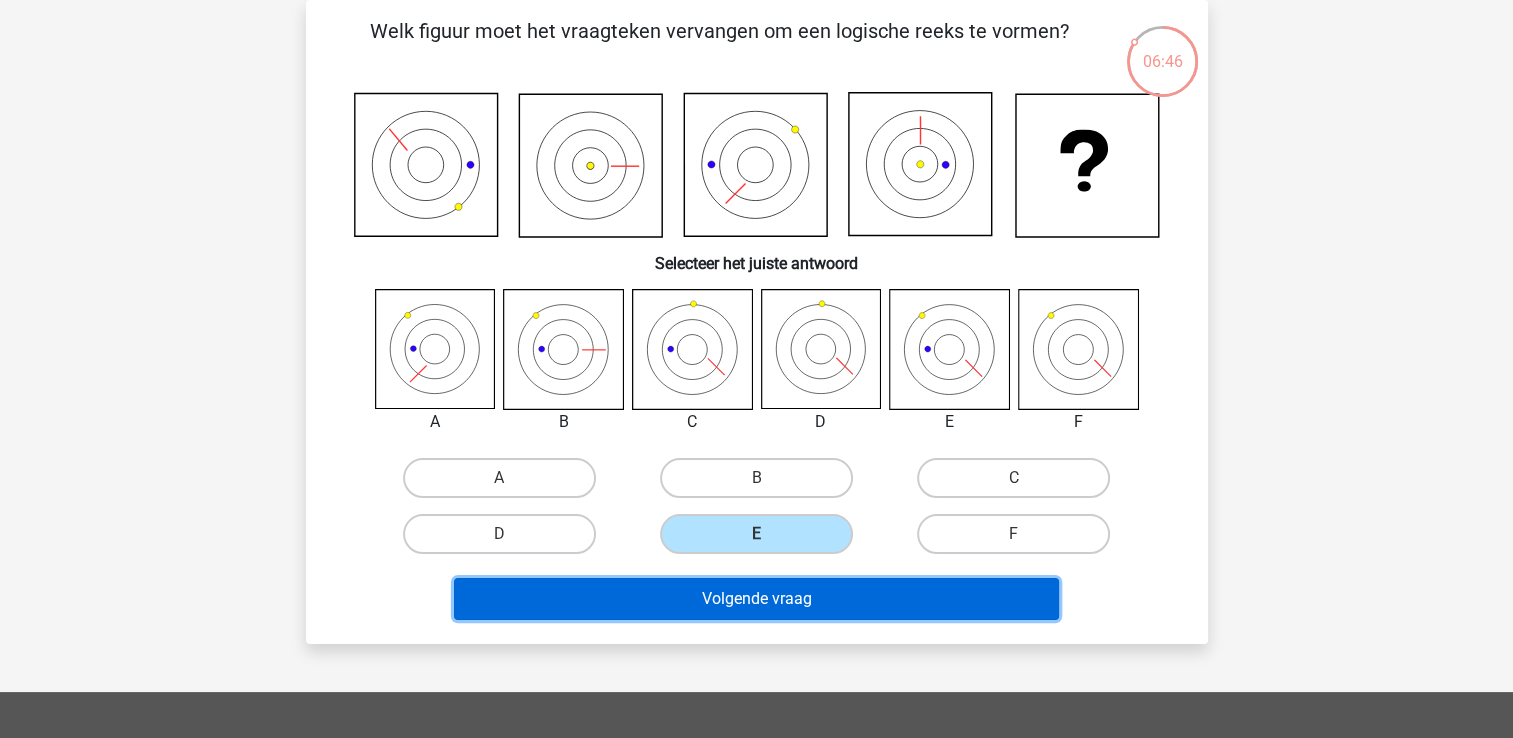 click on "Volgende vraag" at bounding box center [756, 599] 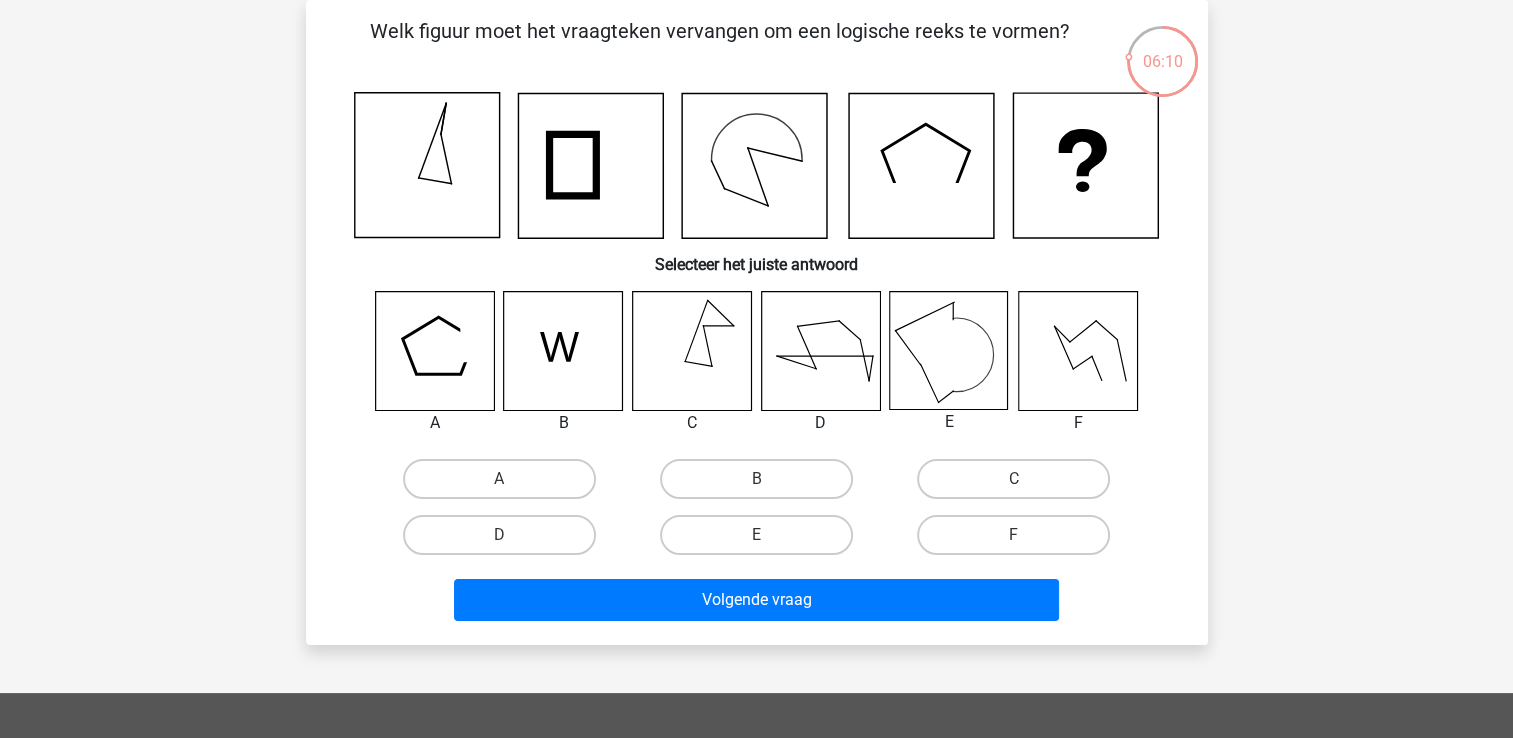 click 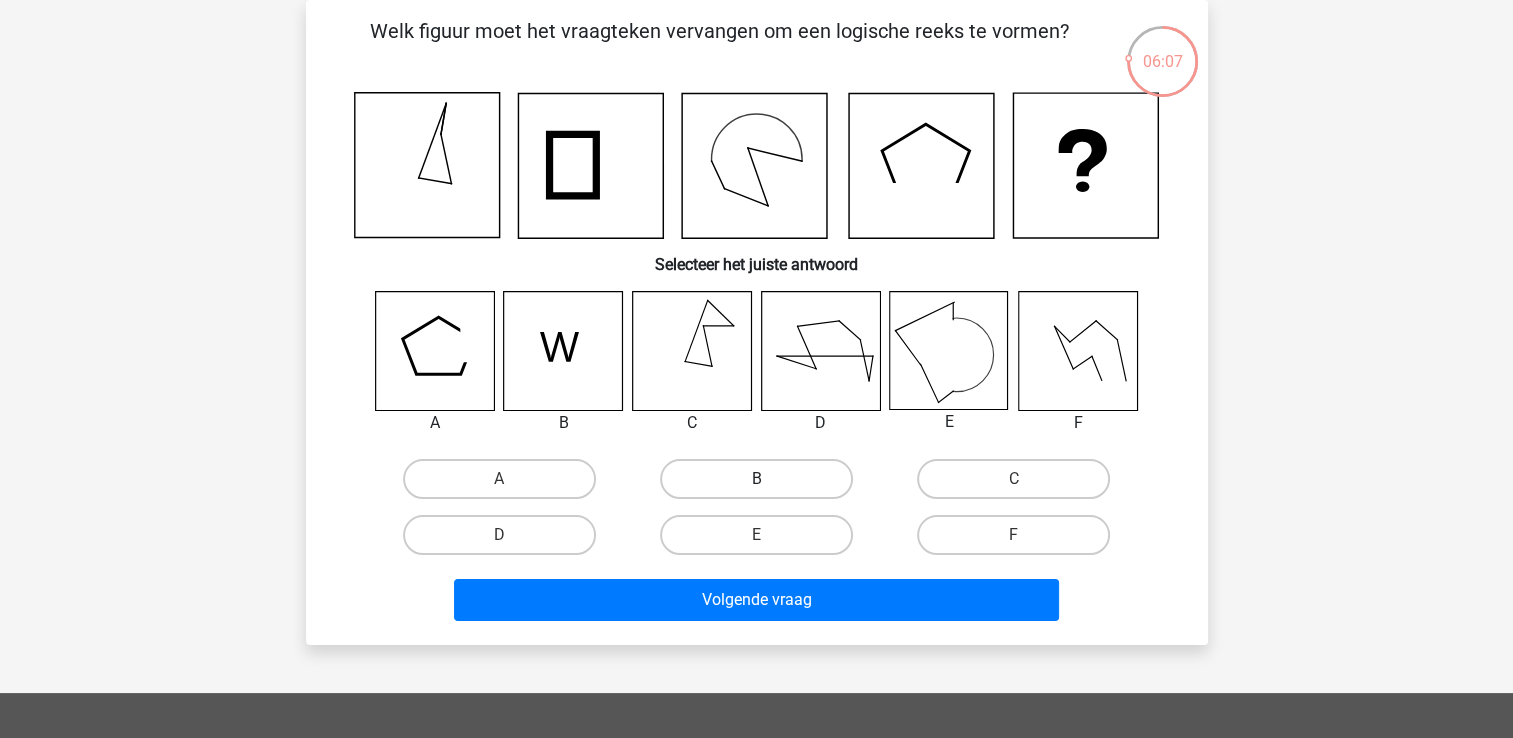 click on "B" at bounding box center [756, 479] 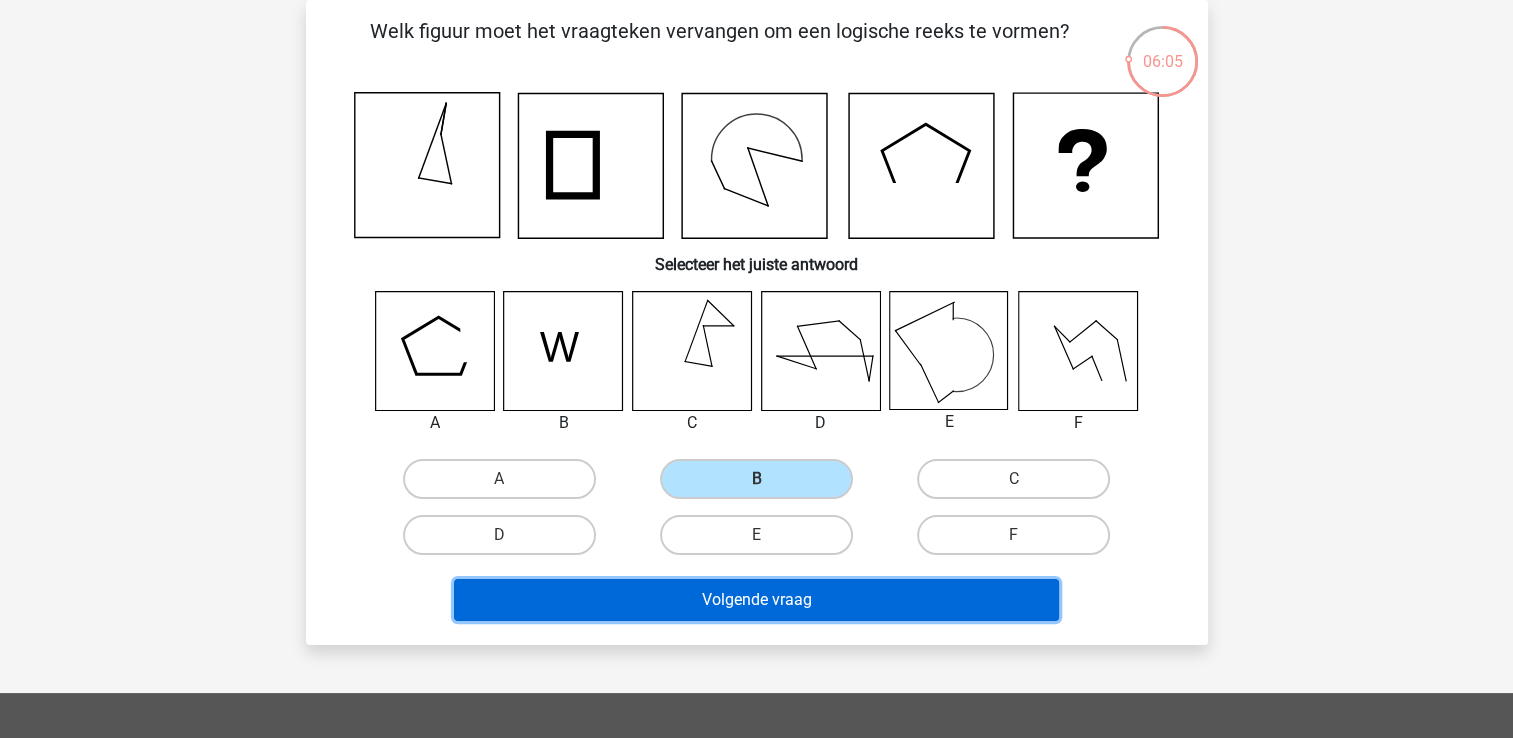 click on "Volgende vraag" at bounding box center [756, 600] 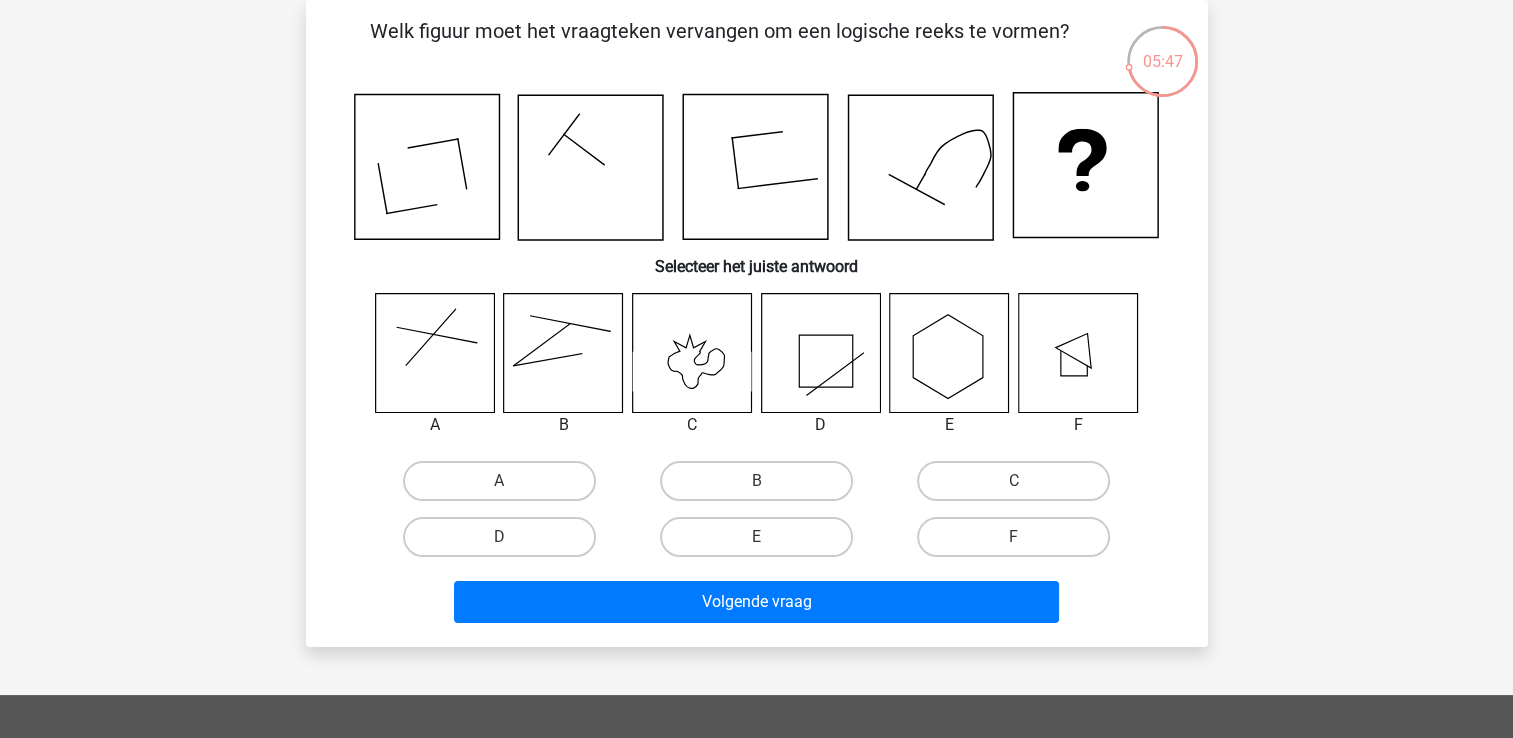 click 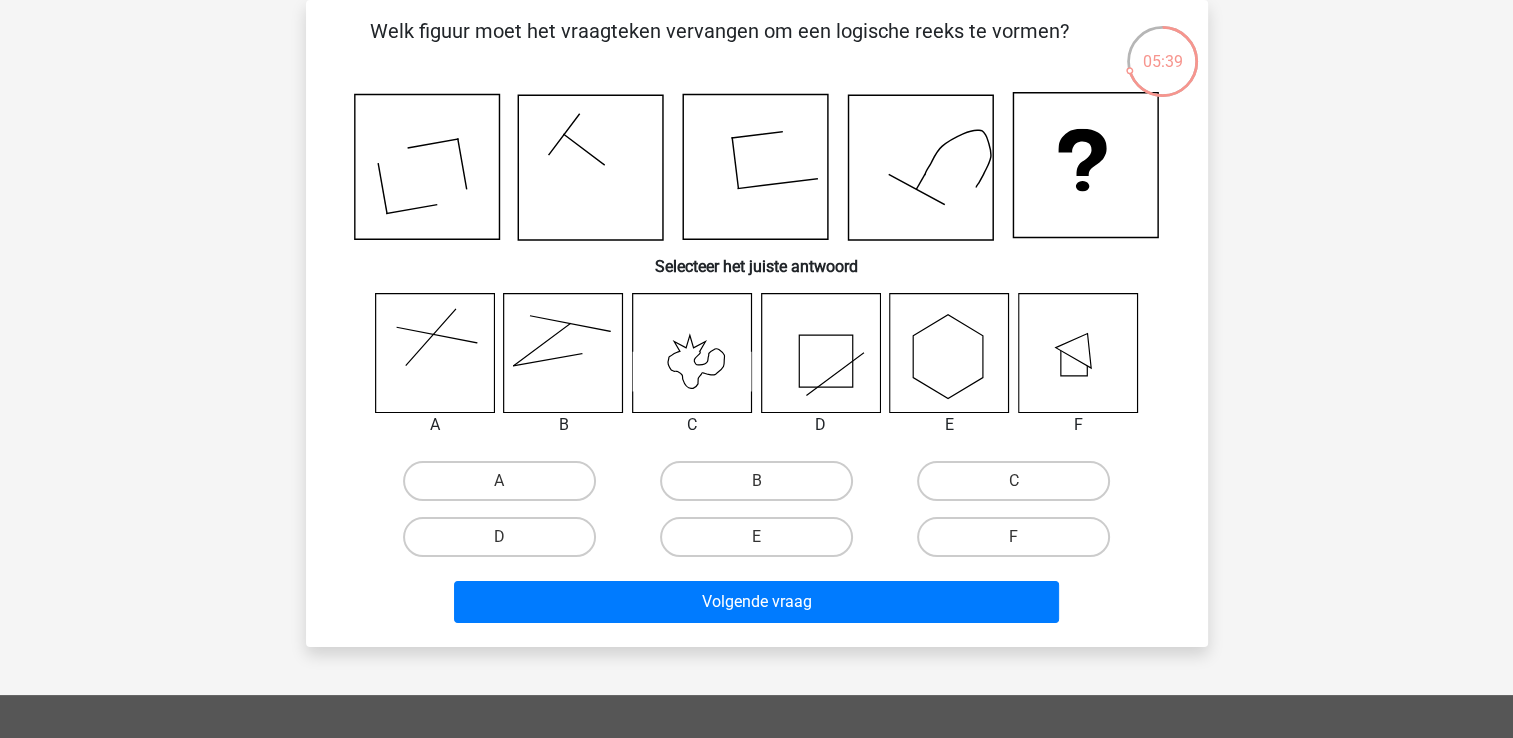 click 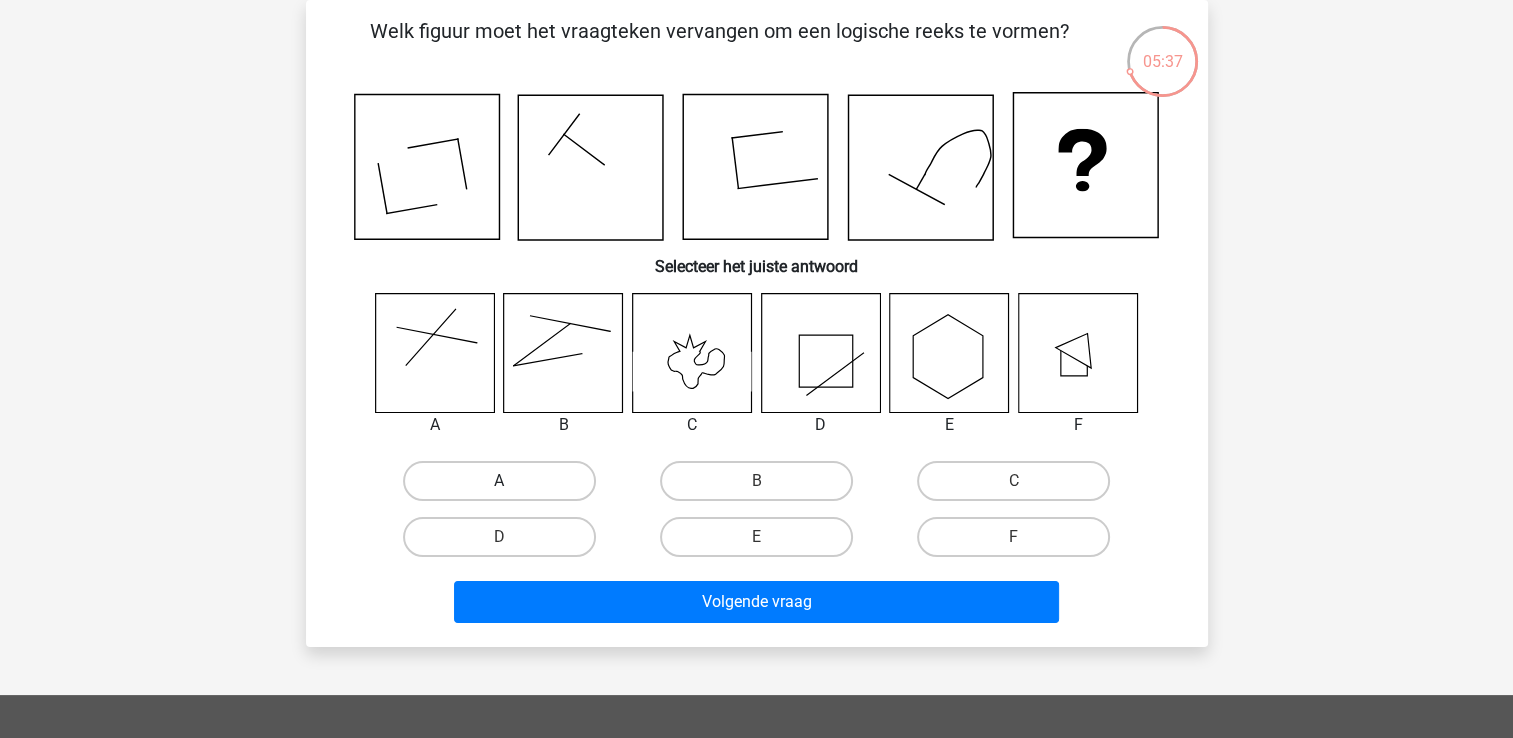 click on "A" at bounding box center [499, 481] 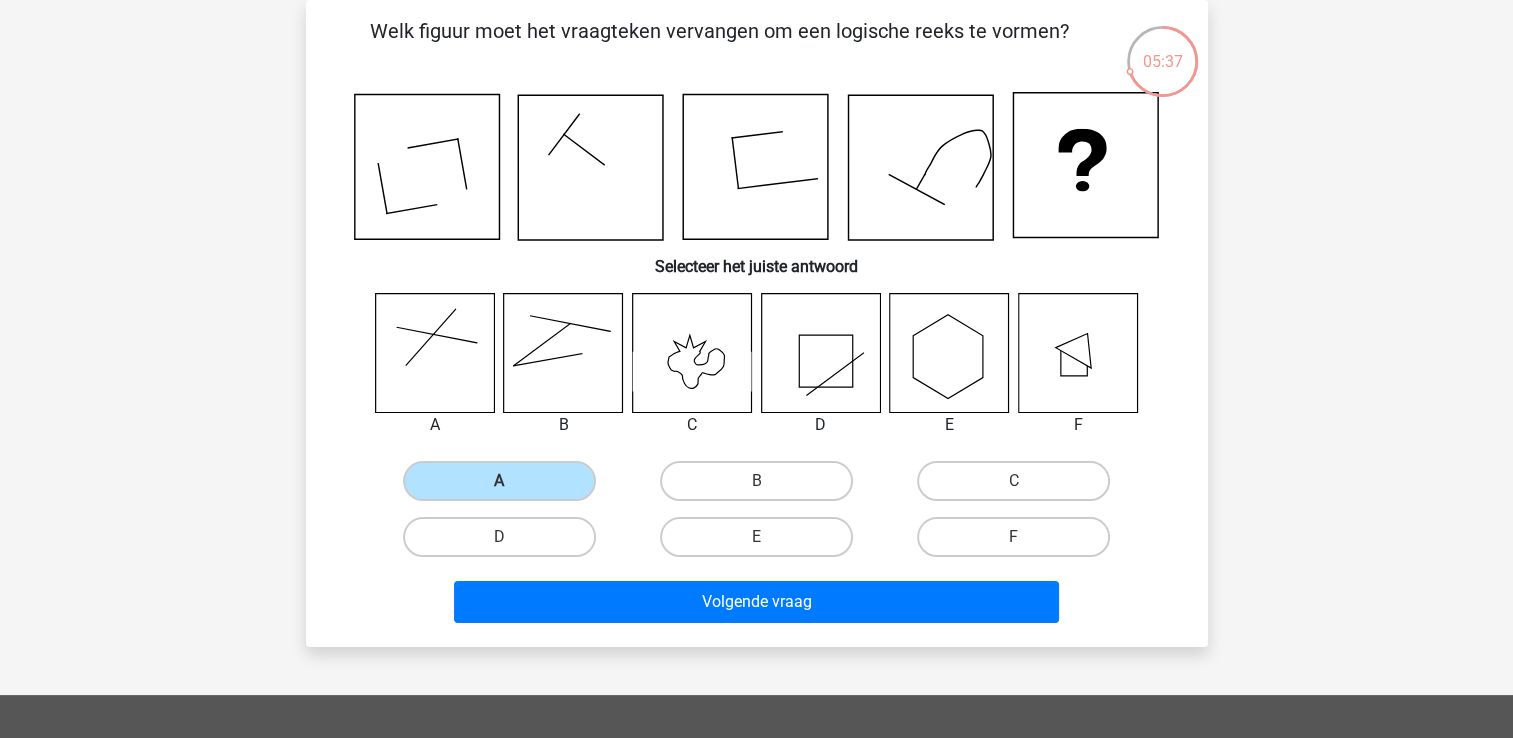 click on "Volgende vraag" at bounding box center [757, 606] 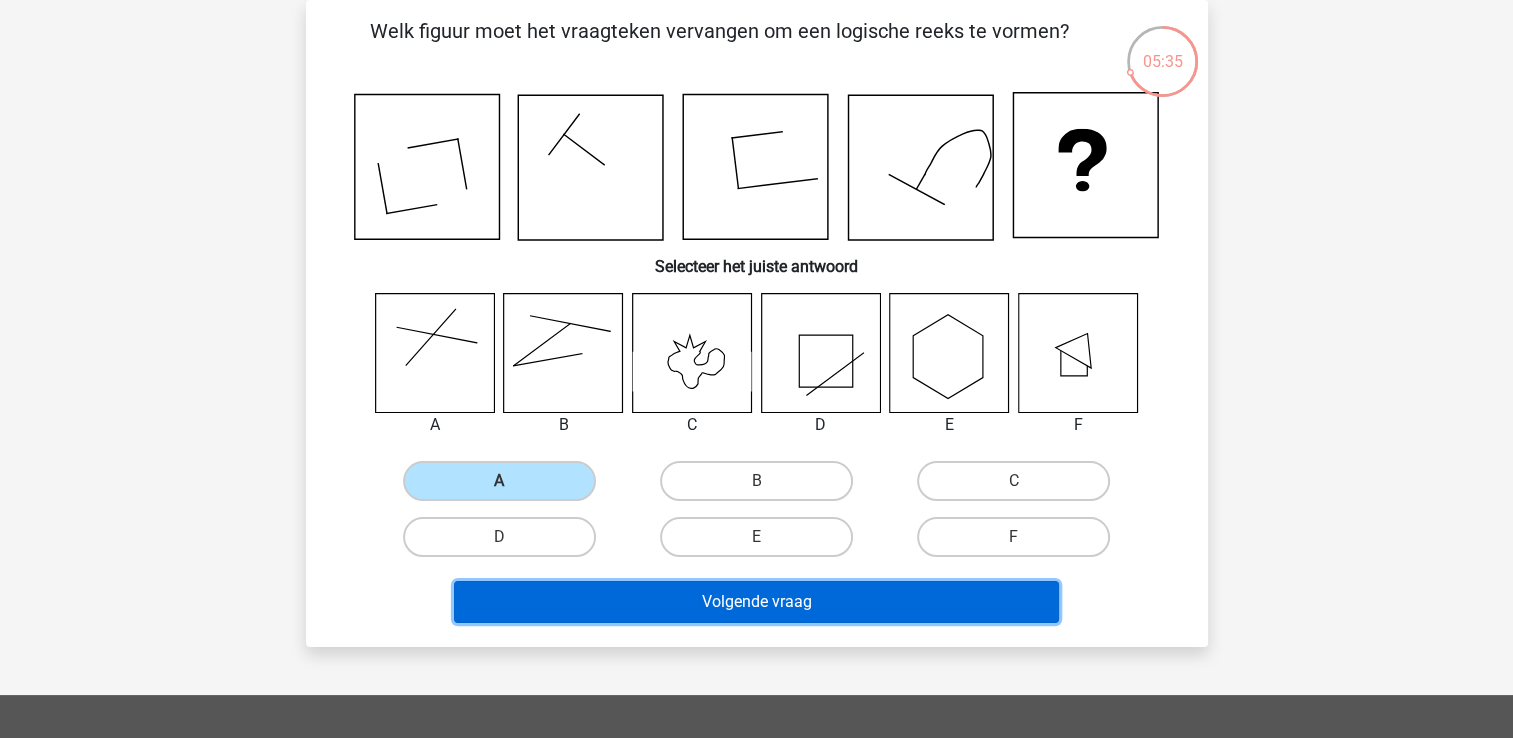 click on "Volgende vraag" at bounding box center (756, 602) 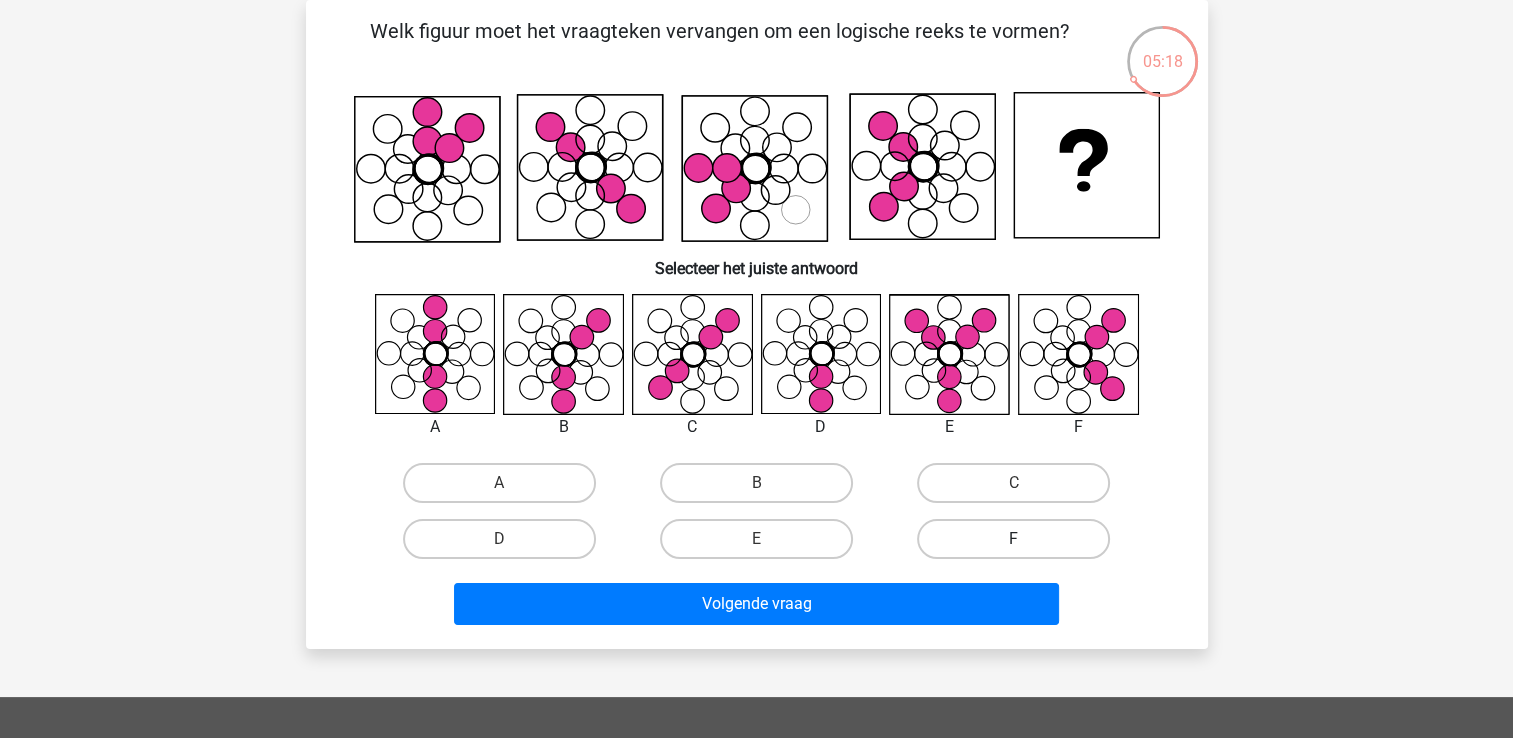 click on "F" at bounding box center (1013, 539) 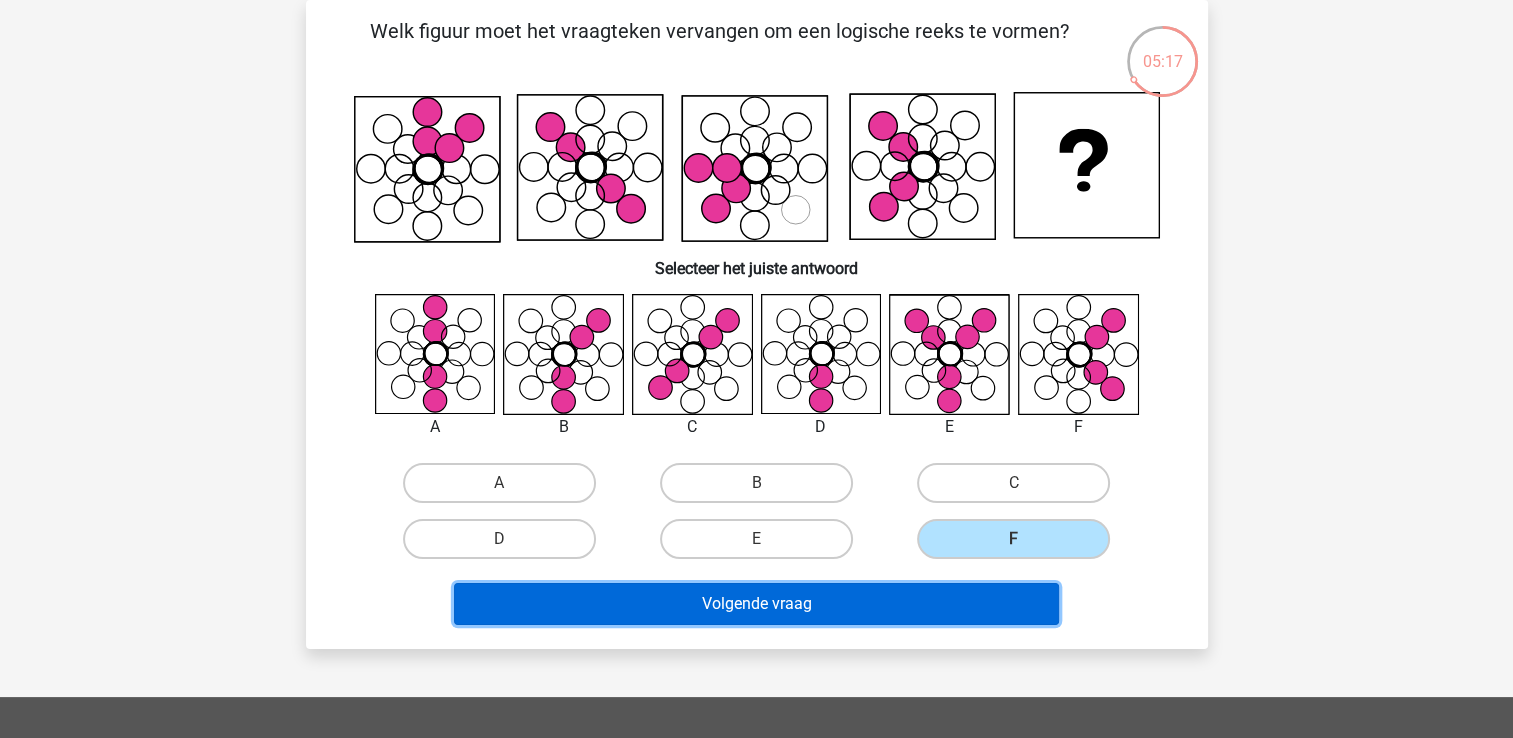 click on "Volgende vraag" at bounding box center (756, 604) 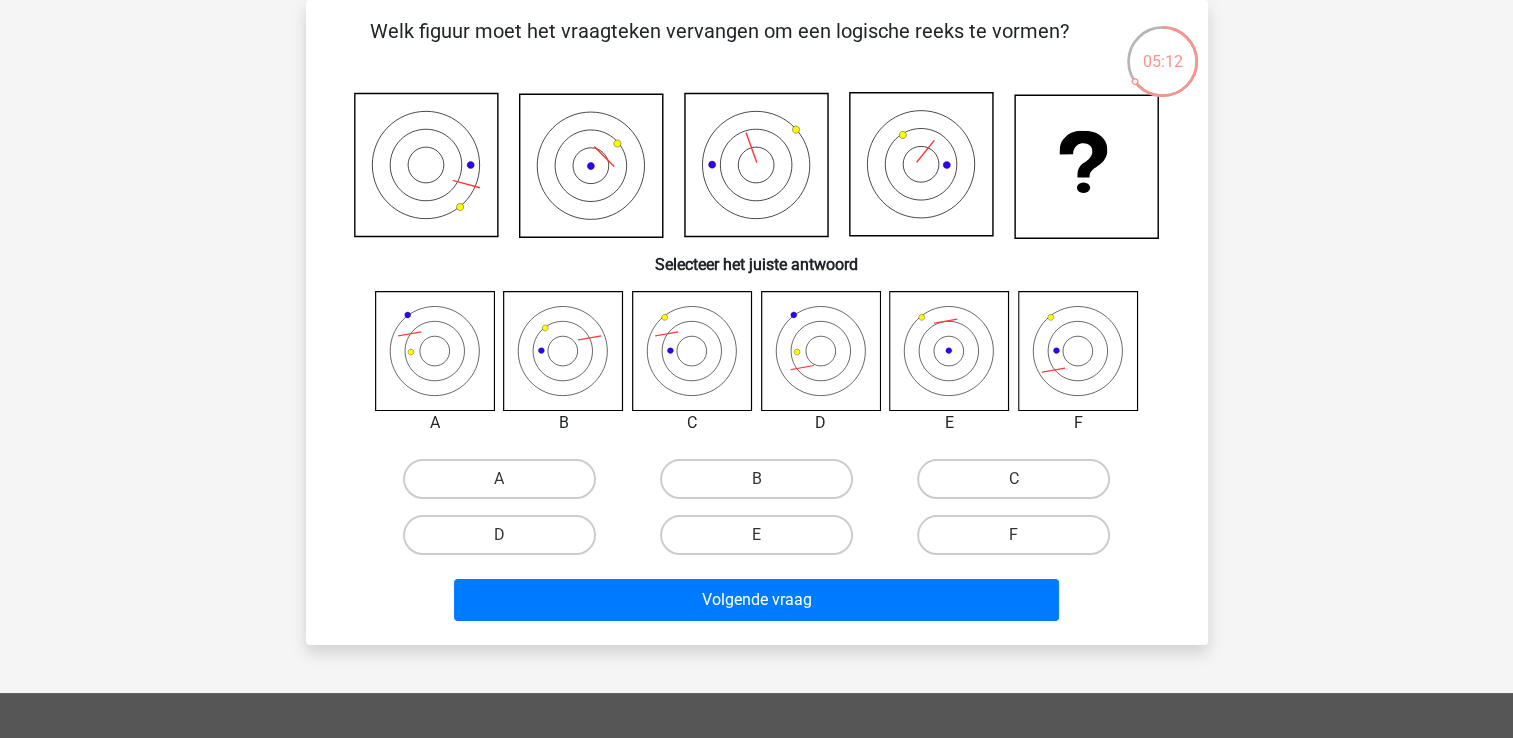 click on "B" at bounding box center (756, 479) 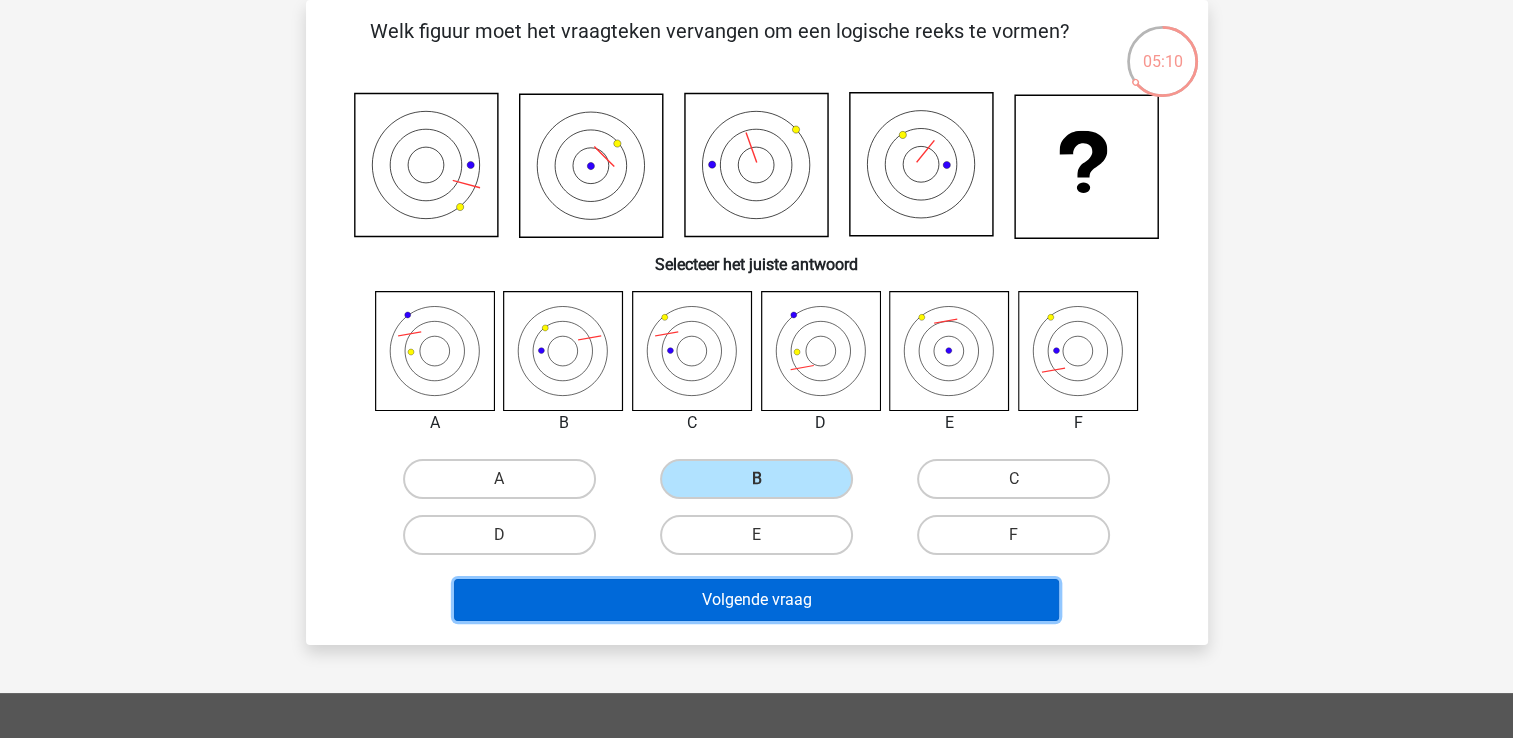 click on "Volgende vraag" at bounding box center (756, 600) 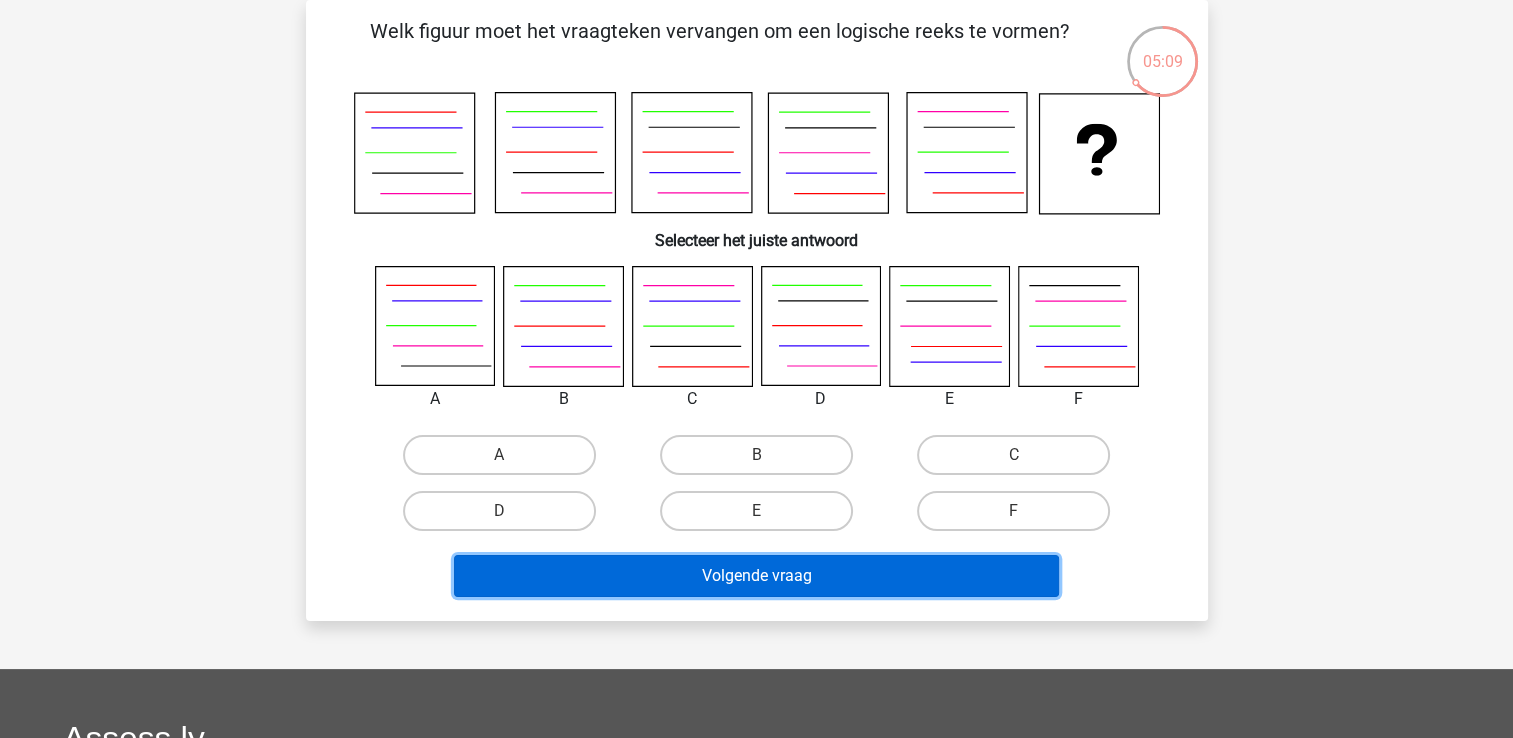 click on "Volgende vraag" at bounding box center [756, 576] 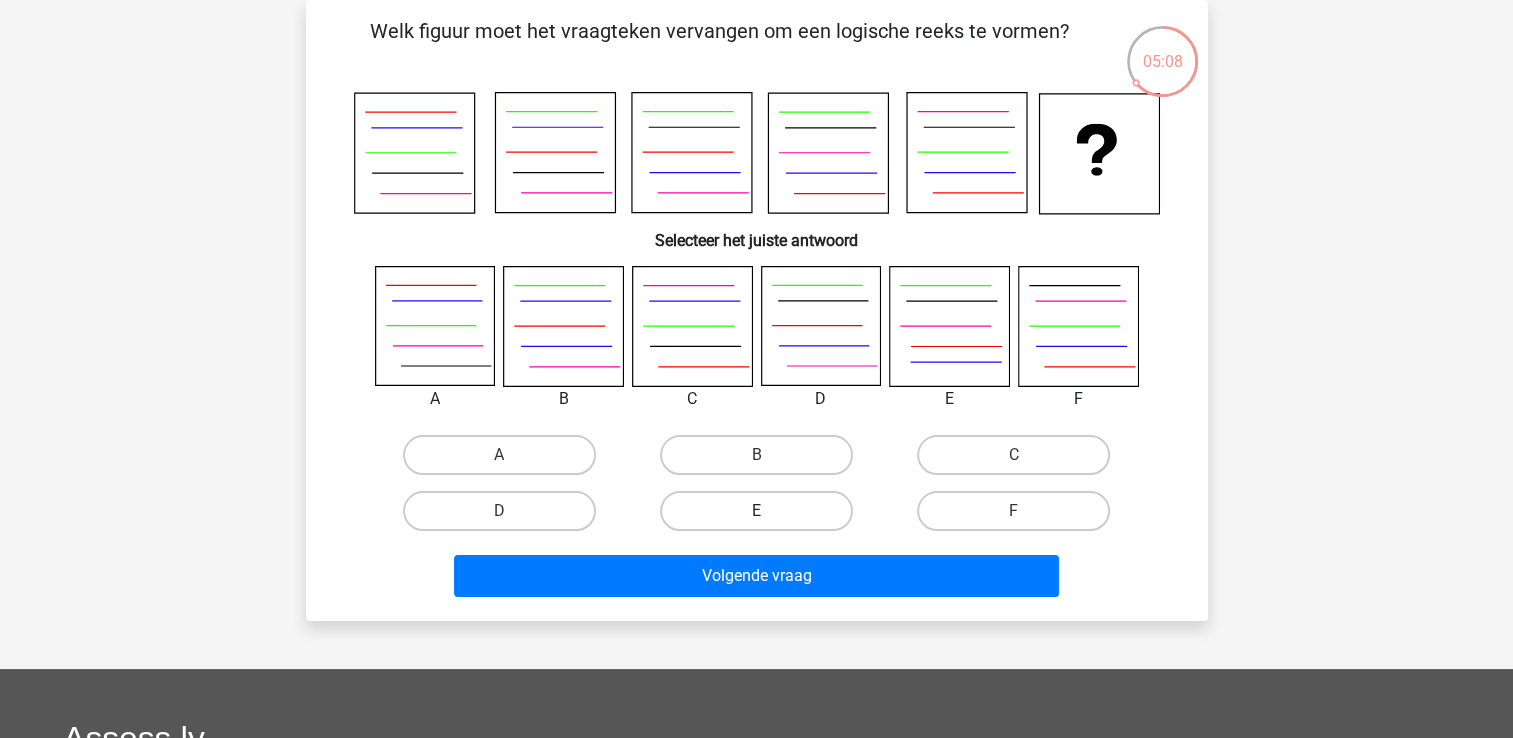 click on "E" at bounding box center (756, 511) 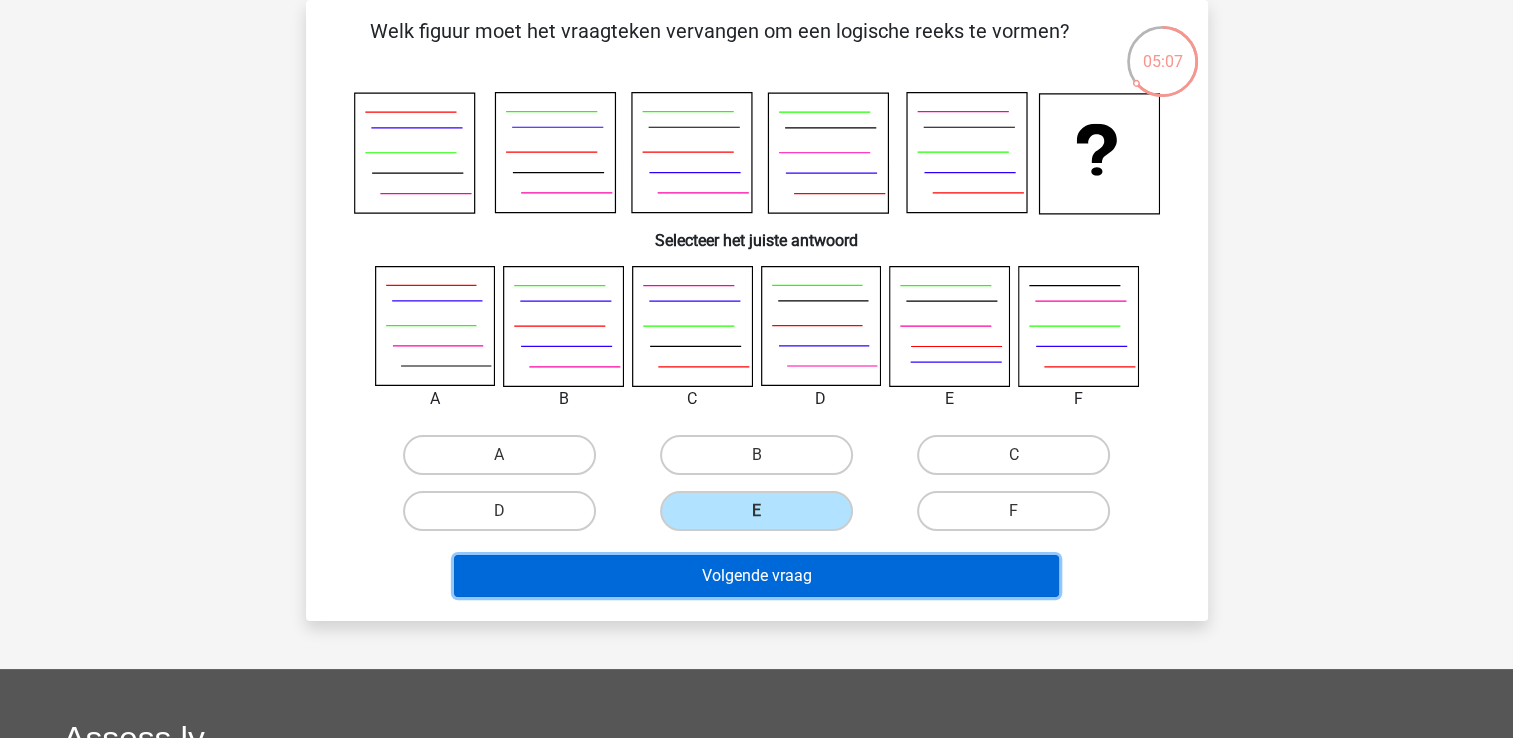 click on "Volgende vraag" at bounding box center (756, 576) 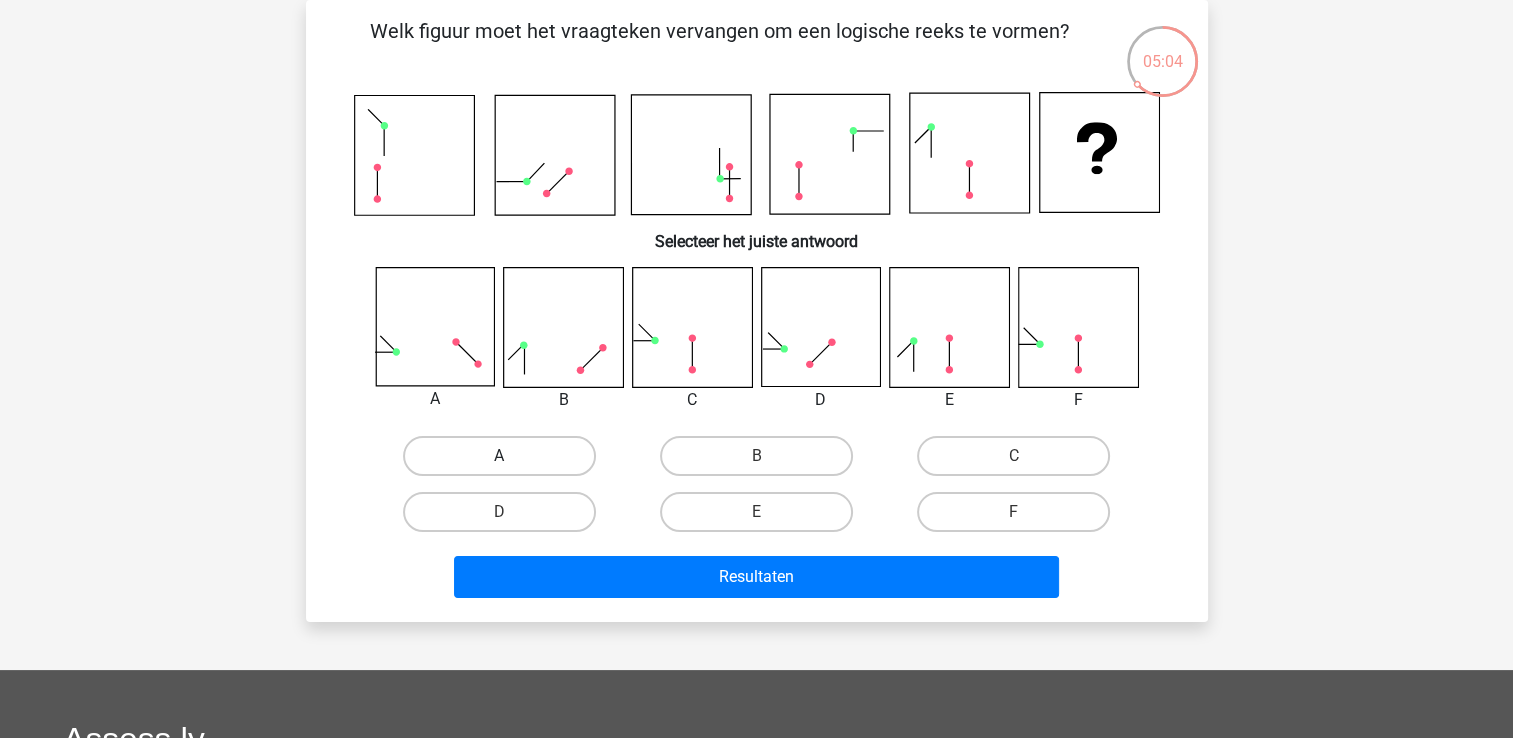 click on "A" at bounding box center [499, 456] 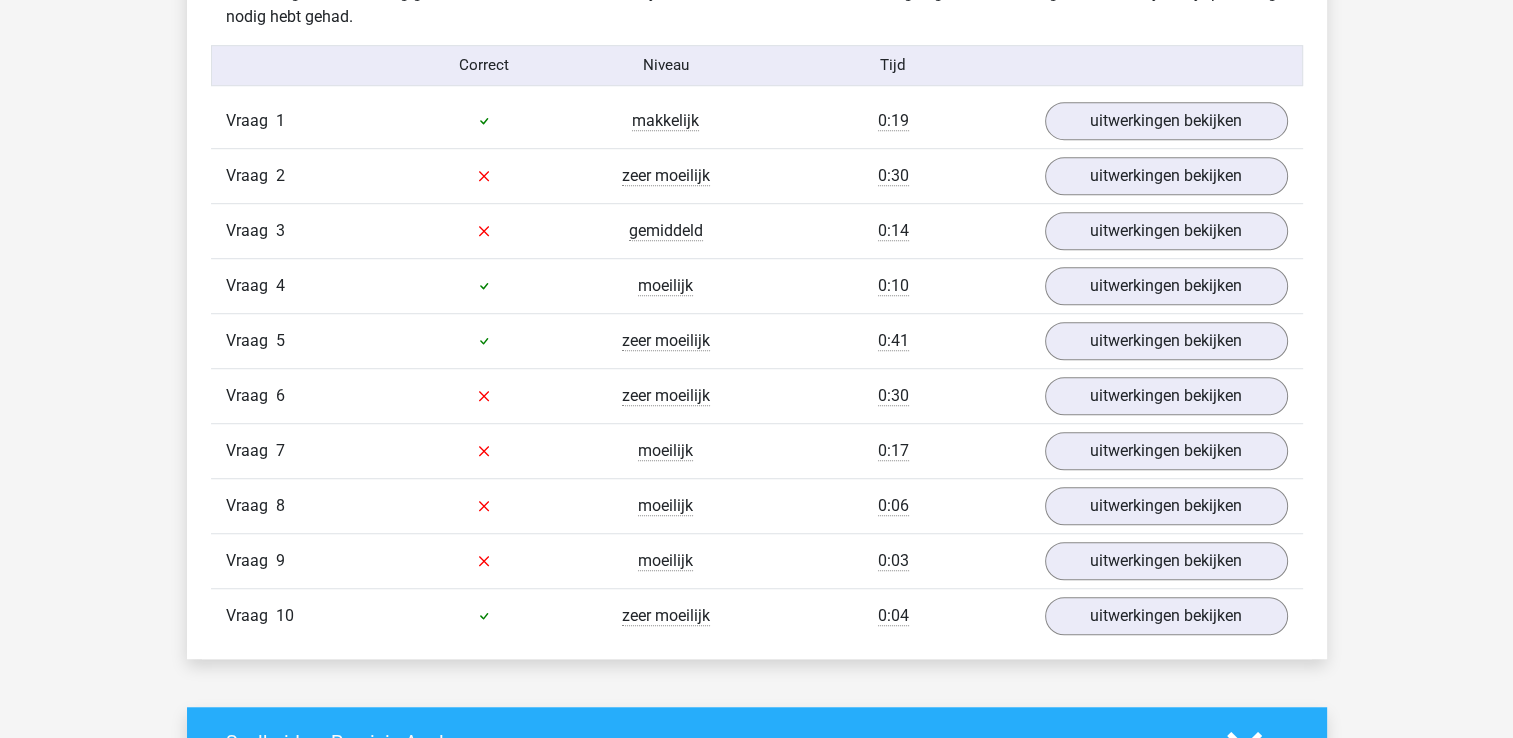 scroll, scrollTop: 1300, scrollLeft: 0, axis: vertical 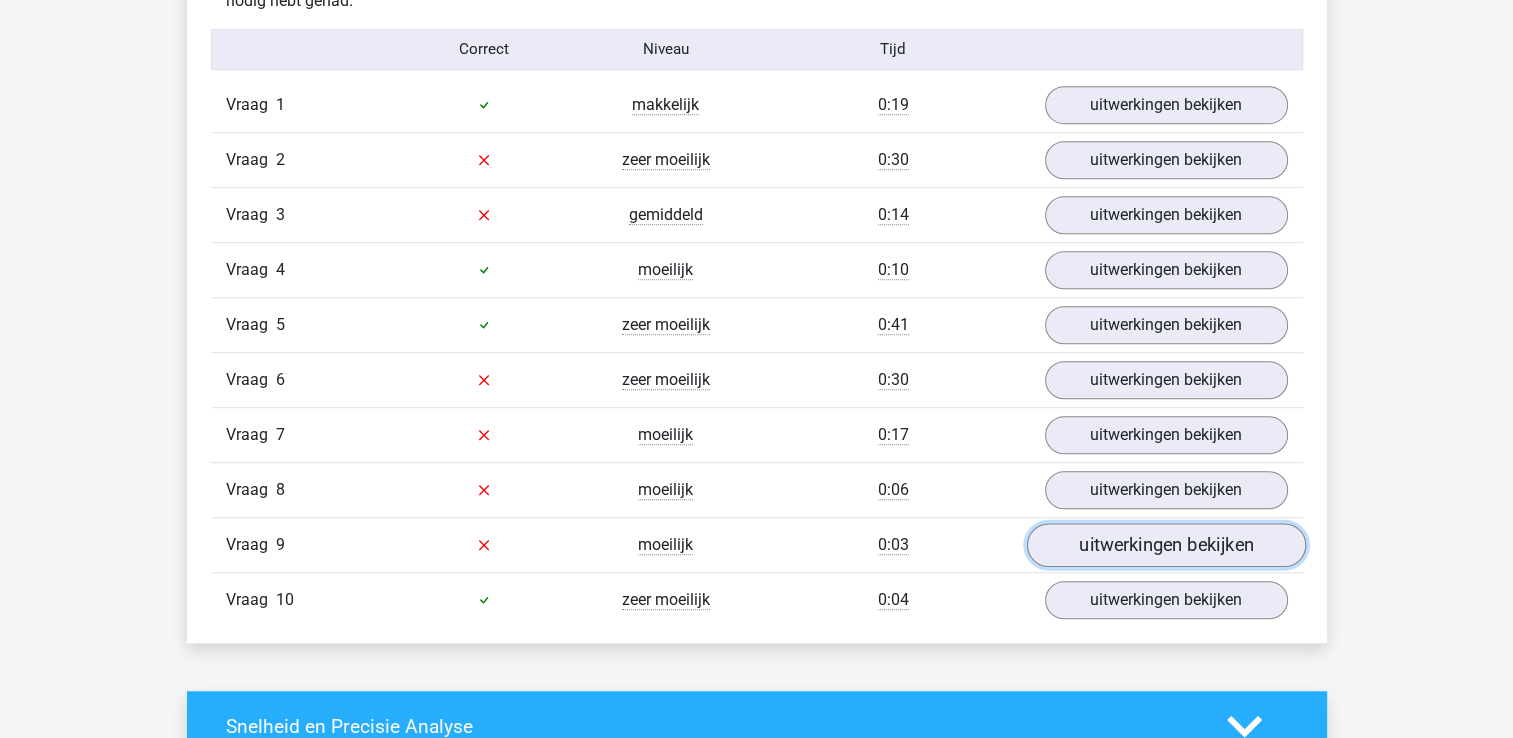 click on "uitwerkingen bekijken" at bounding box center [1165, 545] 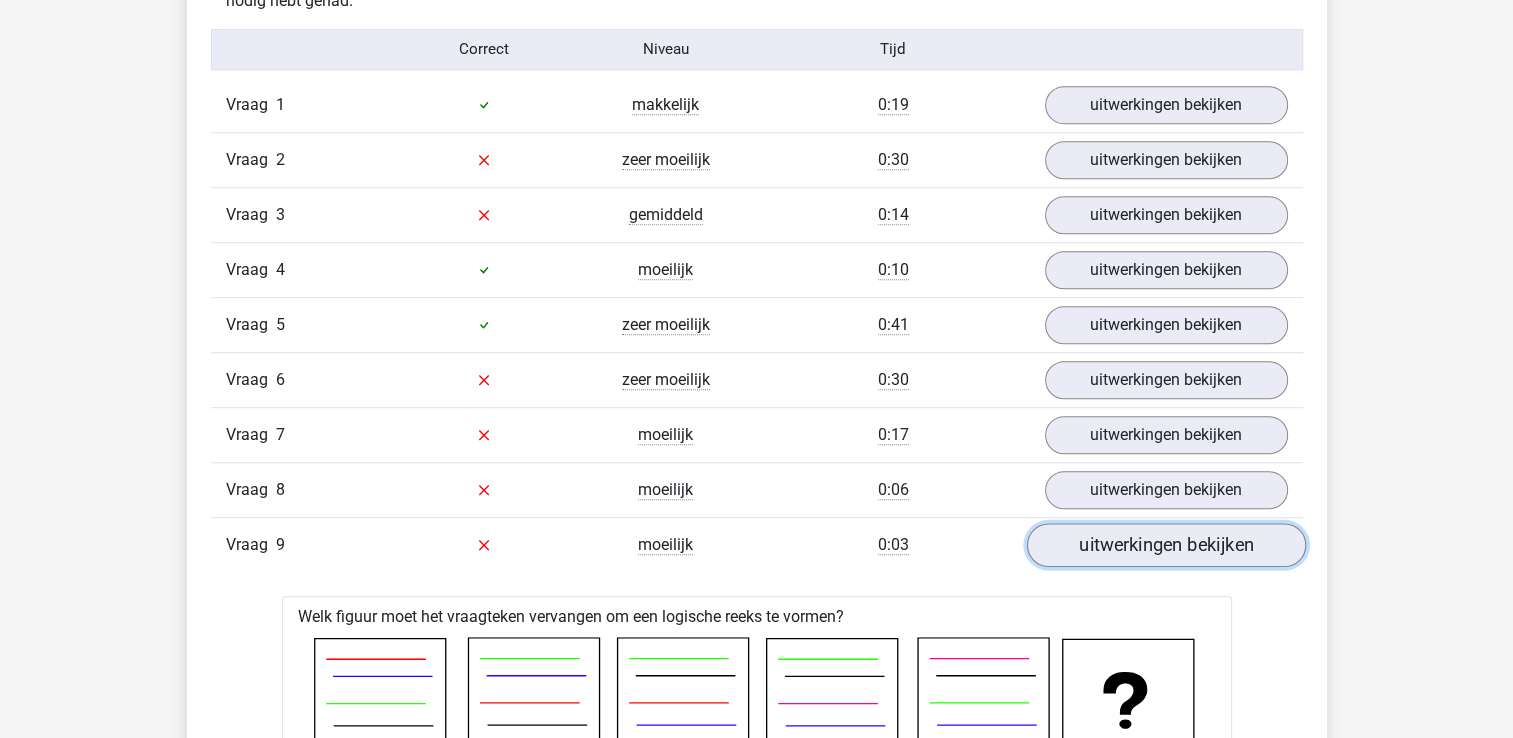 scroll, scrollTop: 1700, scrollLeft: 0, axis: vertical 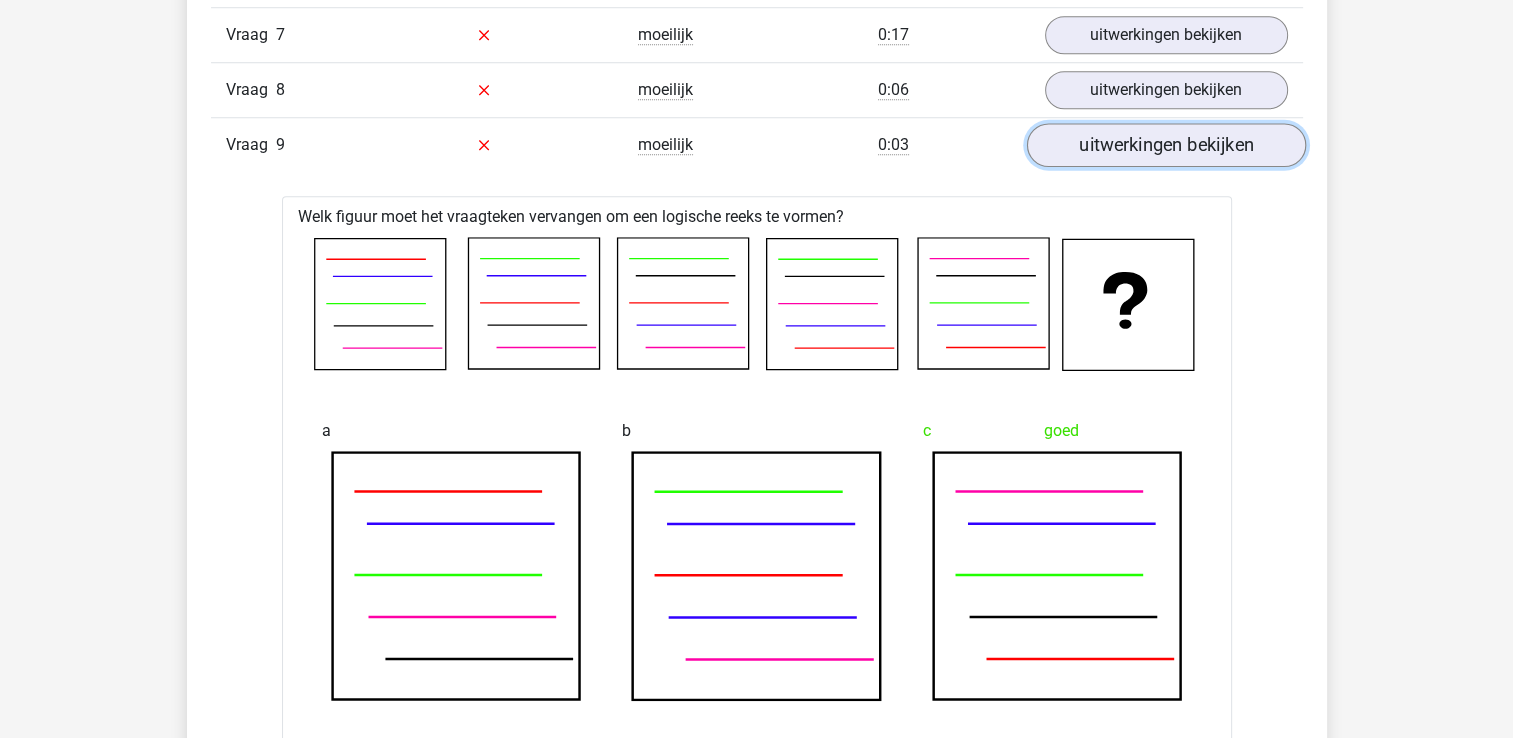click on "uitwerkingen bekijken" at bounding box center (1165, 145) 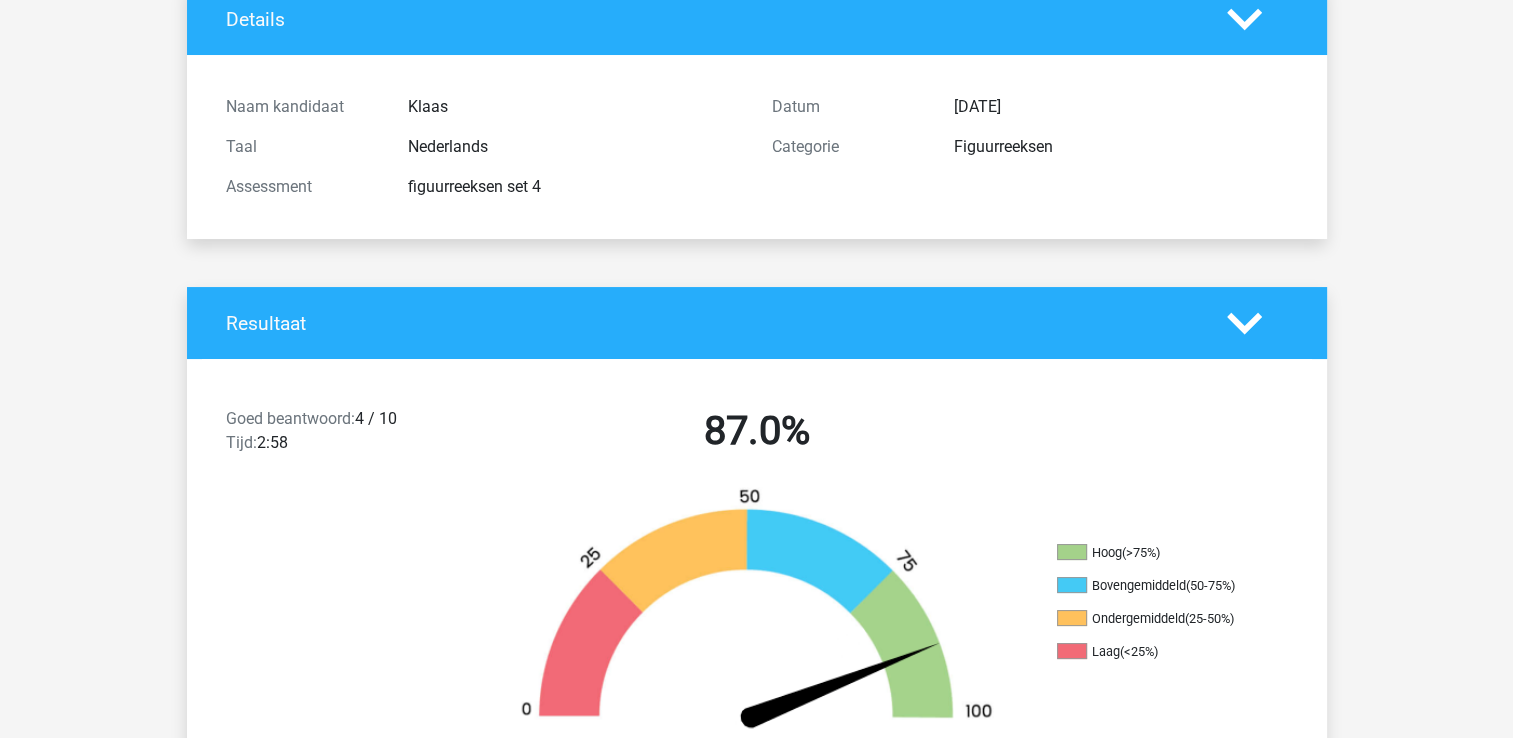 scroll, scrollTop: 0, scrollLeft: 0, axis: both 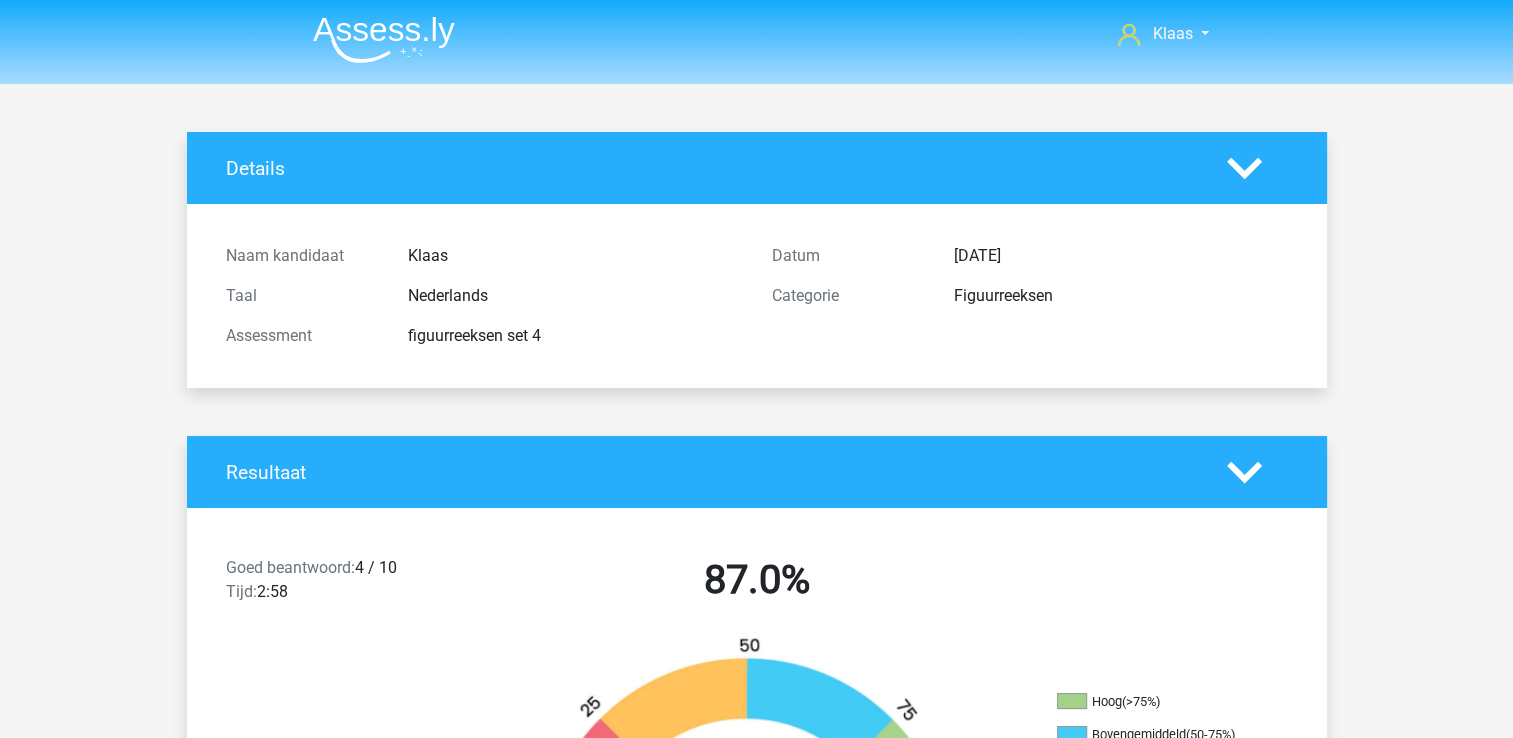 click at bounding box center (384, 39) 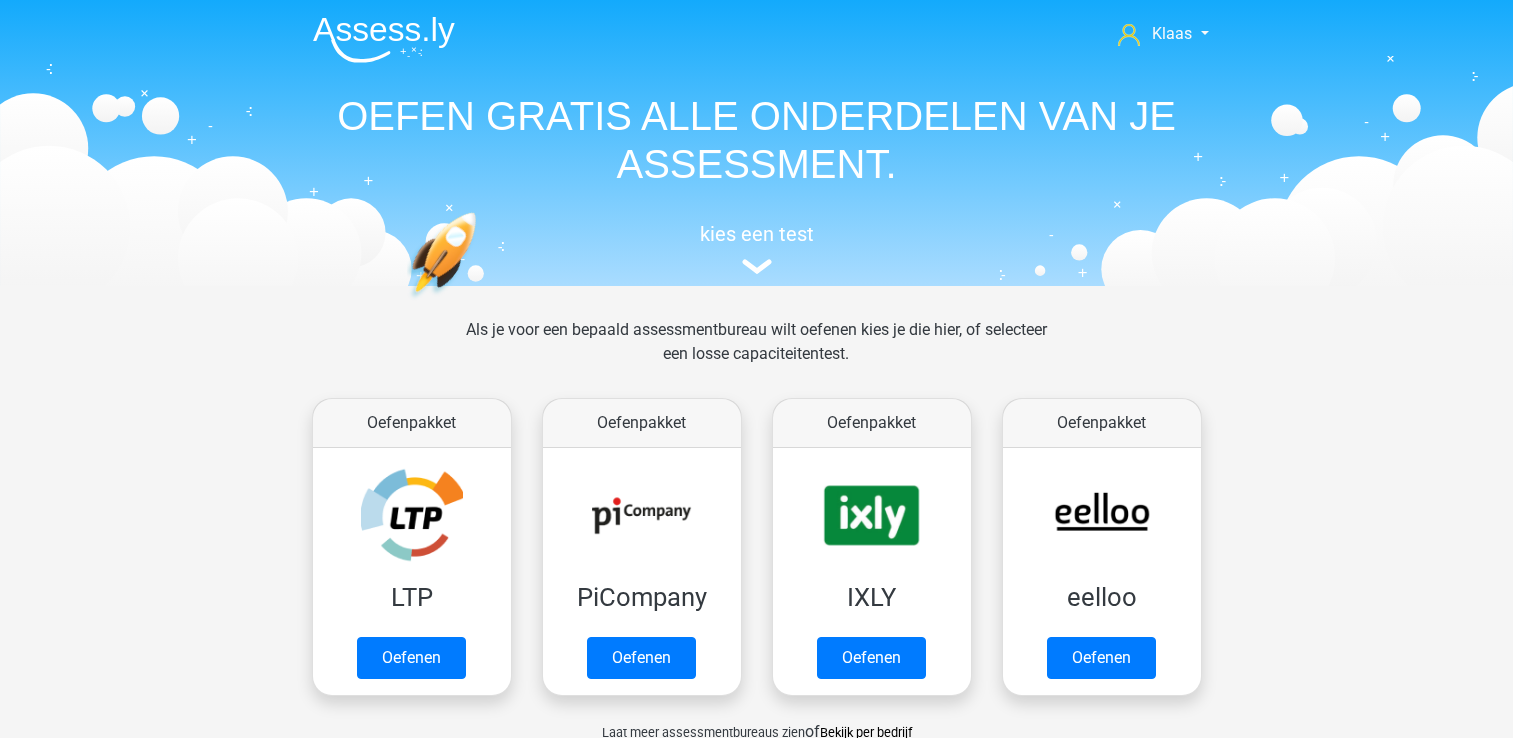 scroll, scrollTop: 0, scrollLeft: 0, axis: both 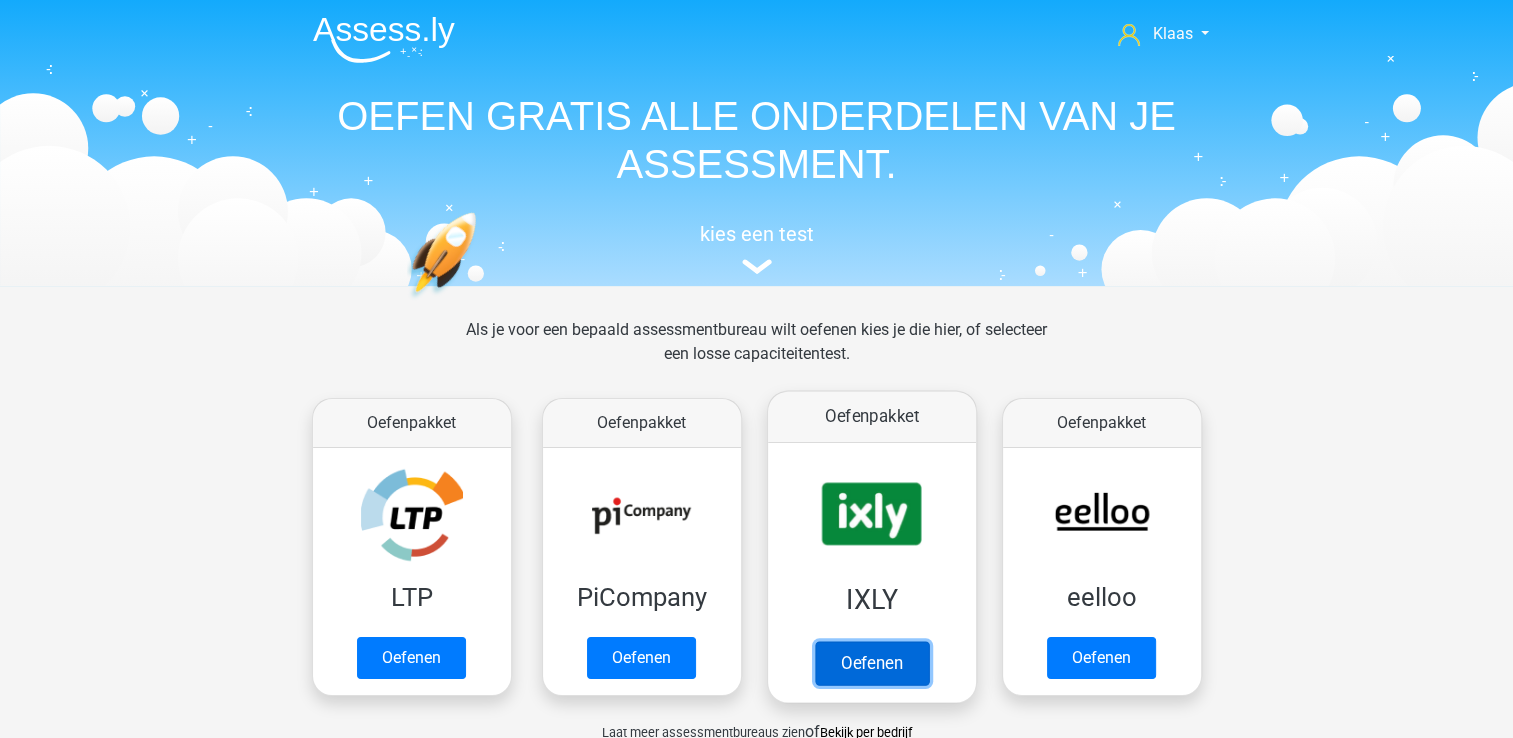 click on "Oefenen" at bounding box center (871, 663) 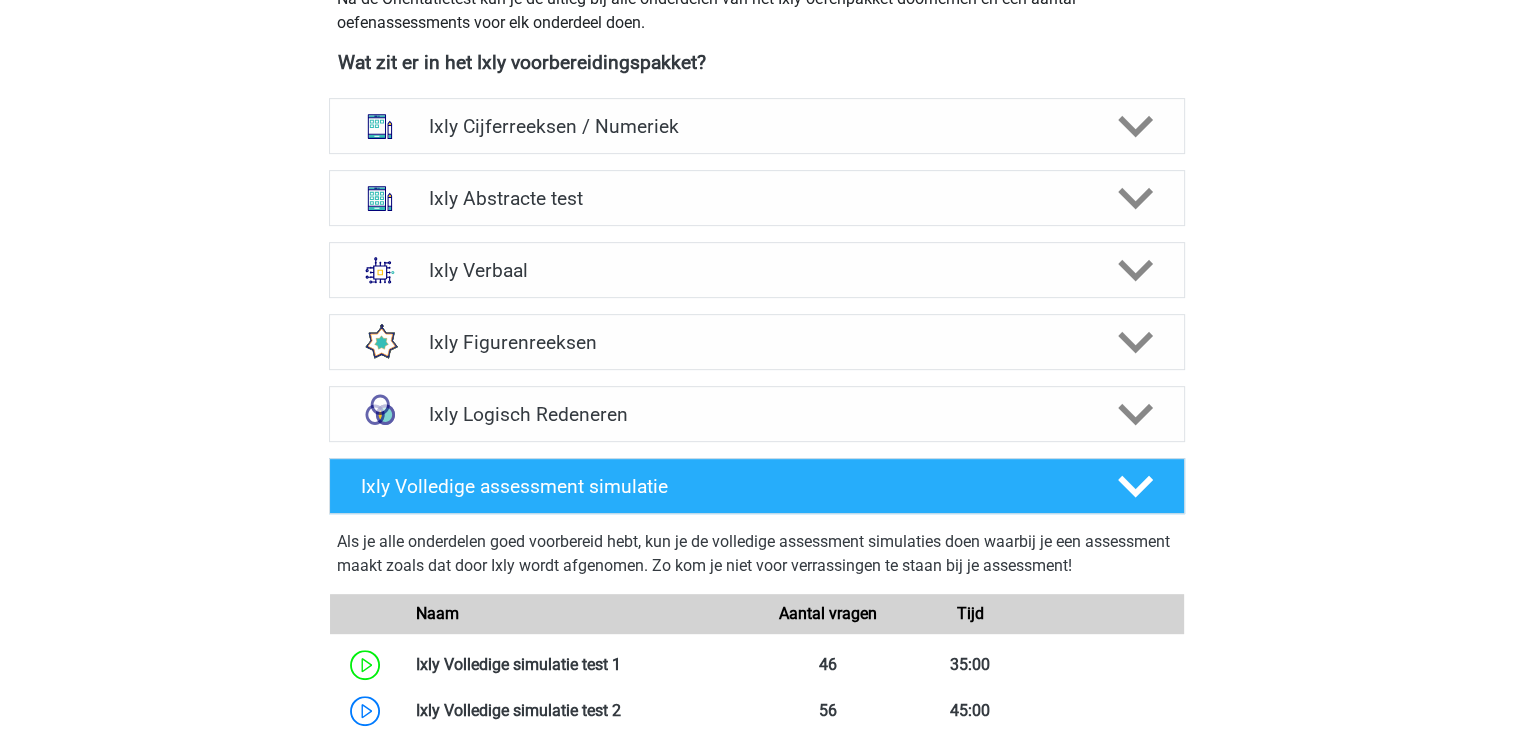 scroll, scrollTop: 800, scrollLeft: 0, axis: vertical 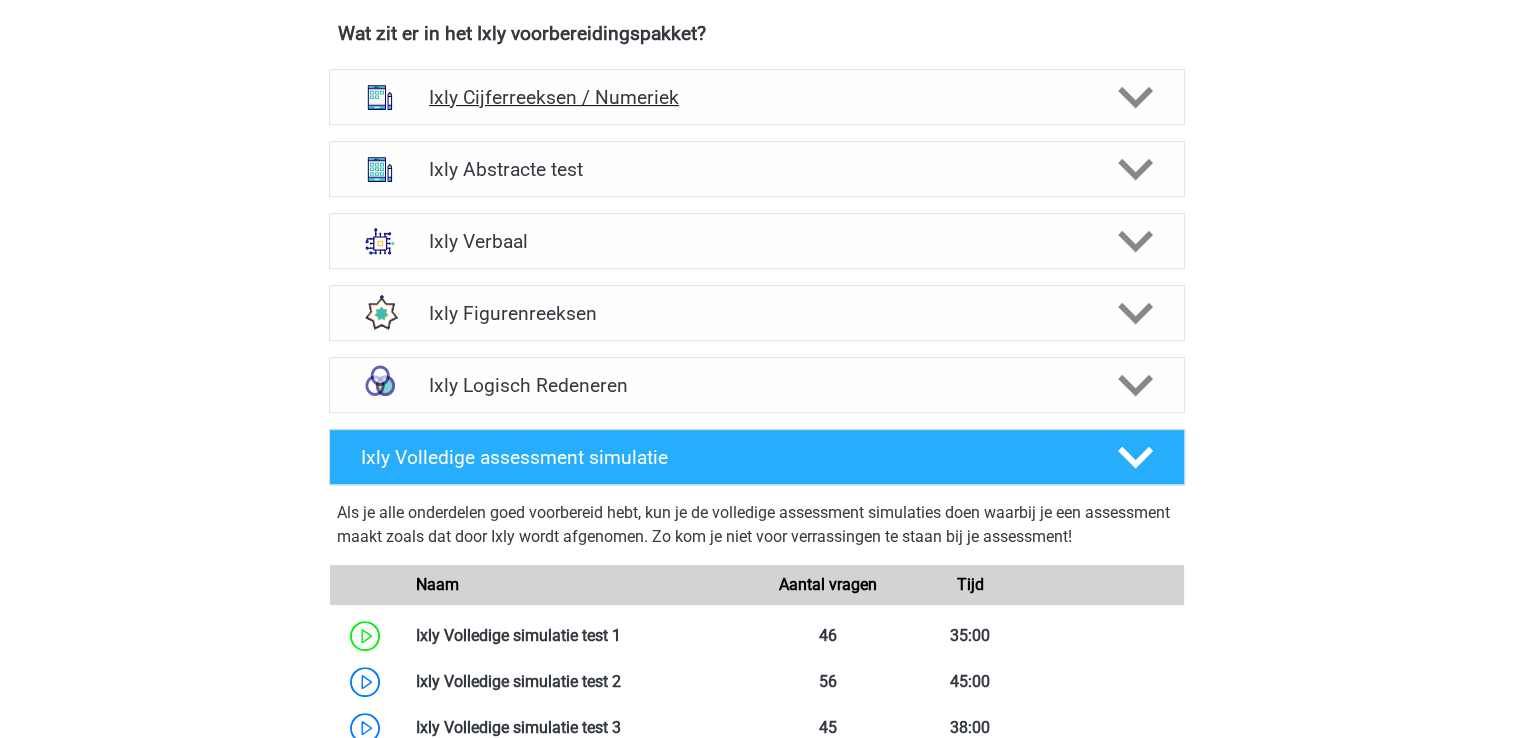 click on "Ixly Cijferreeksen / Numeriek" at bounding box center [757, 97] 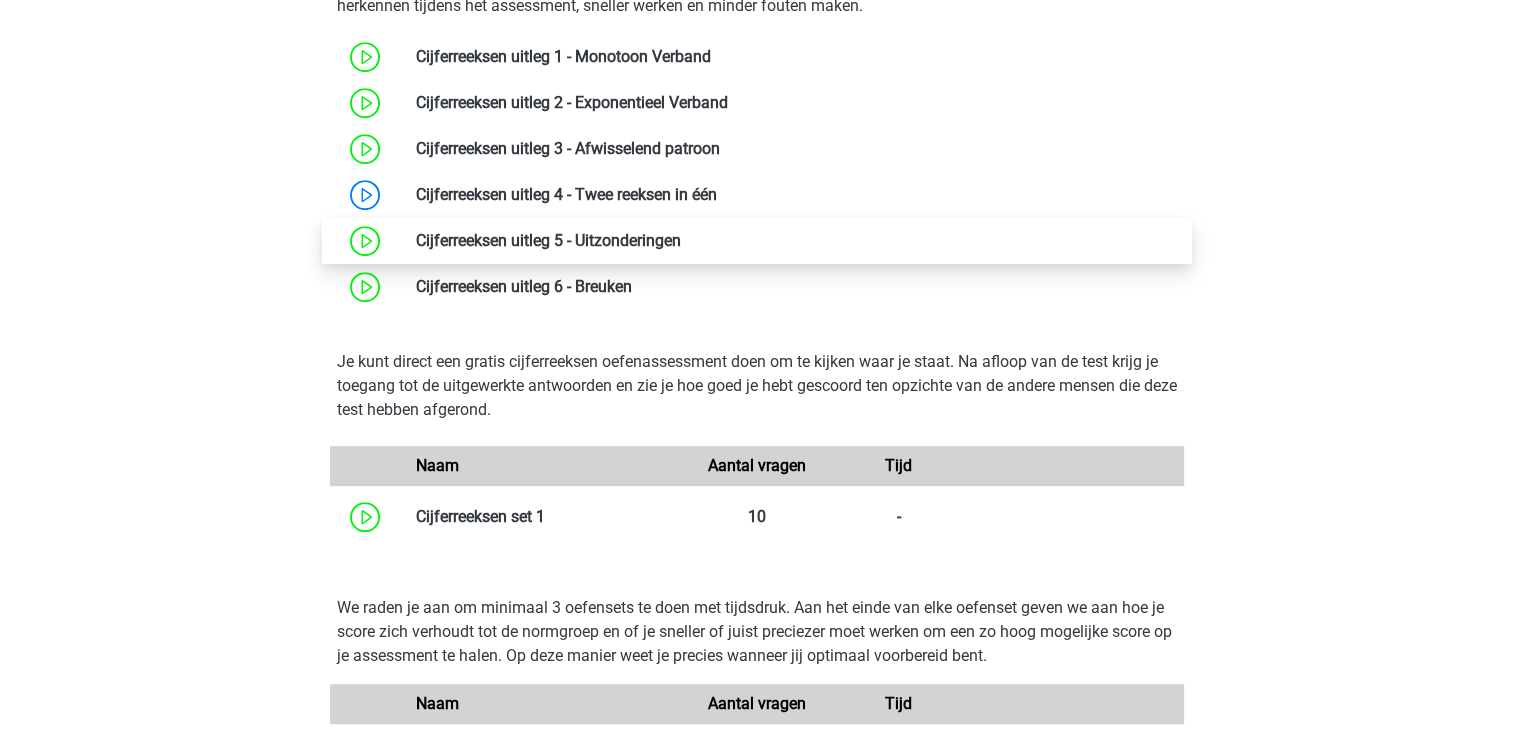 scroll, scrollTop: 1100, scrollLeft: 0, axis: vertical 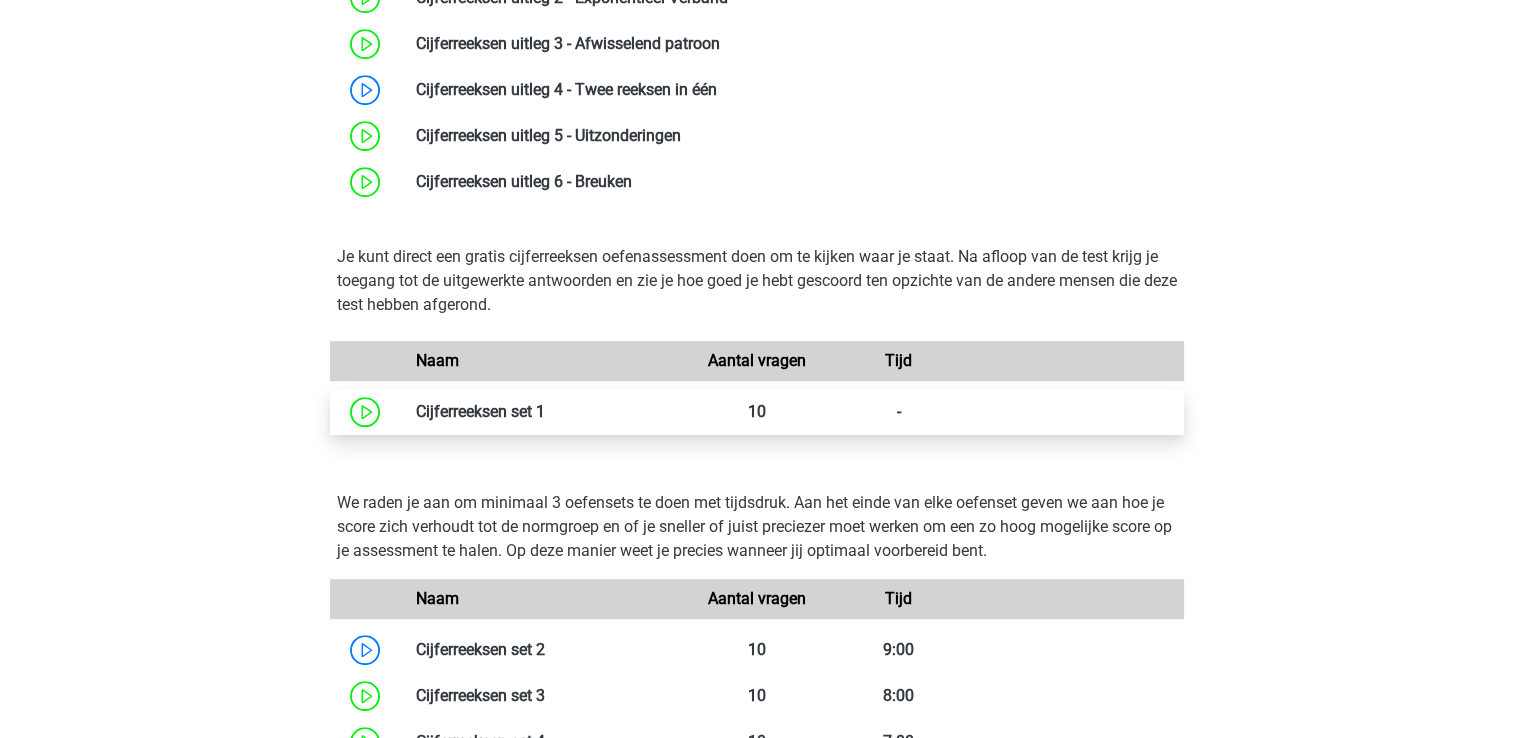 click at bounding box center (545, 411) 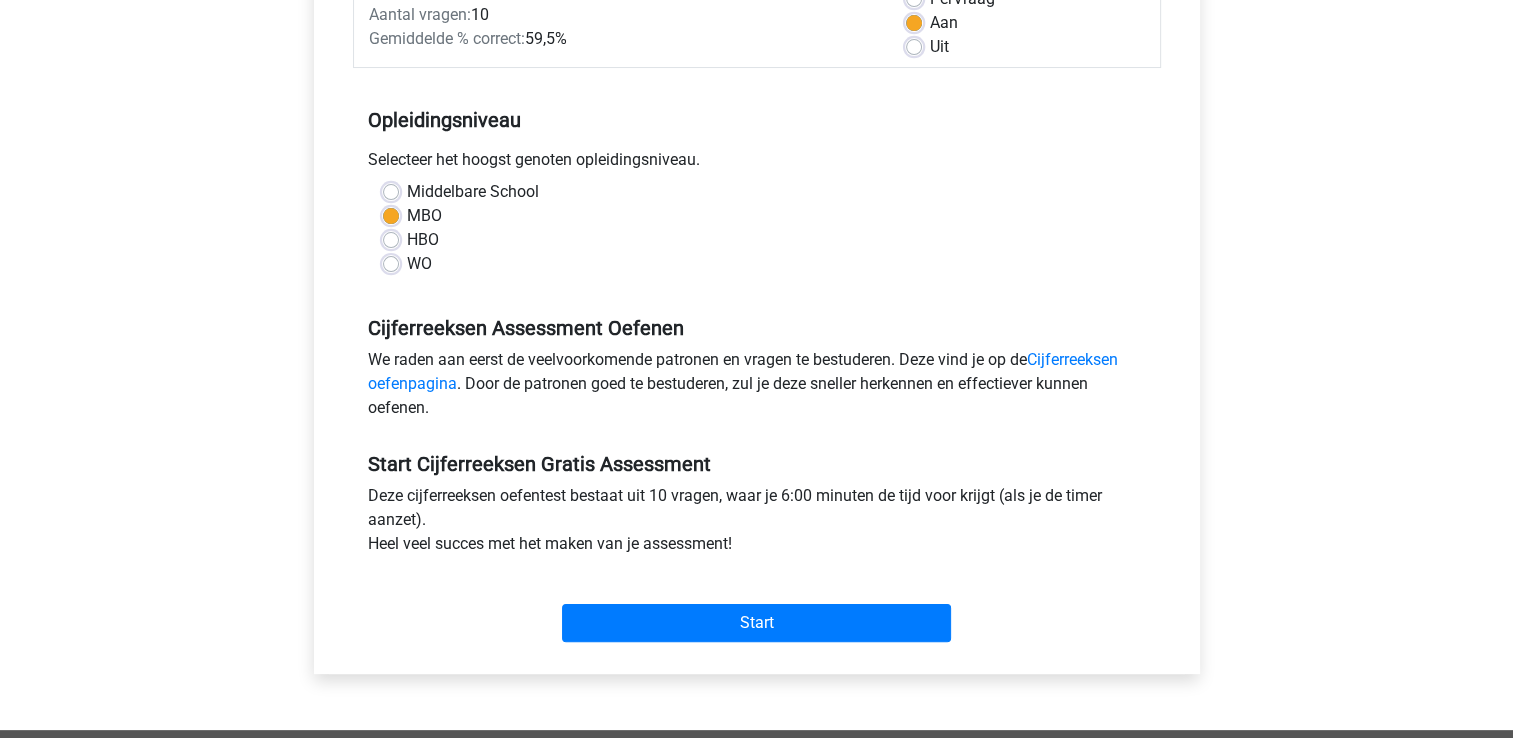 scroll, scrollTop: 400, scrollLeft: 0, axis: vertical 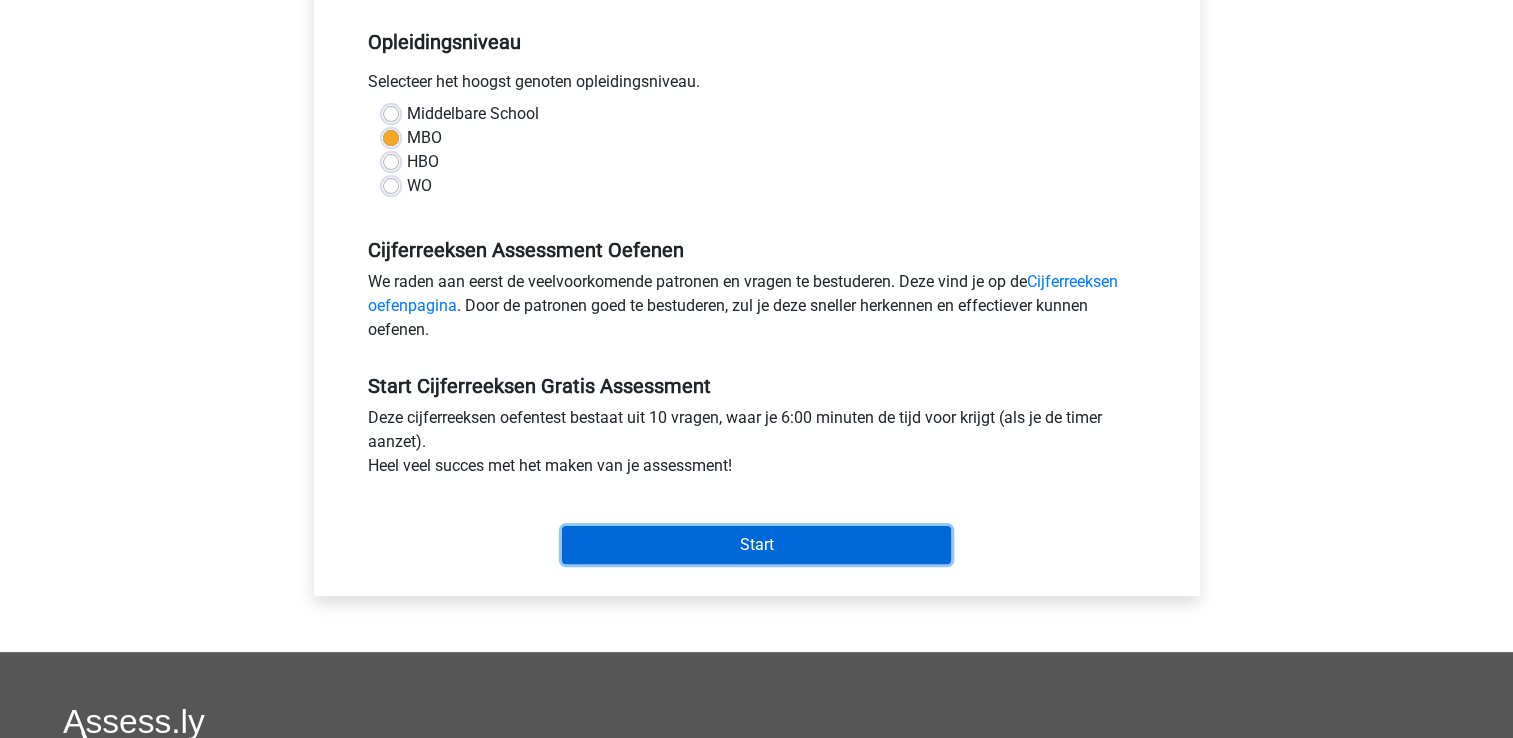 click on "Start" at bounding box center (756, 545) 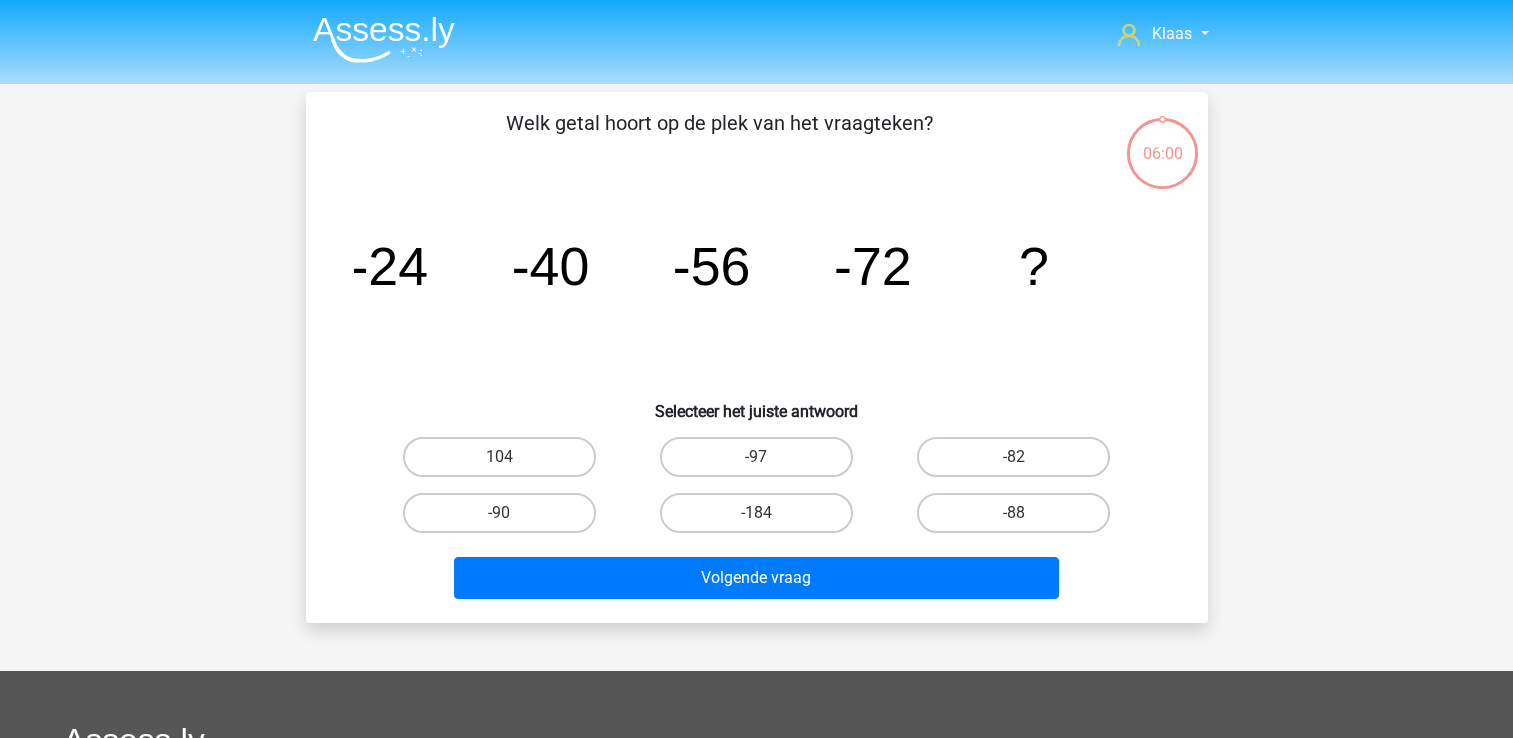 scroll, scrollTop: 0, scrollLeft: 0, axis: both 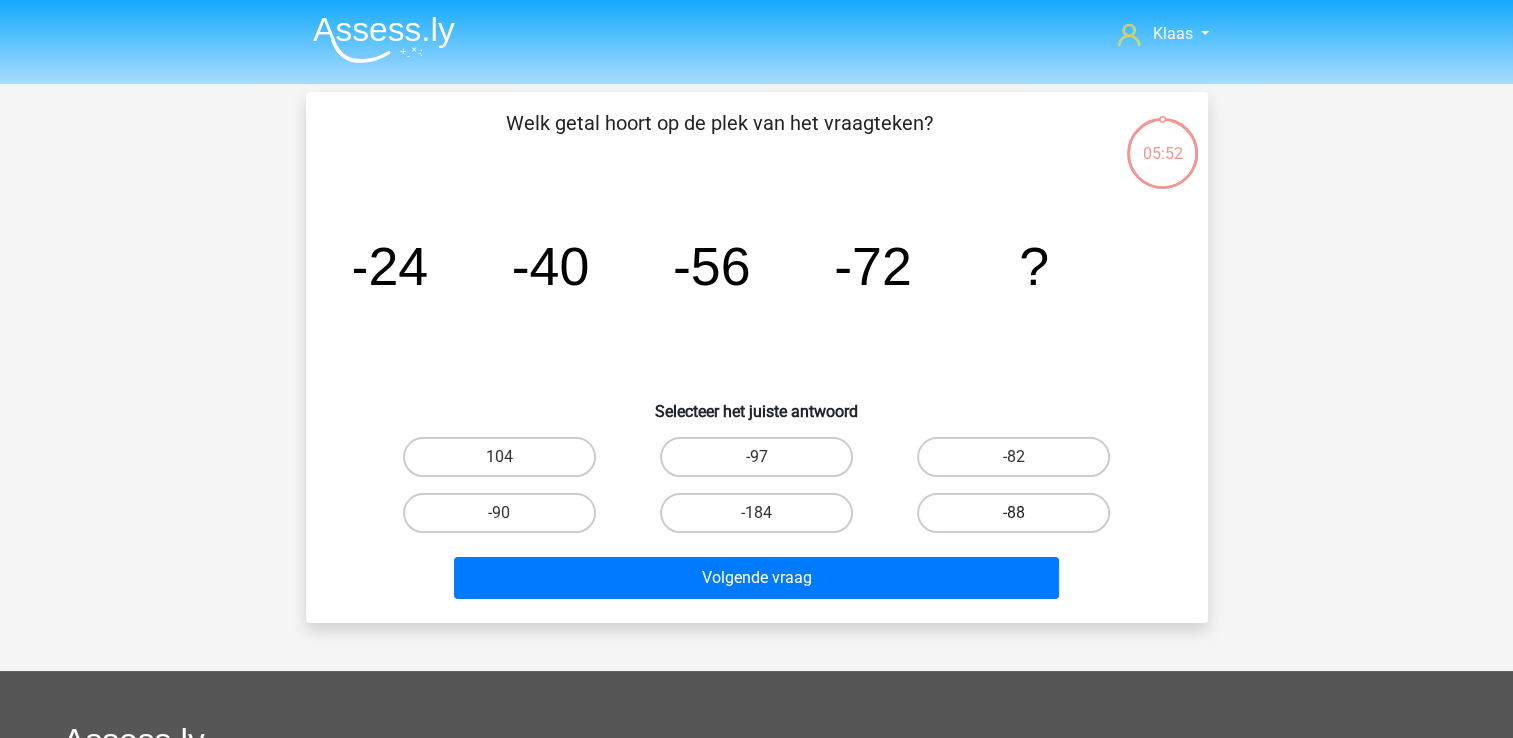 click on "-88" at bounding box center [1013, 513] 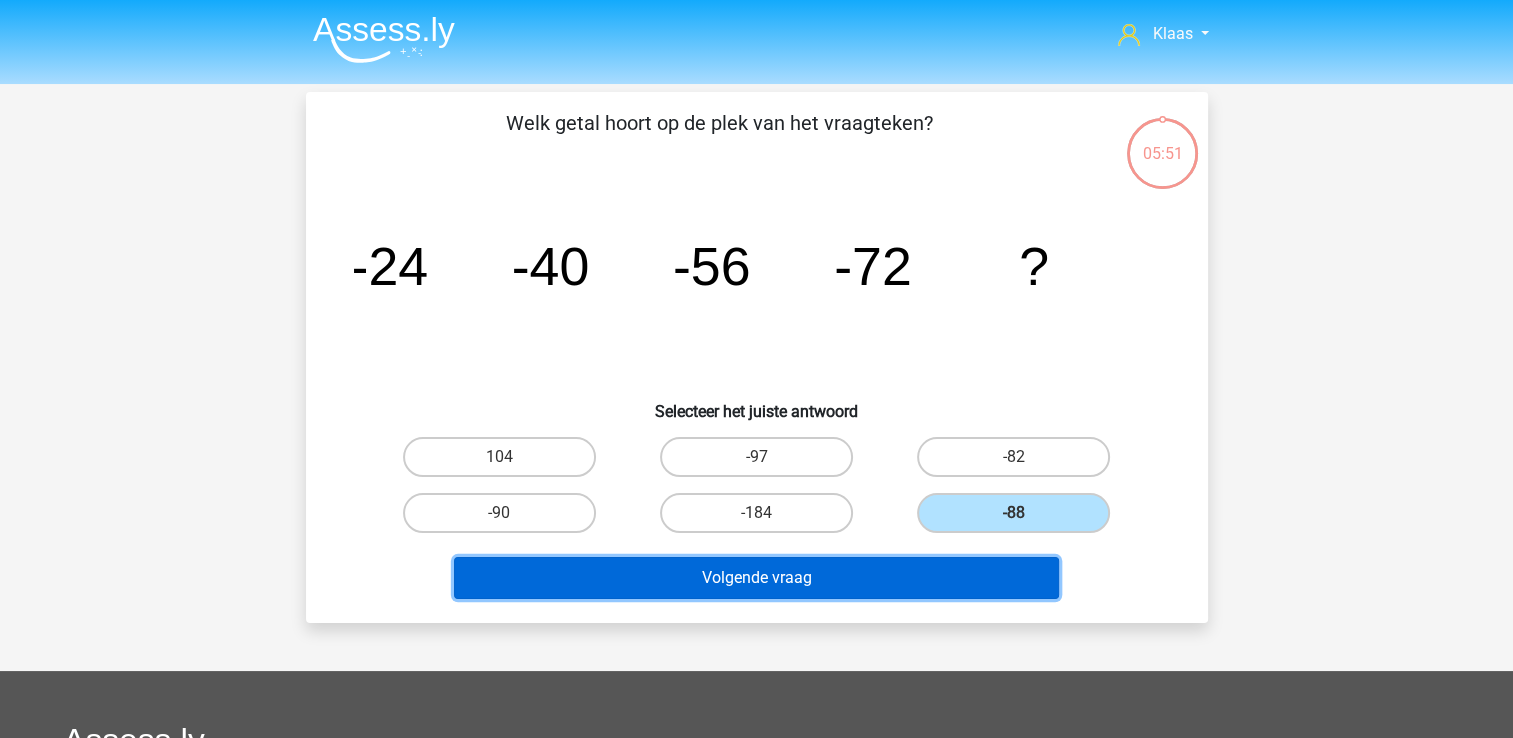 click on "Volgende vraag" at bounding box center (756, 578) 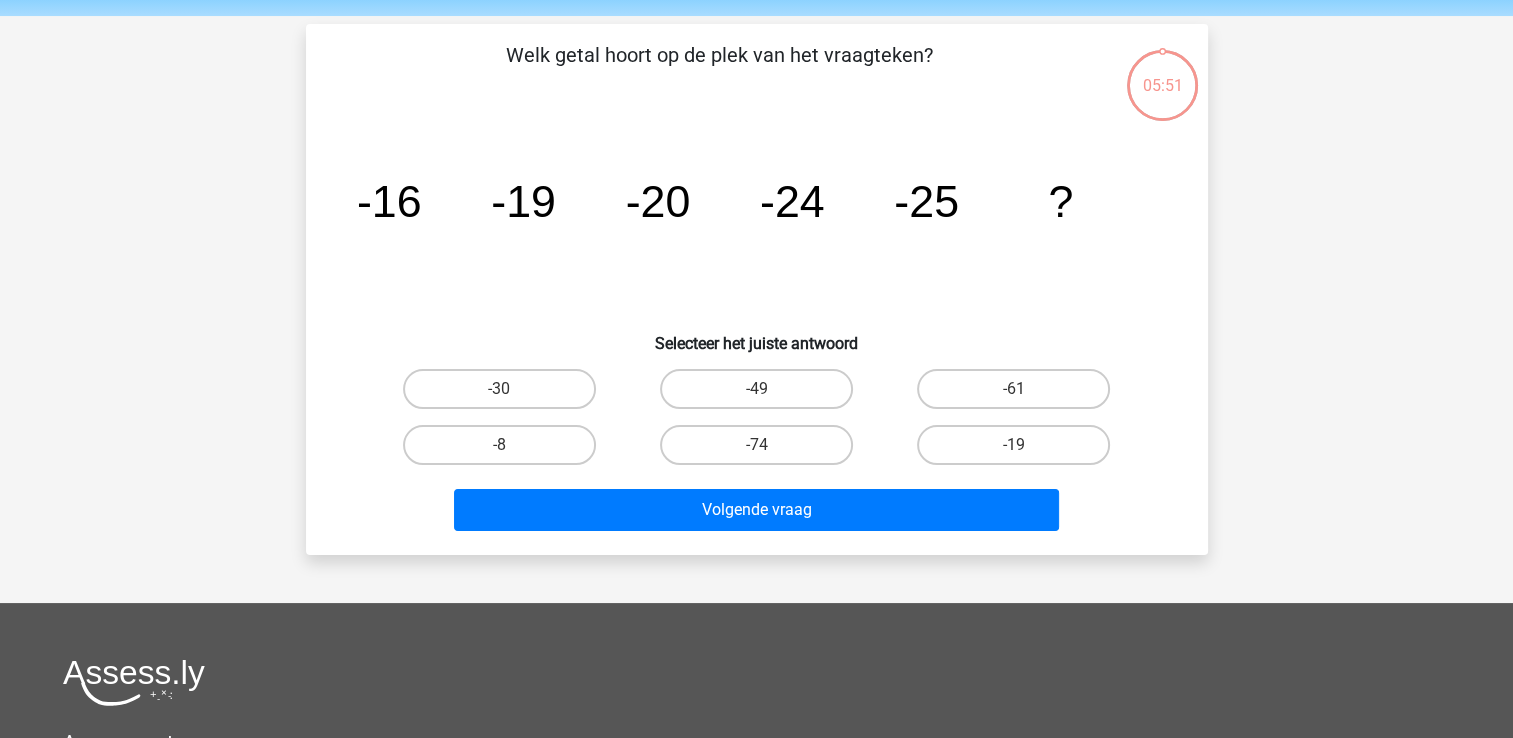 scroll, scrollTop: 92, scrollLeft: 0, axis: vertical 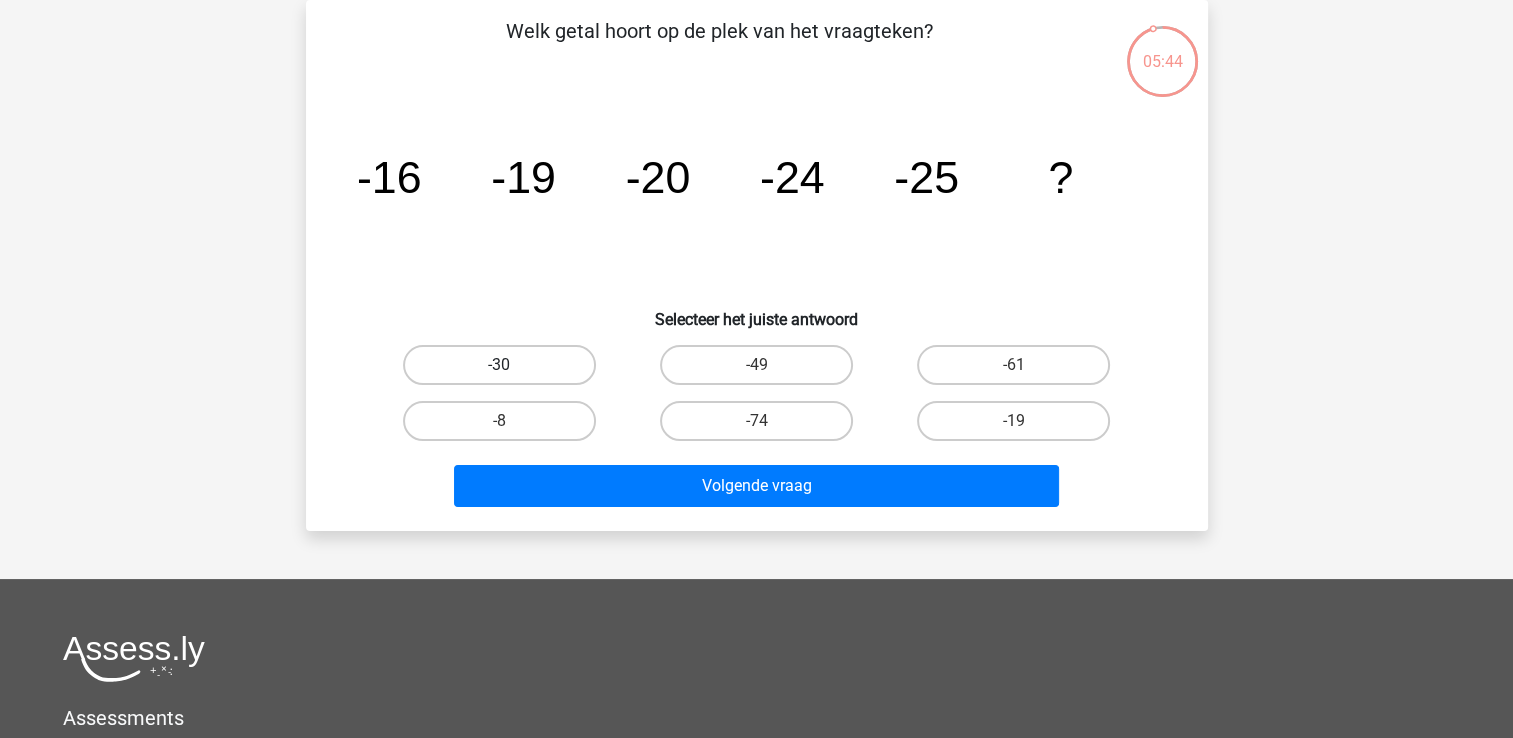 click on "-30" at bounding box center [499, 365] 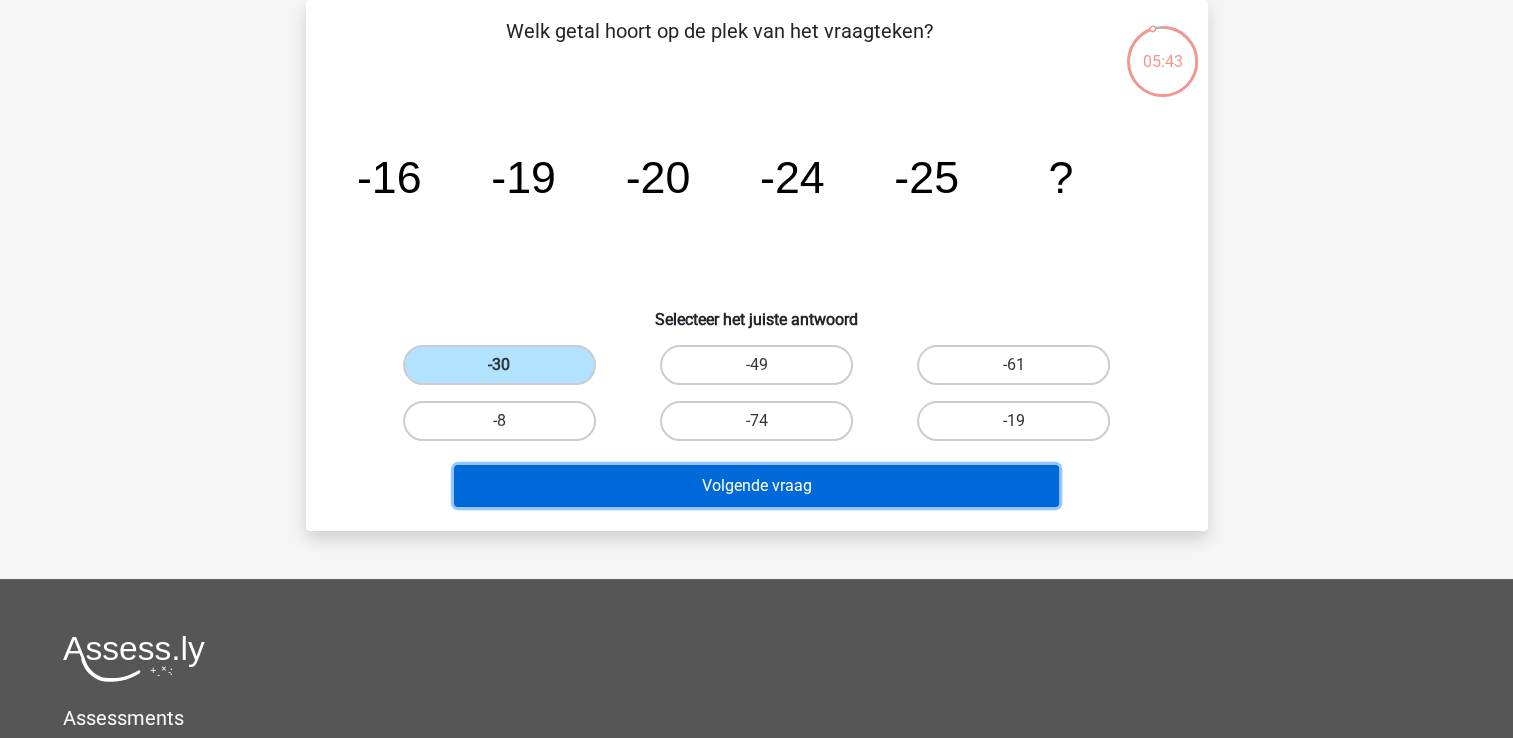 click on "Volgende vraag" at bounding box center (756, 486) 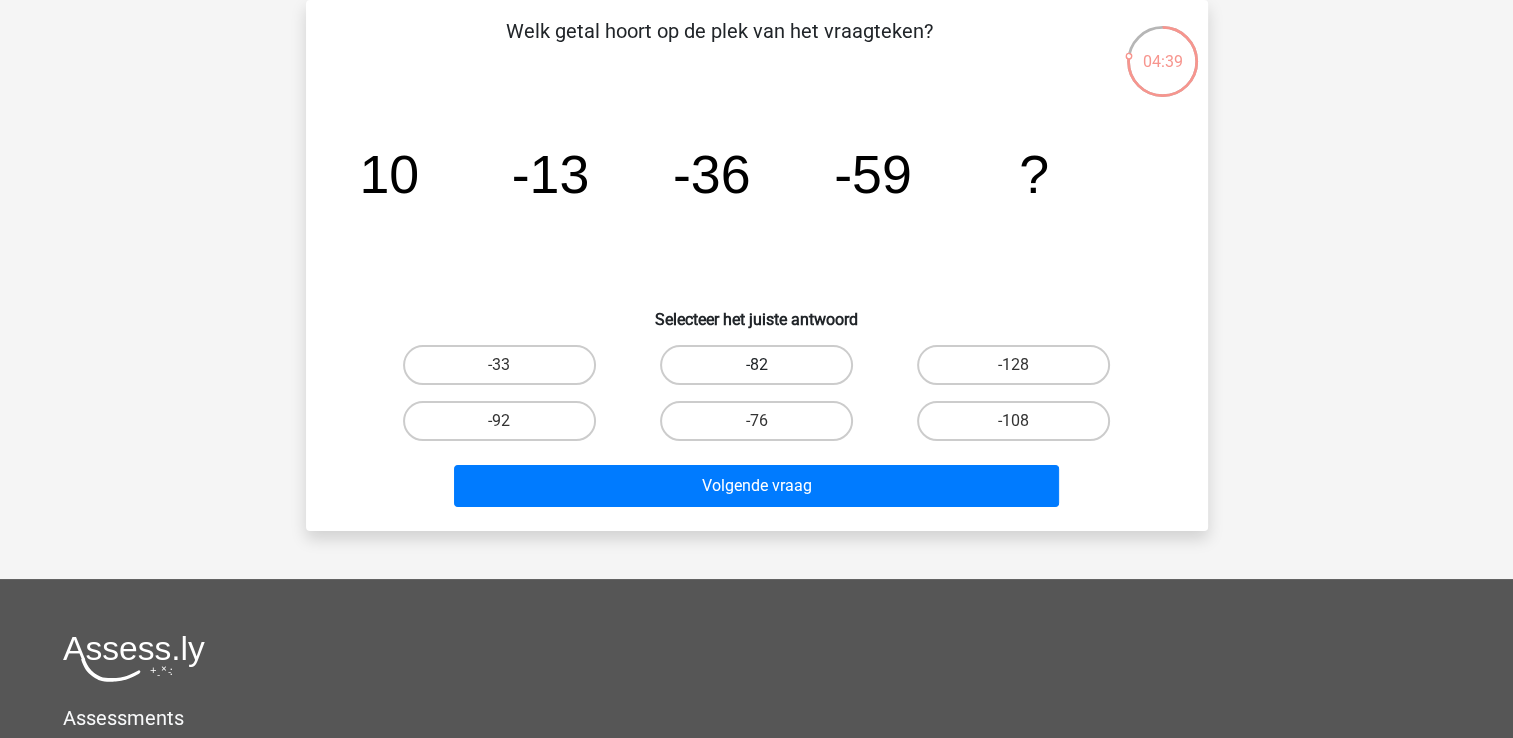 click on "-82" at bounding box center [756, 365] 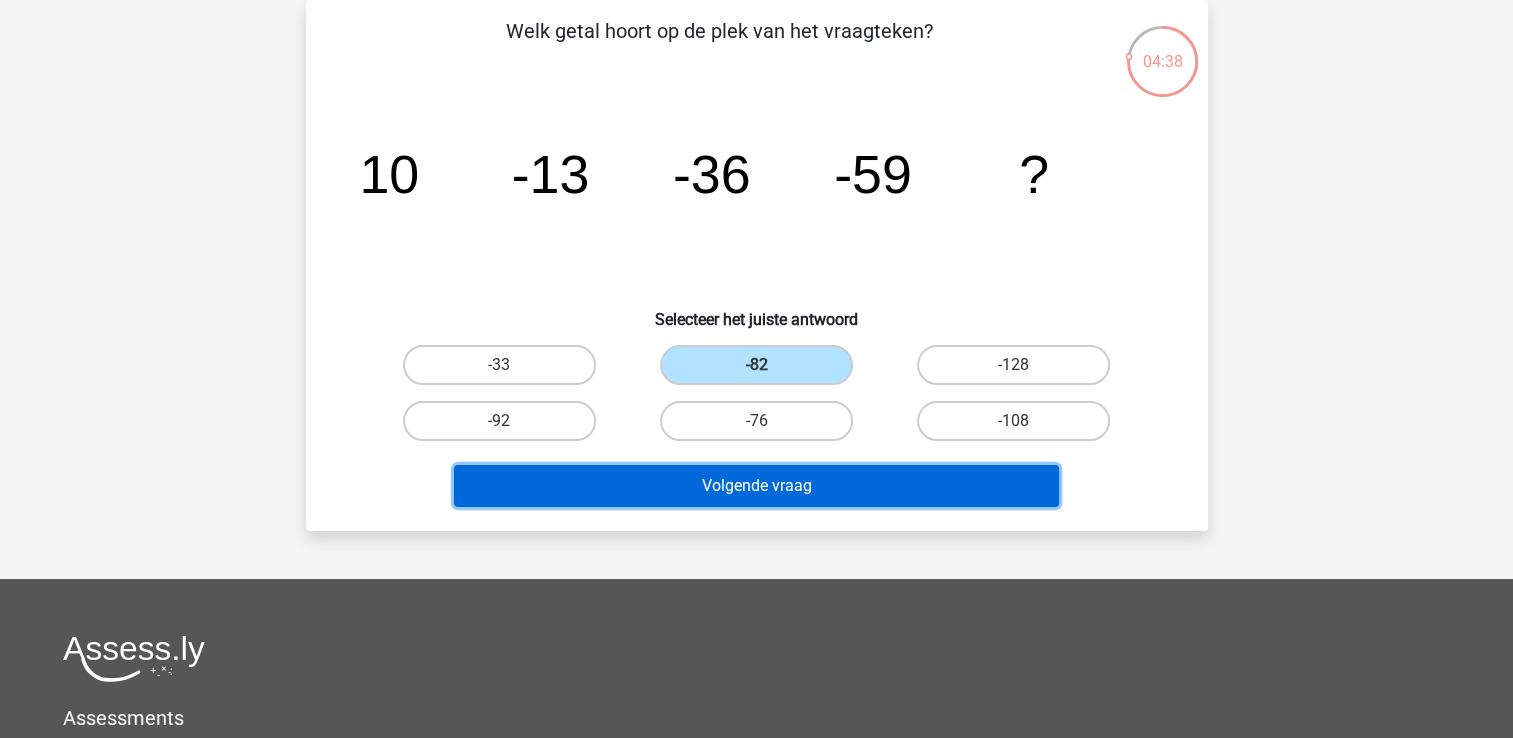 click on "Volgende vraag" at bounding box center (756, 486) 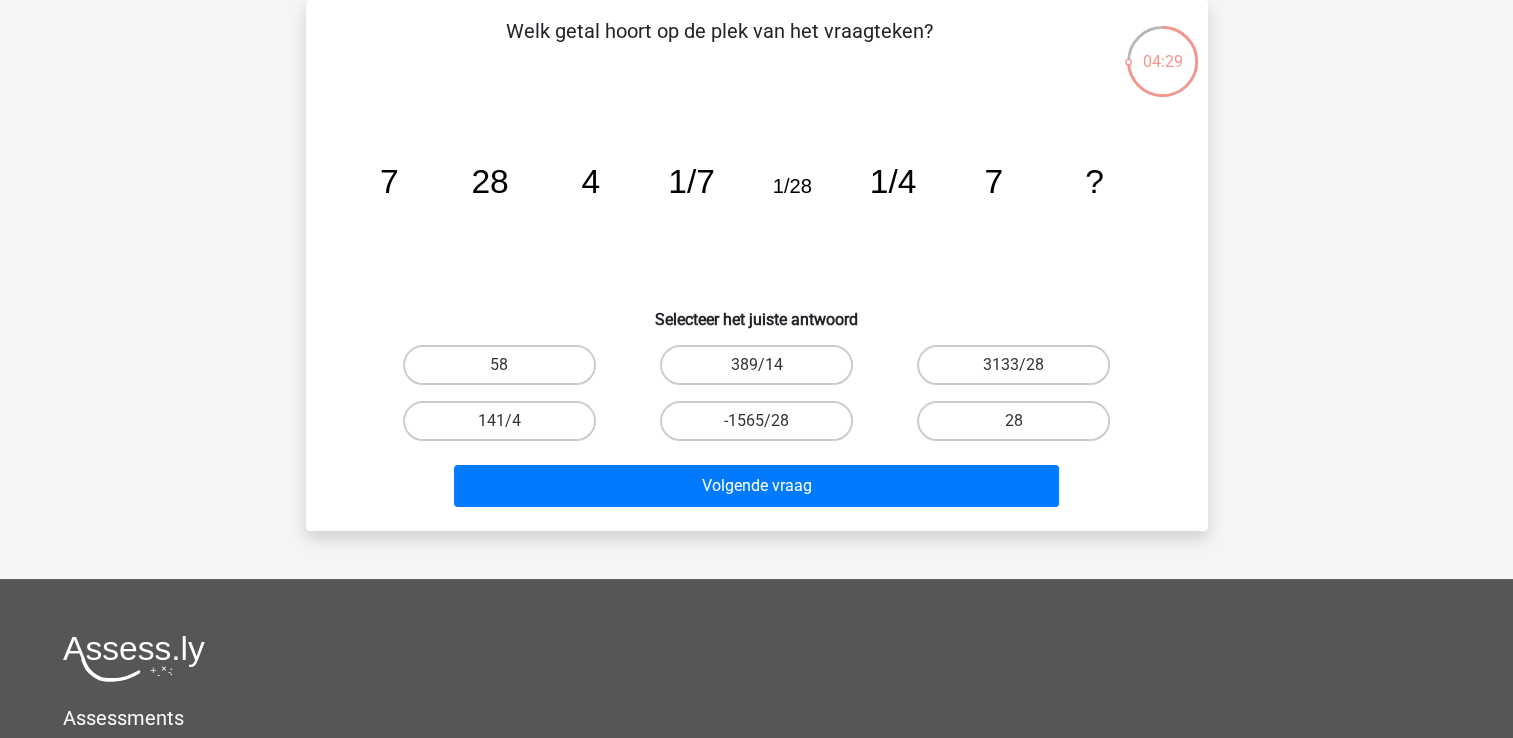 click on "?" 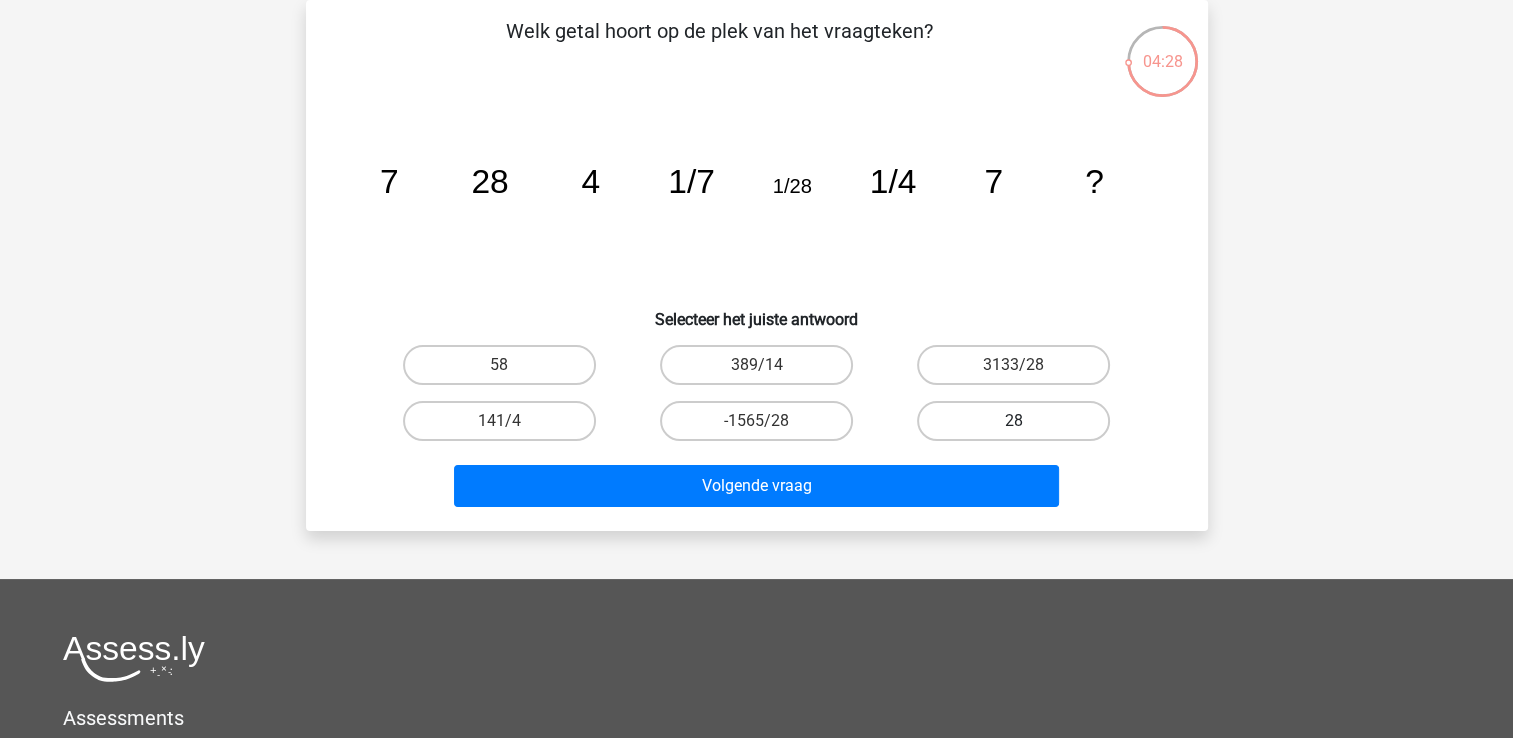 click on "28" at bounding box center (1013, 421) 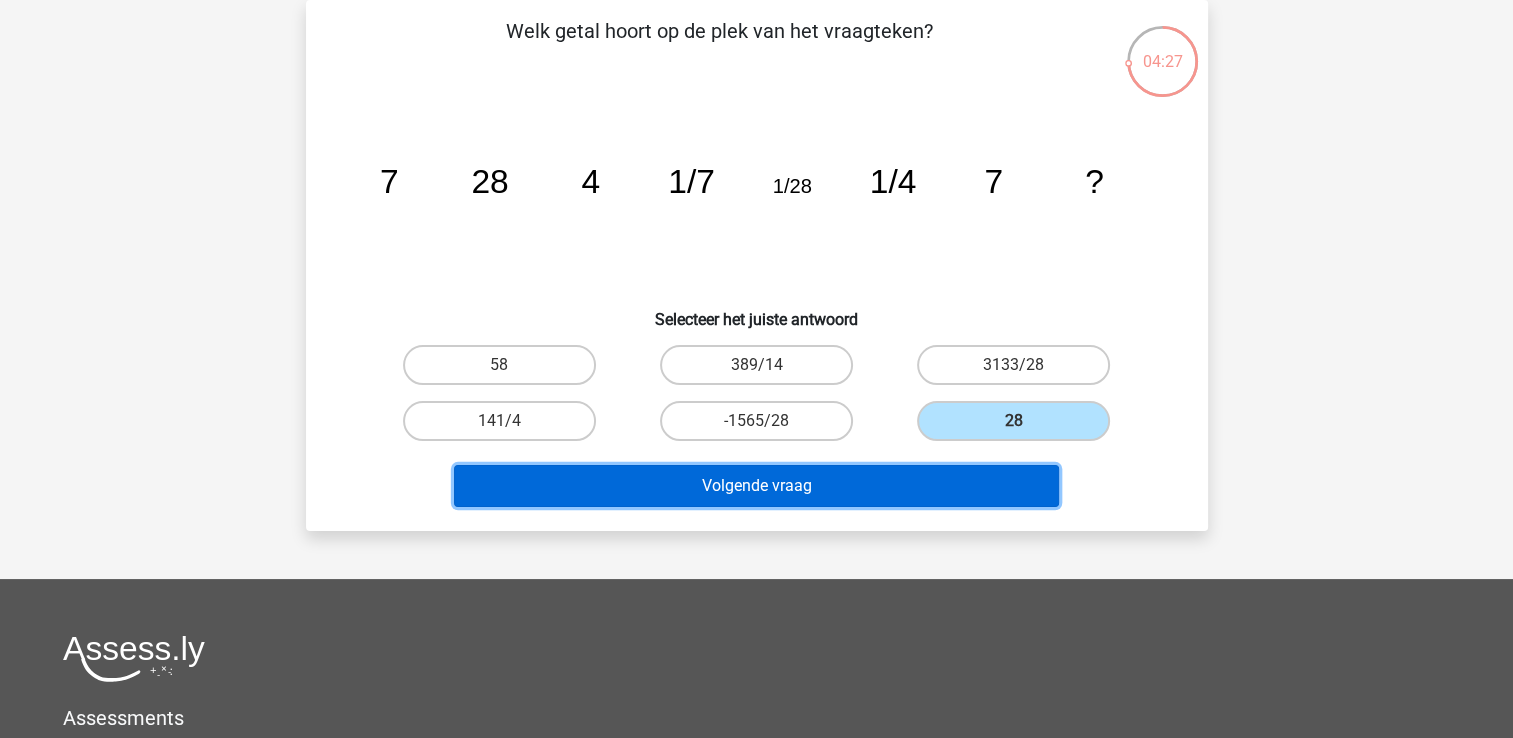 click on "Volgende vraag" at bounding box center (756, 486) 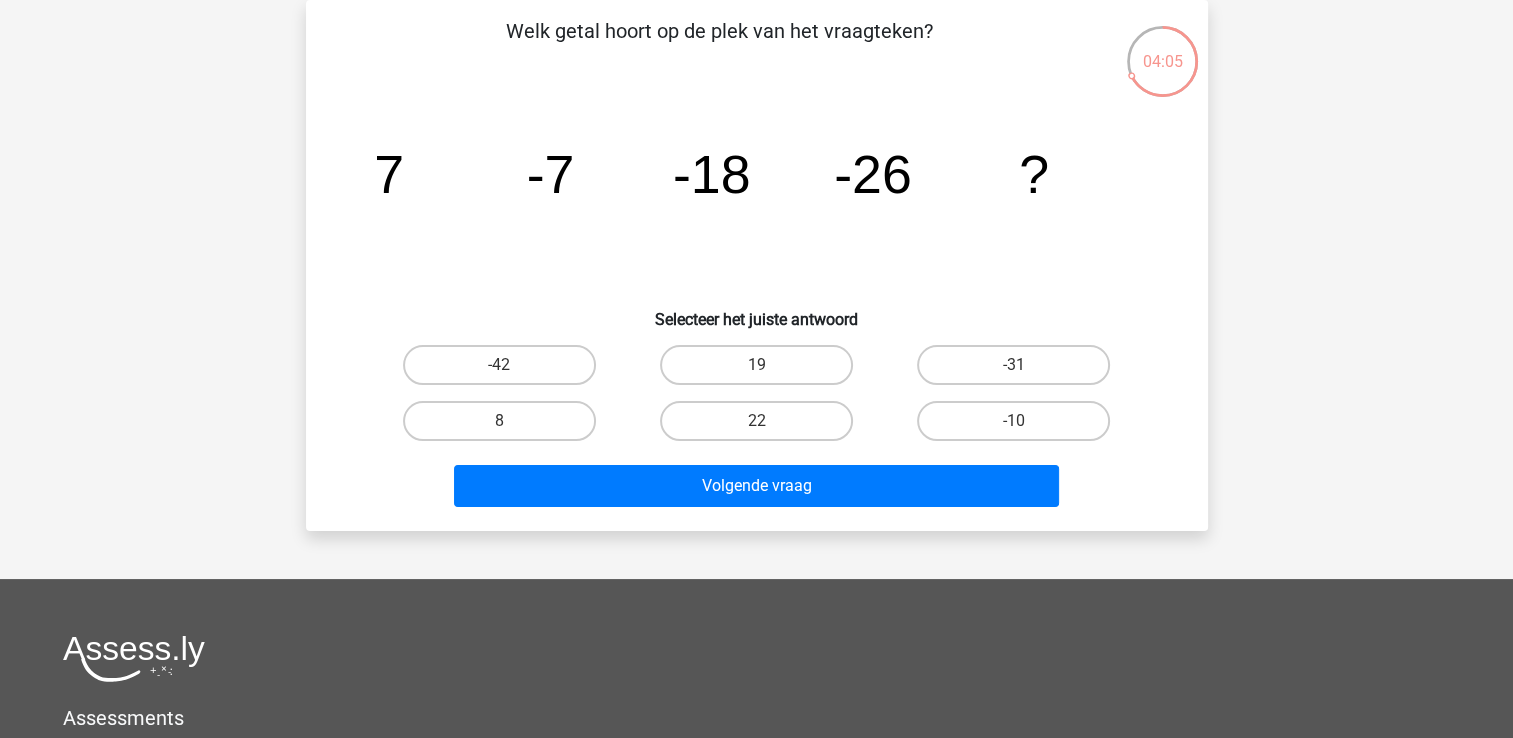 click on "image/svg+xml
7
-7
-18
-26
?" 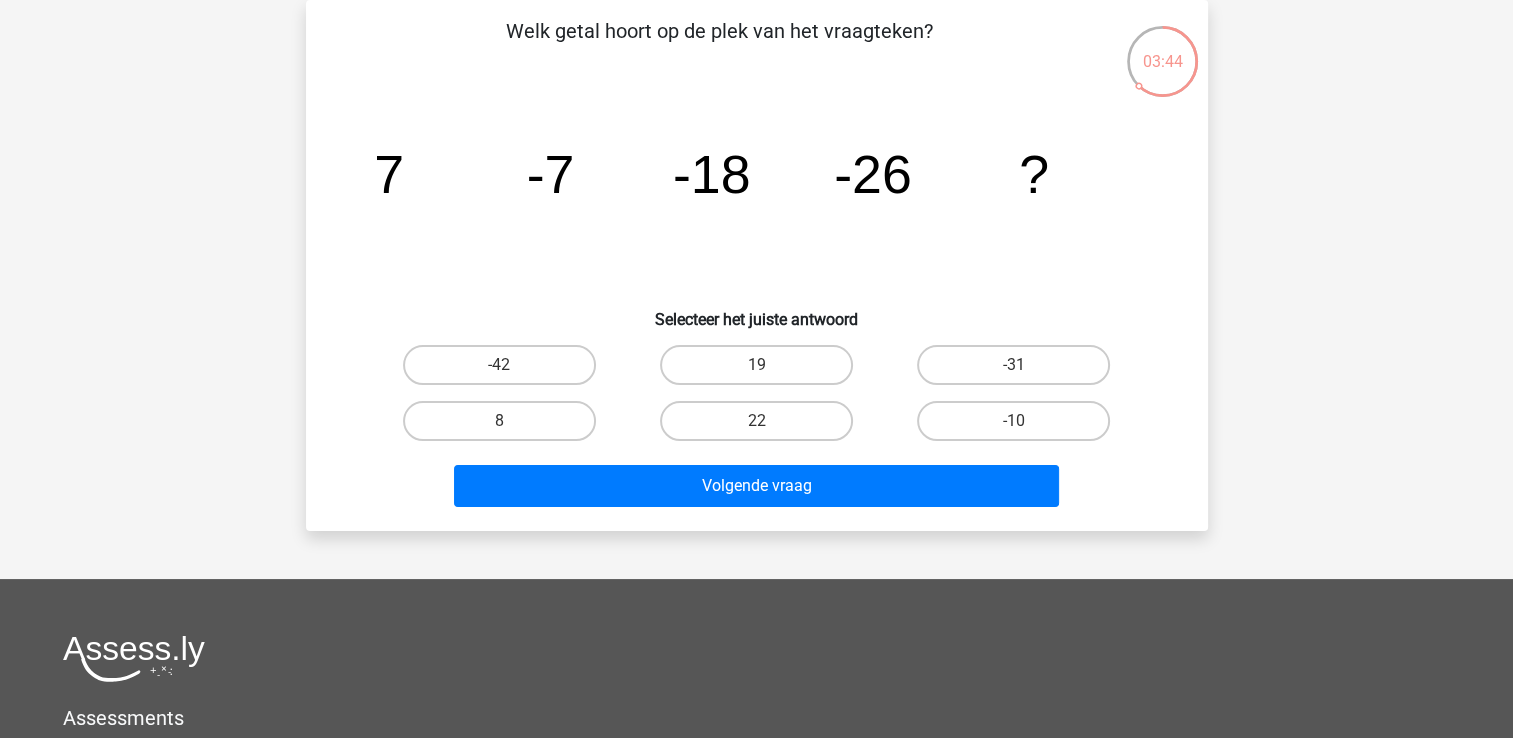 click on "-31" at bounding box center (1013, 365) 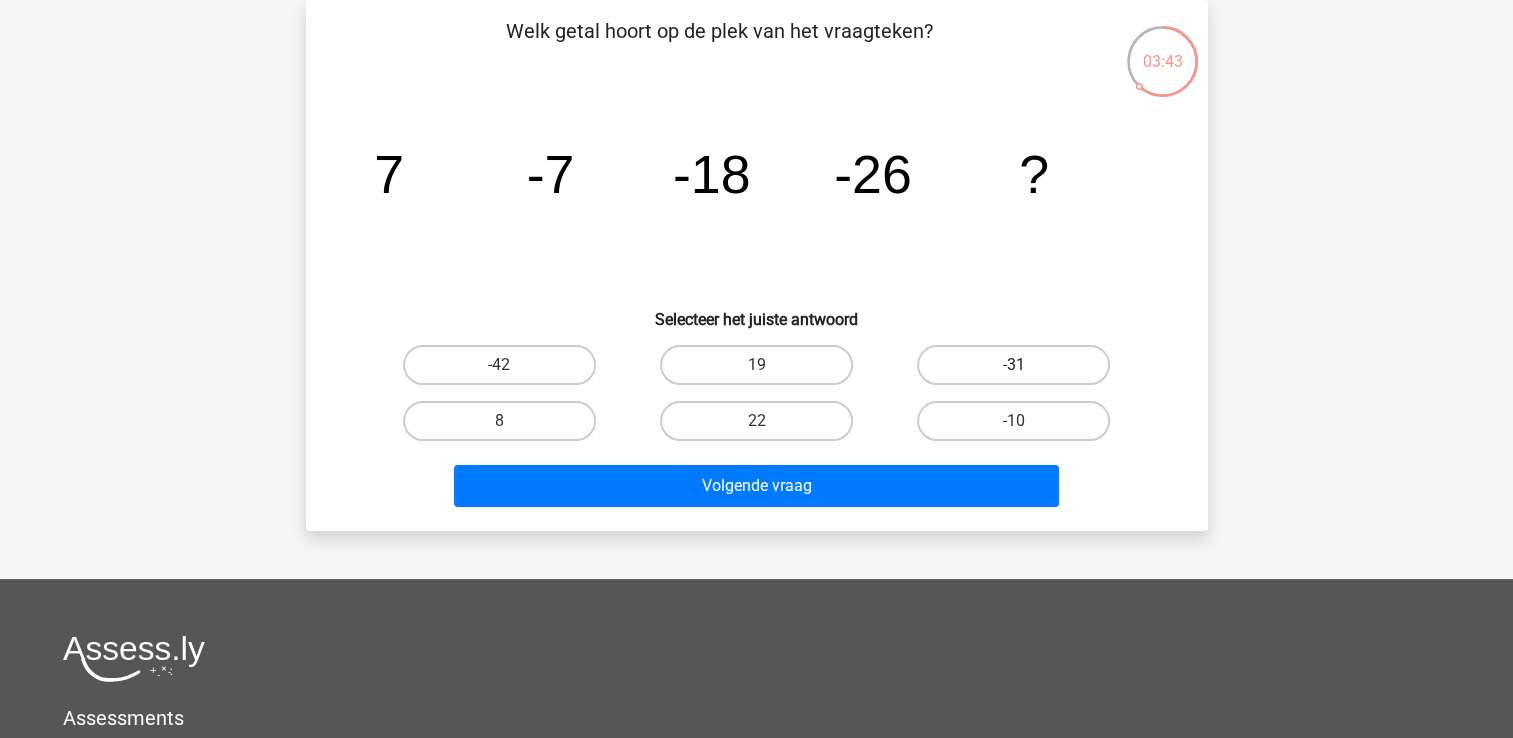 click on "-31" at bounding box center (1013, 365) 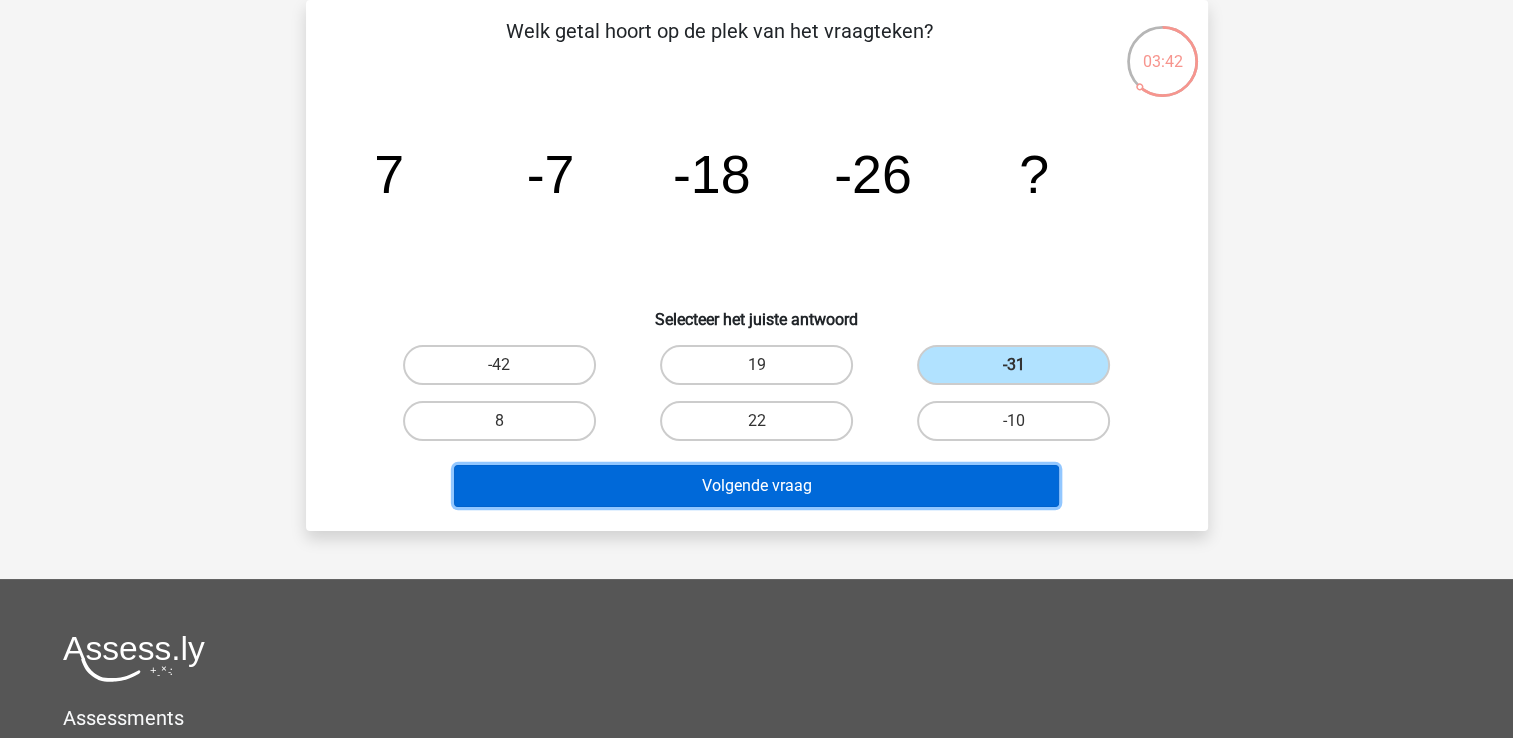click on "Volgende vraag" at bounding box center (756, 486) 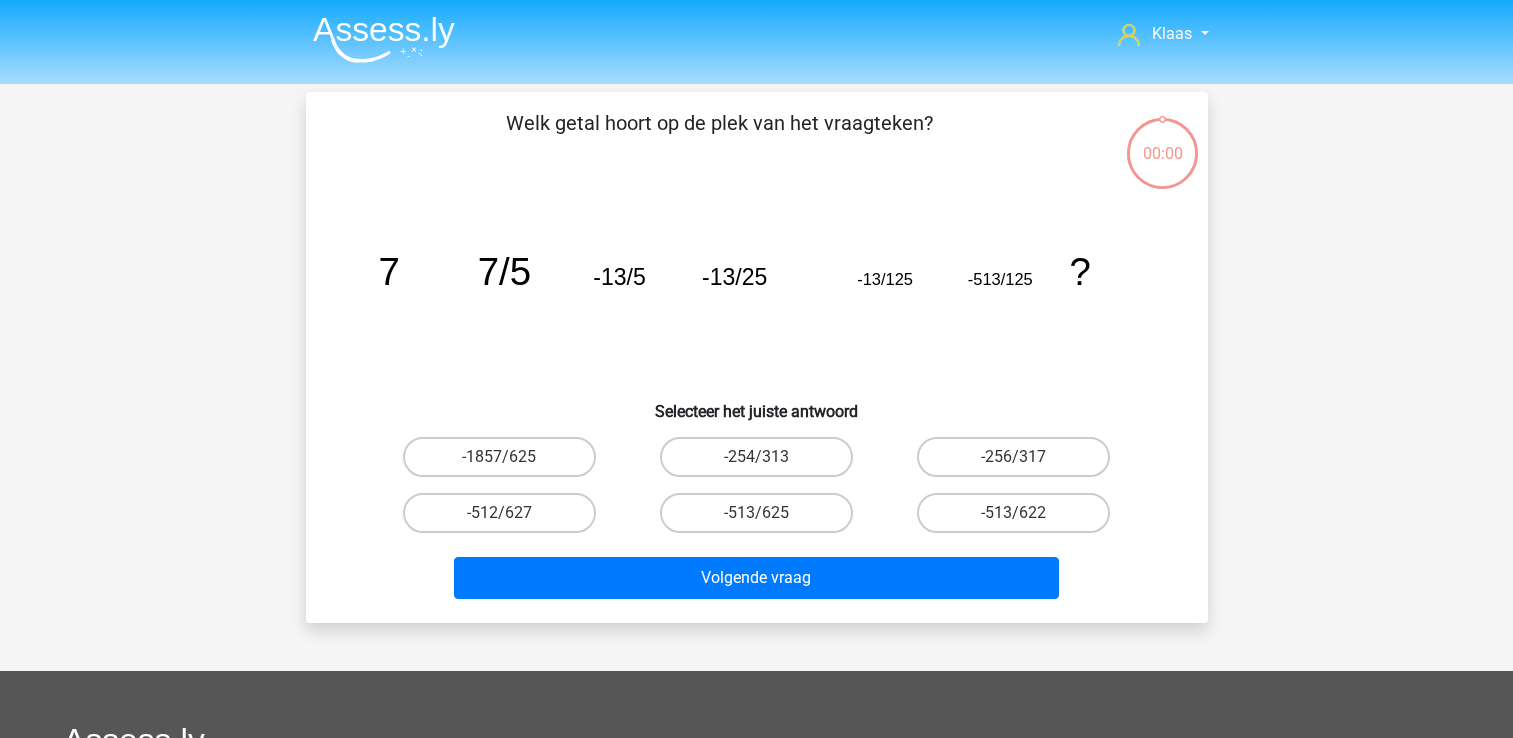 scroll, scrollTop: 92, scrollLeft: 0, axis: vertical 